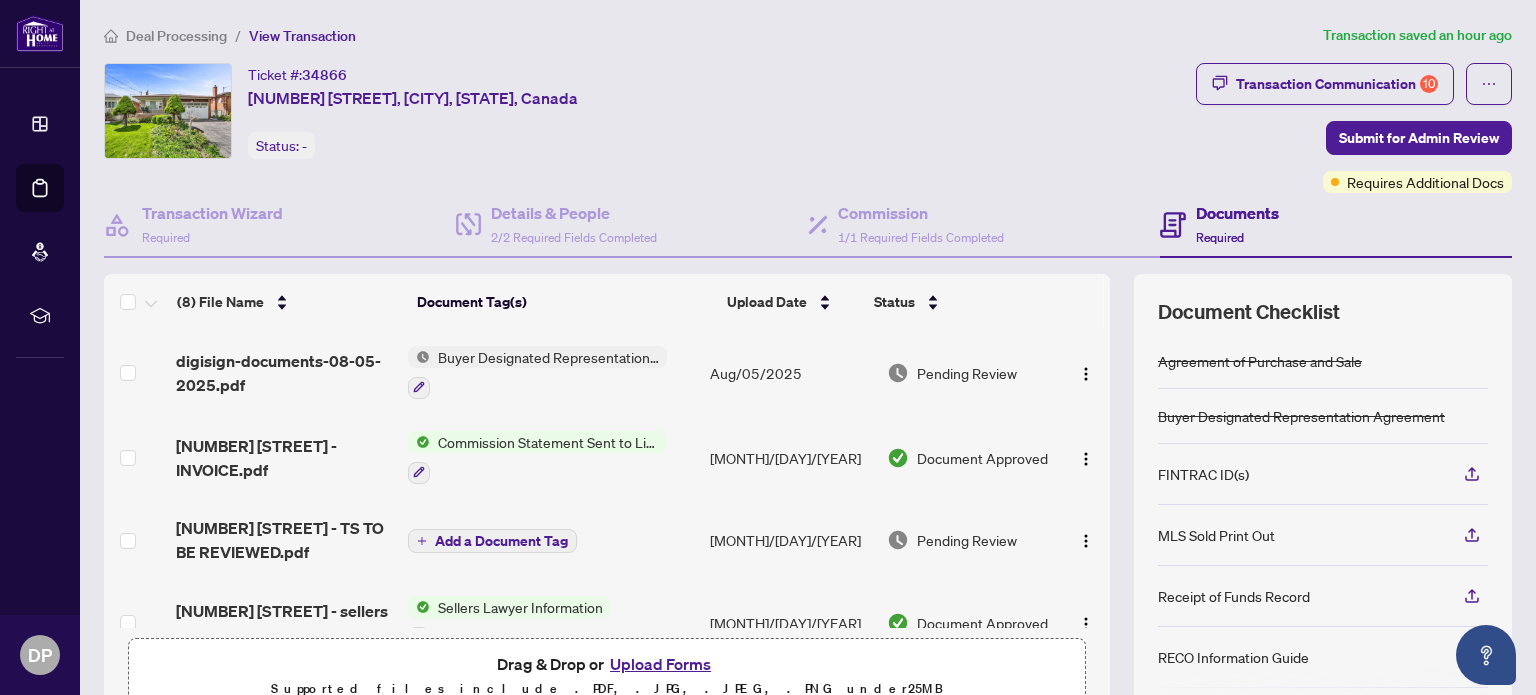 scroll, scrollTop: 0, scrollLeft: 0, axis: both 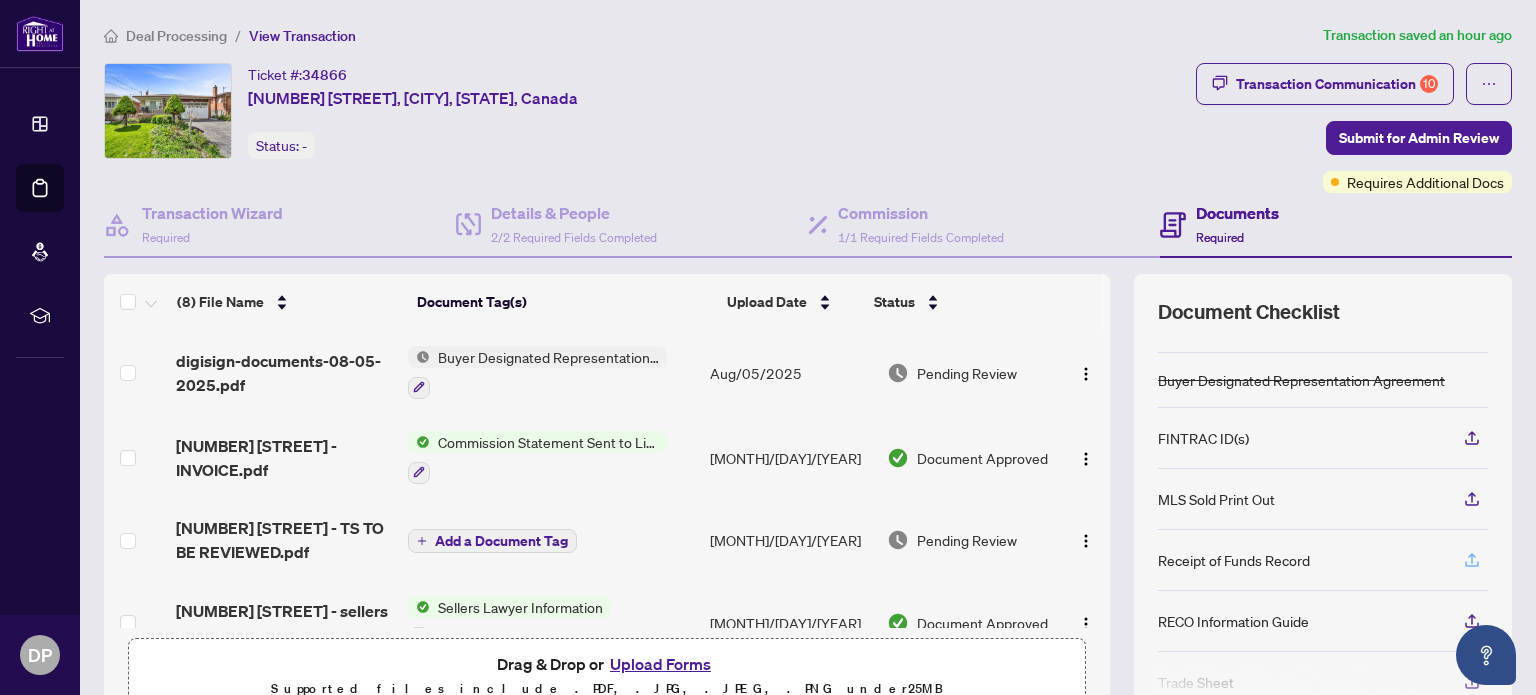 click 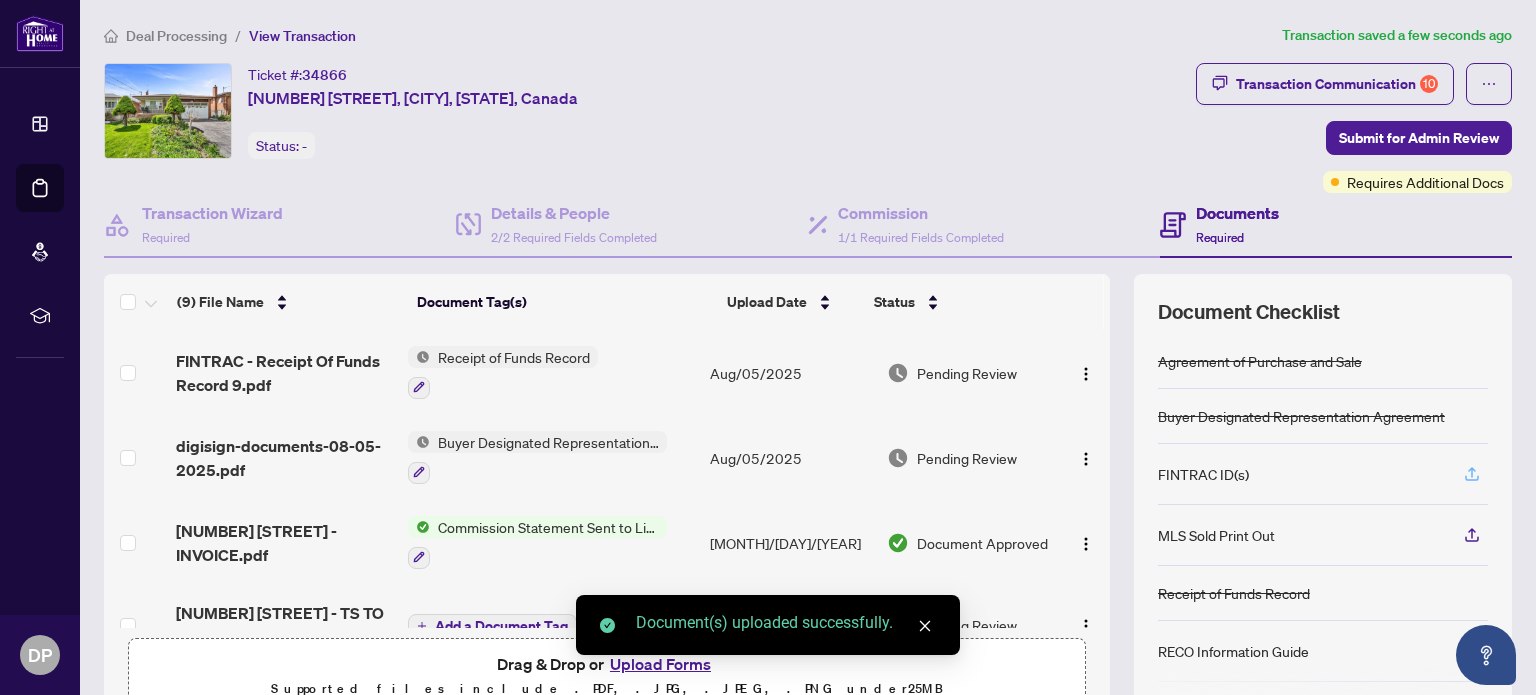 click 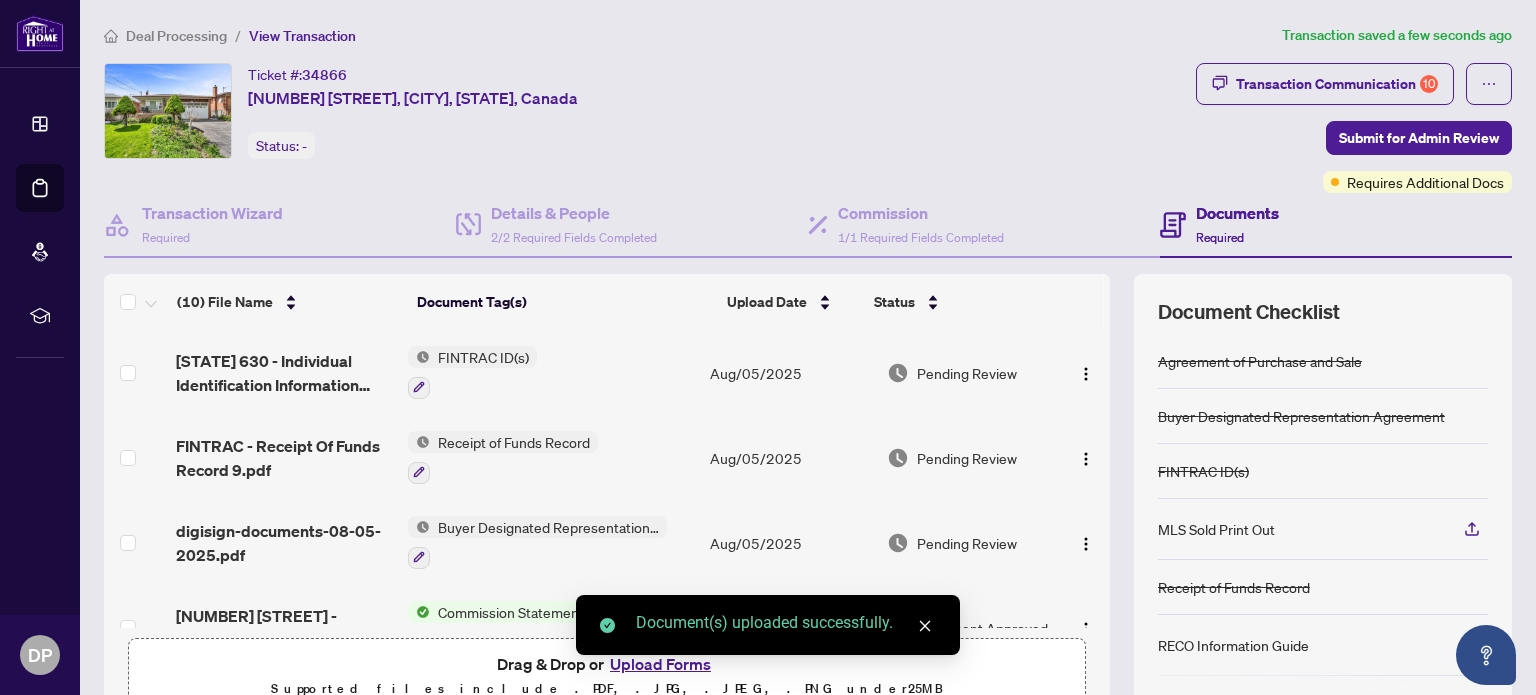 scroll, scrollTop: 41, scrollLeft: 0, axis: vertical 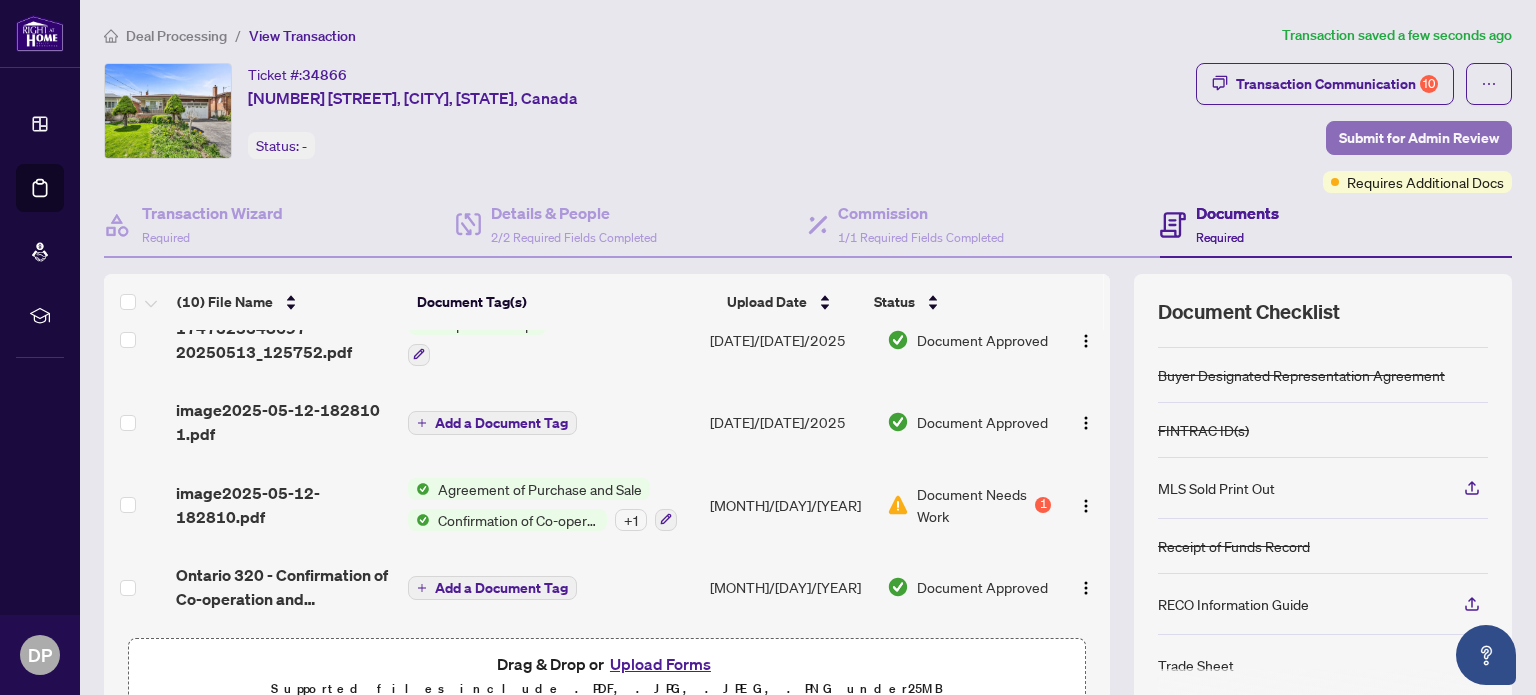 click on "Submit for Admin Review" at bounding box center [1419, 138] 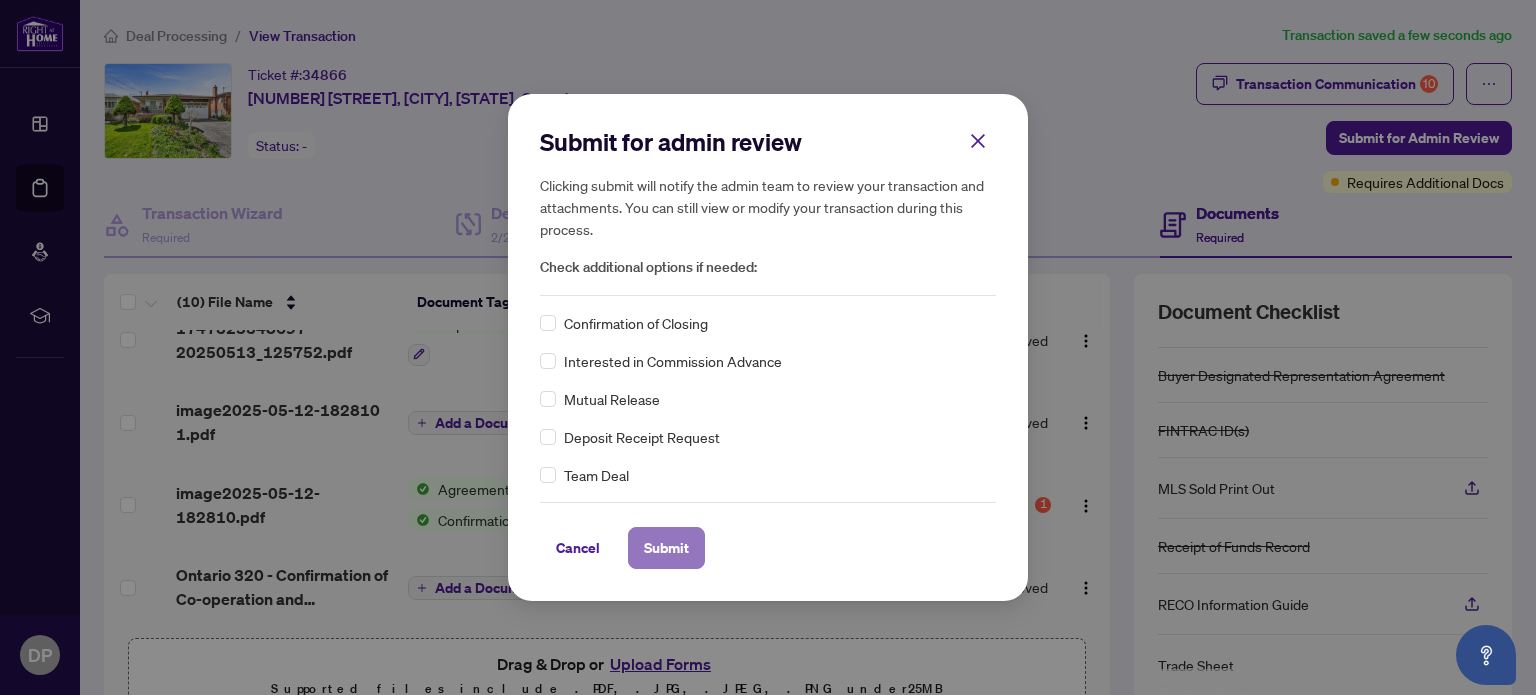 click on "Submit" at bounding box center (666, 548) 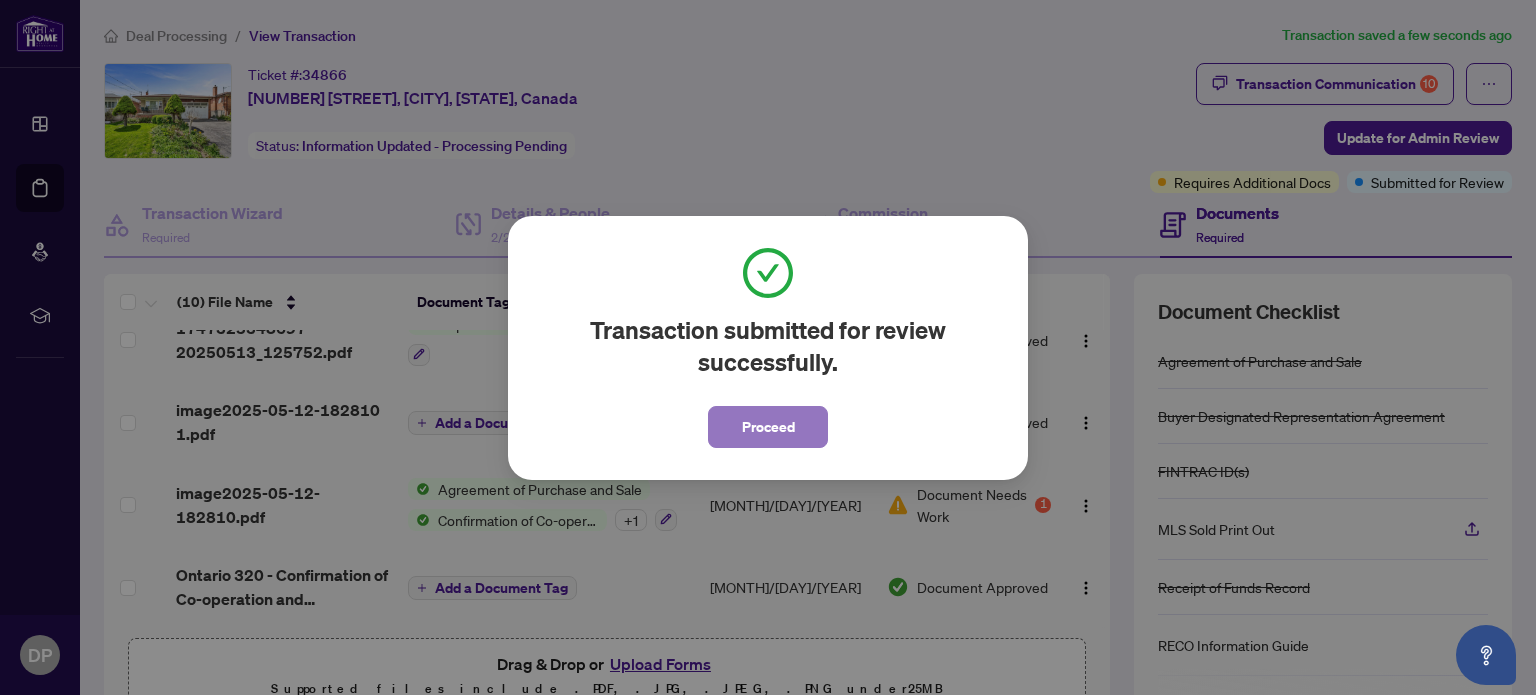 click on "Proceed" at bounding box center (768, 427) 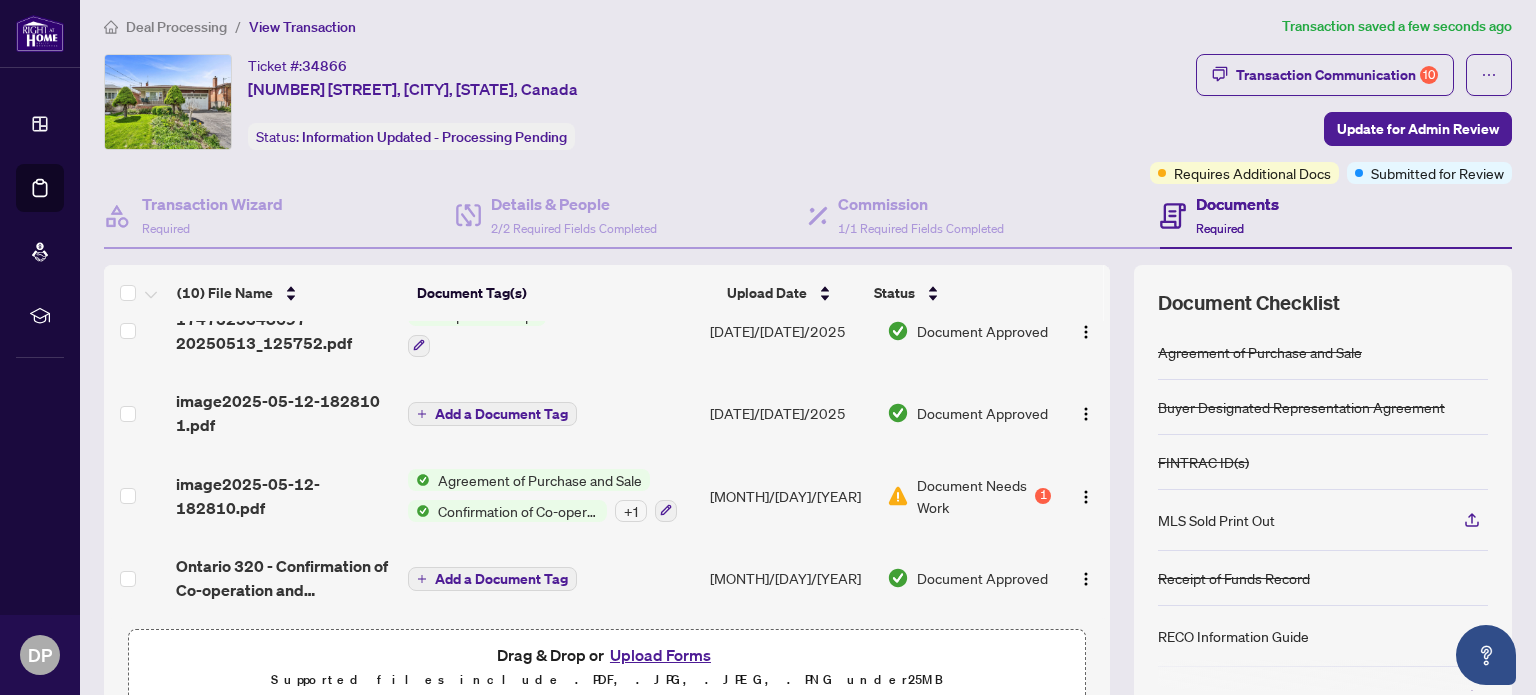 scroll, scrollTop: 10, scrollLeft: 0, axis: vertical 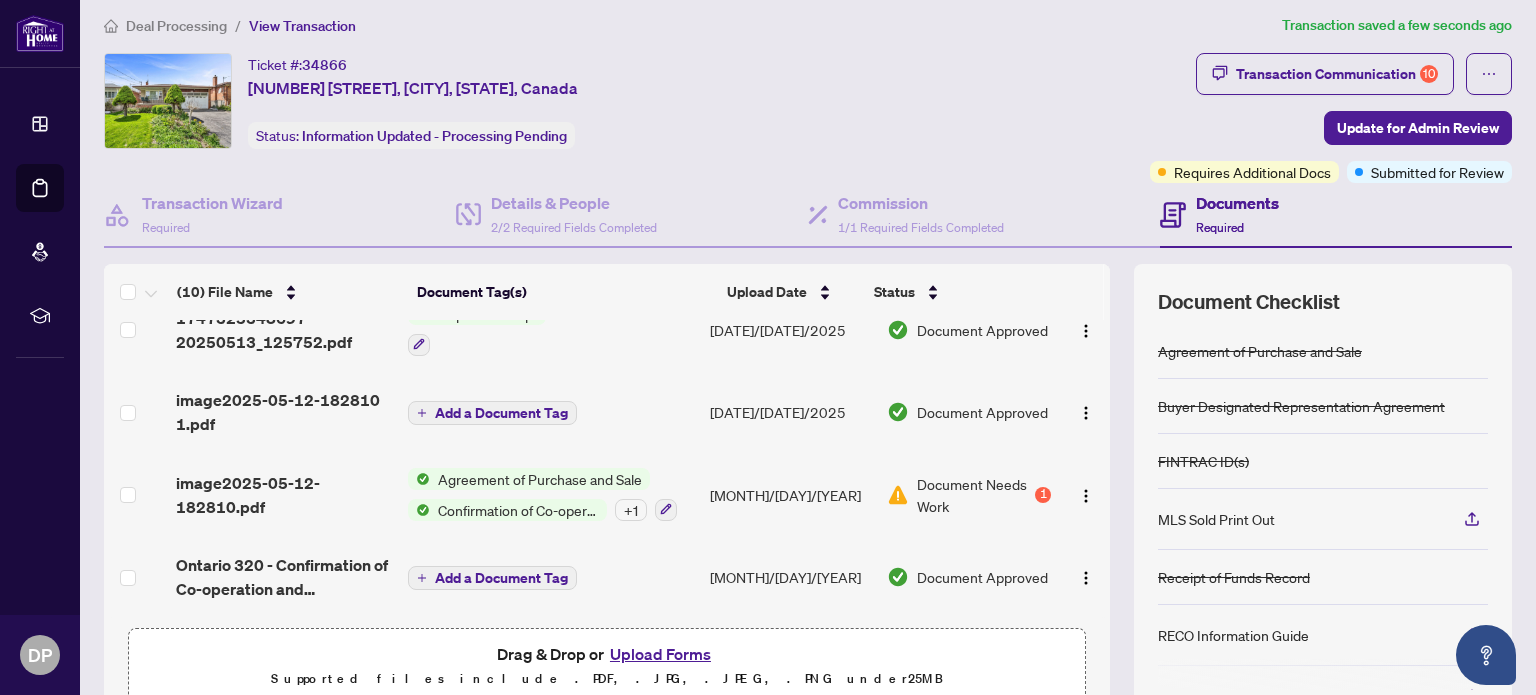 click on "Document Needs Work" at bounding box center (974, 495) 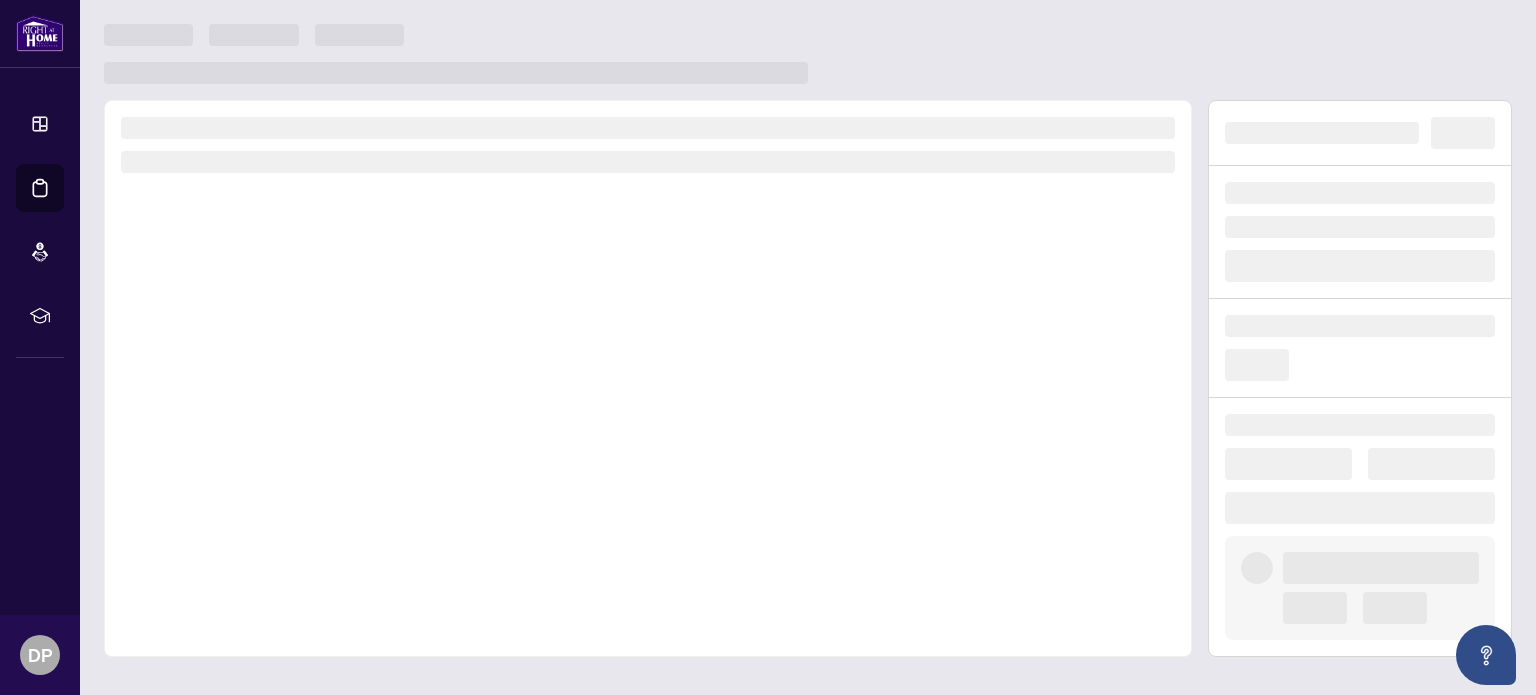 scroll, scrollTop: 0, scrollLeft: 0, axis: both 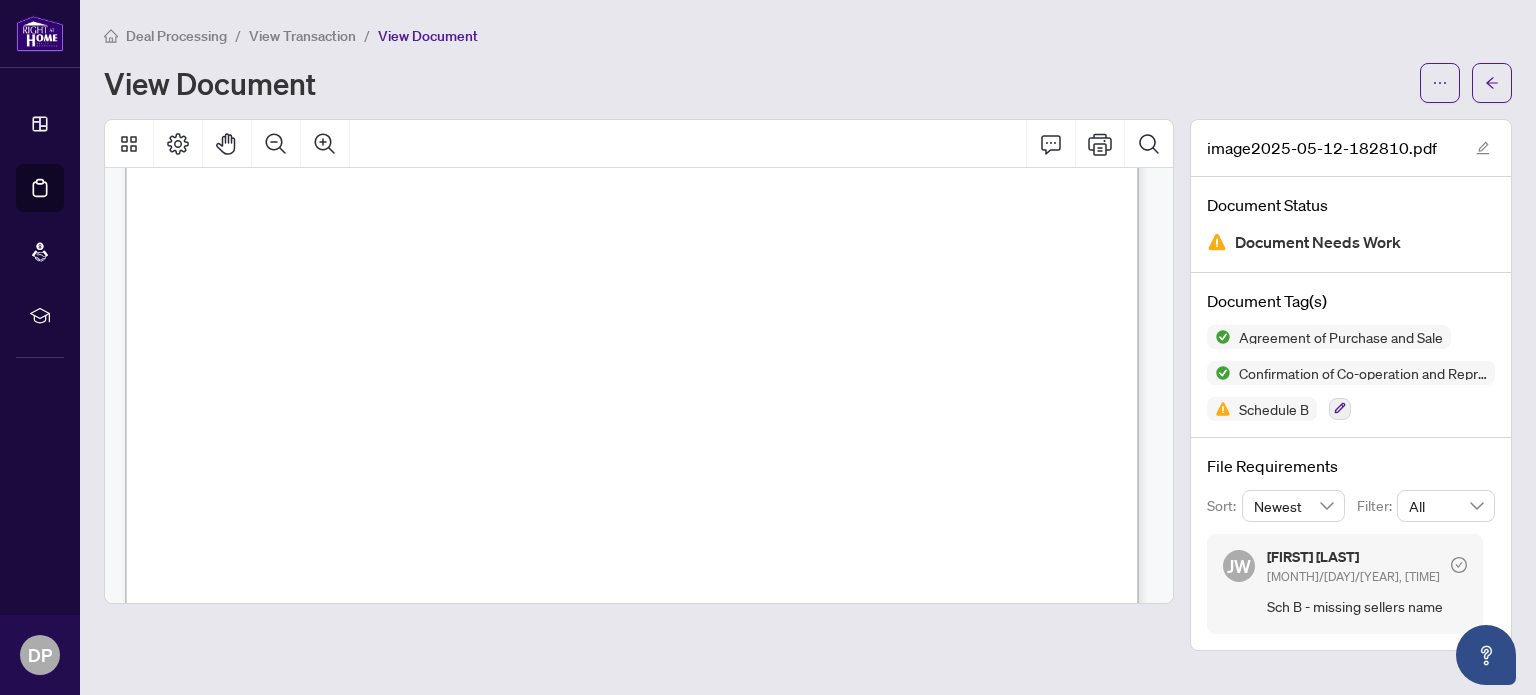 click on "Schedule B" at bounding box center (1274, 409) 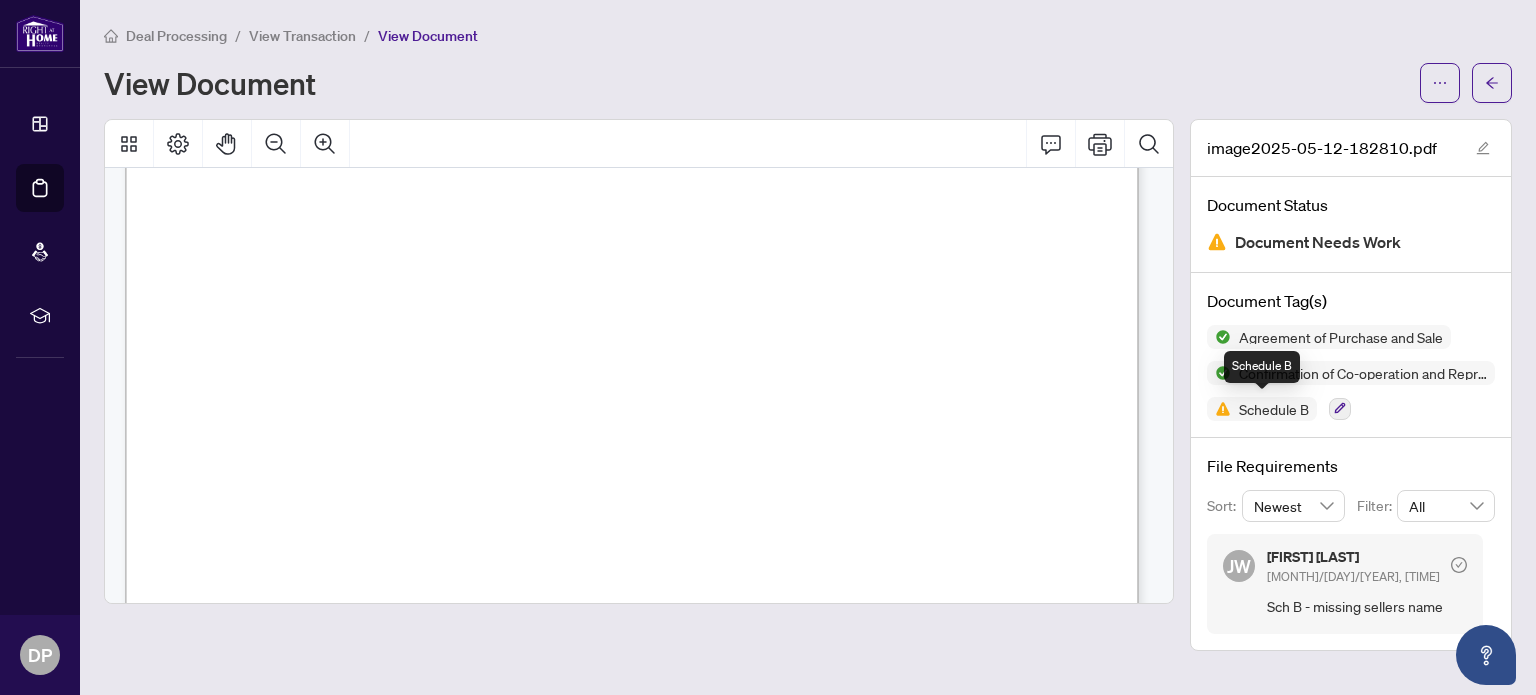 scroll, scrollTop: 799, scrollLeft: 0, axis: vertical 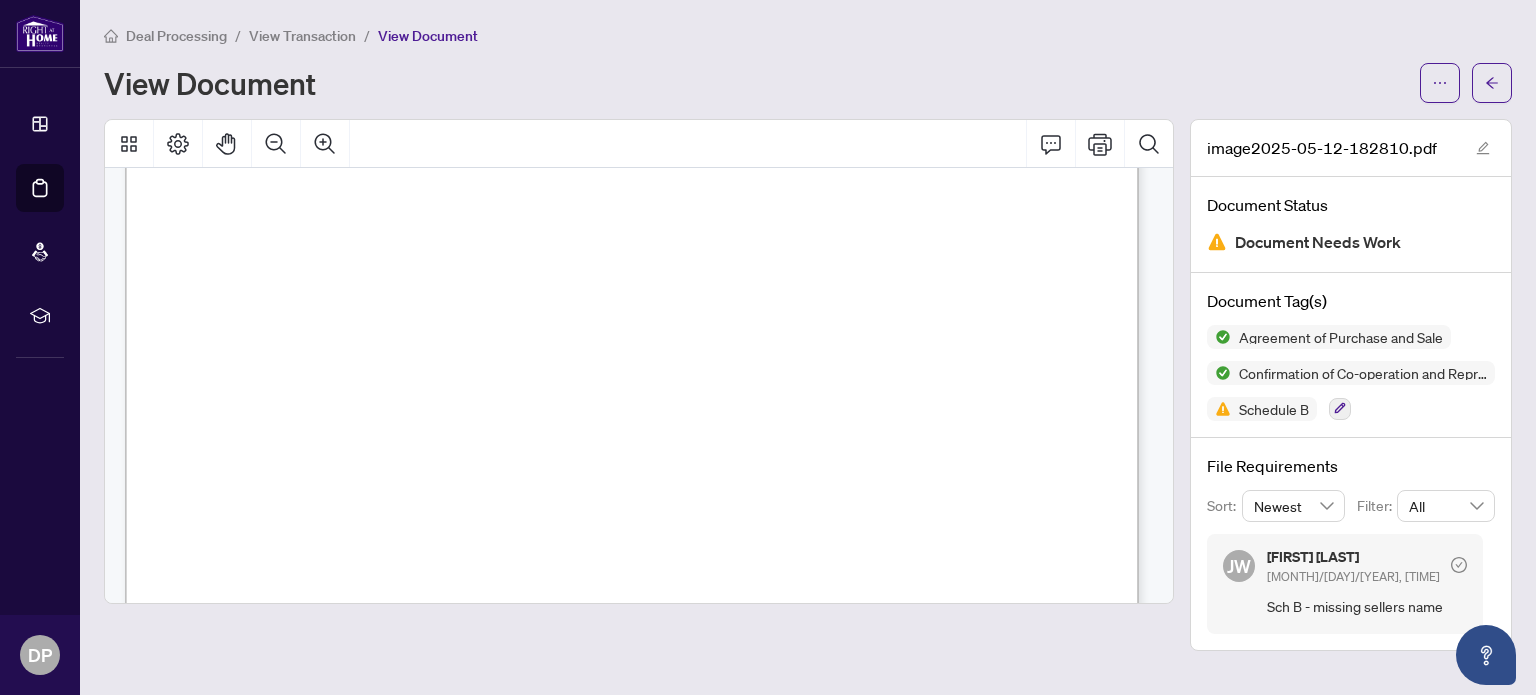 click on "Schedule B" at bounding box center (1274, 409) 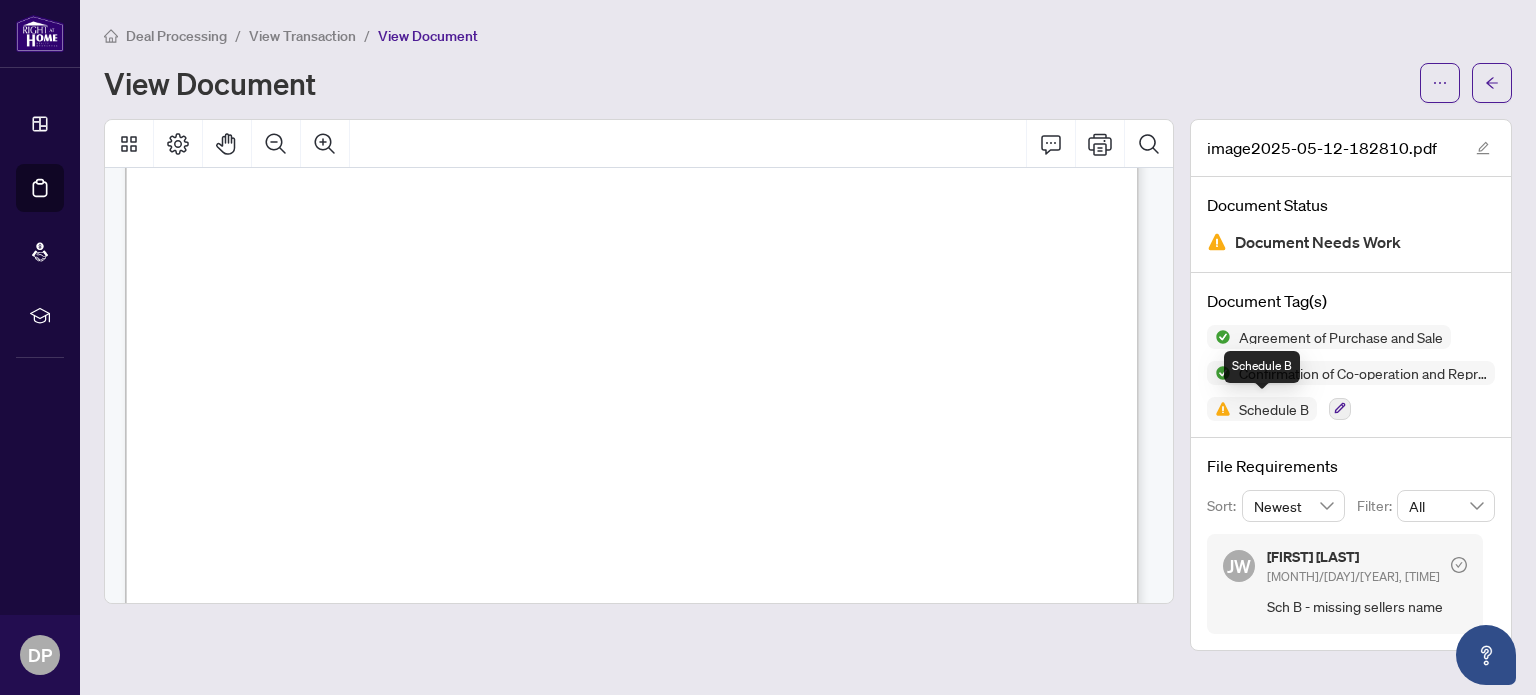scroll, scrollTop: 0, scrollLeft: 0, axis: both 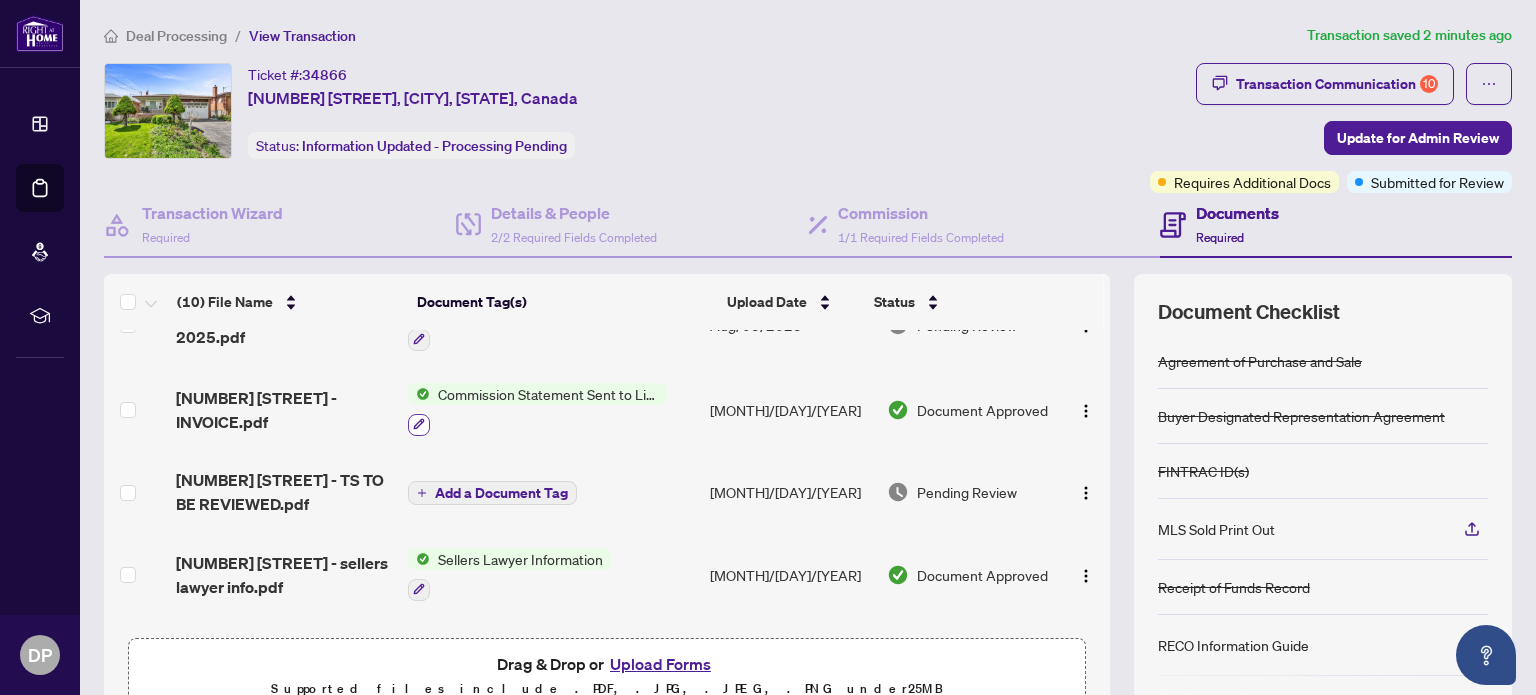 click at bounding box center (419, 425) 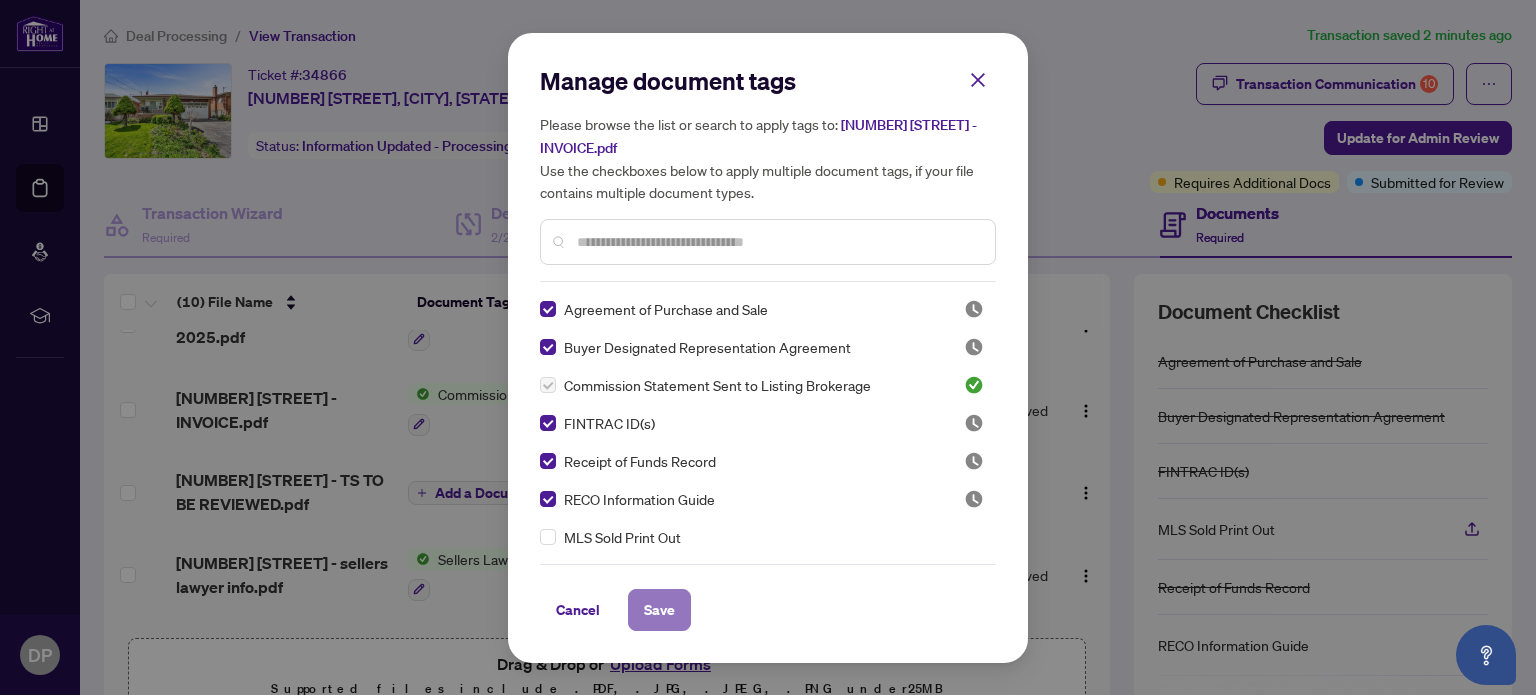 click on "Save" at bounding box center (659, 610) 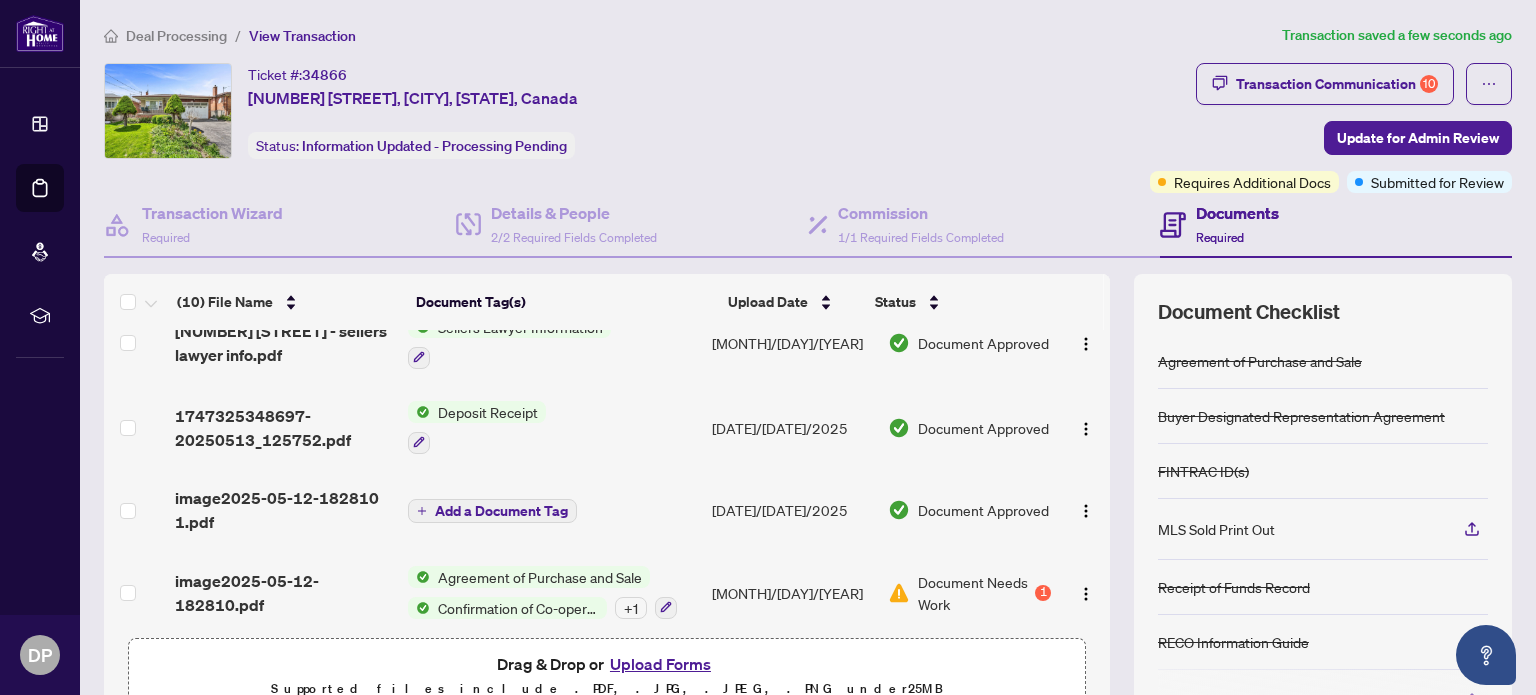 scroll, scrollTop: 539, scrollLeft: 0, axis: vertical 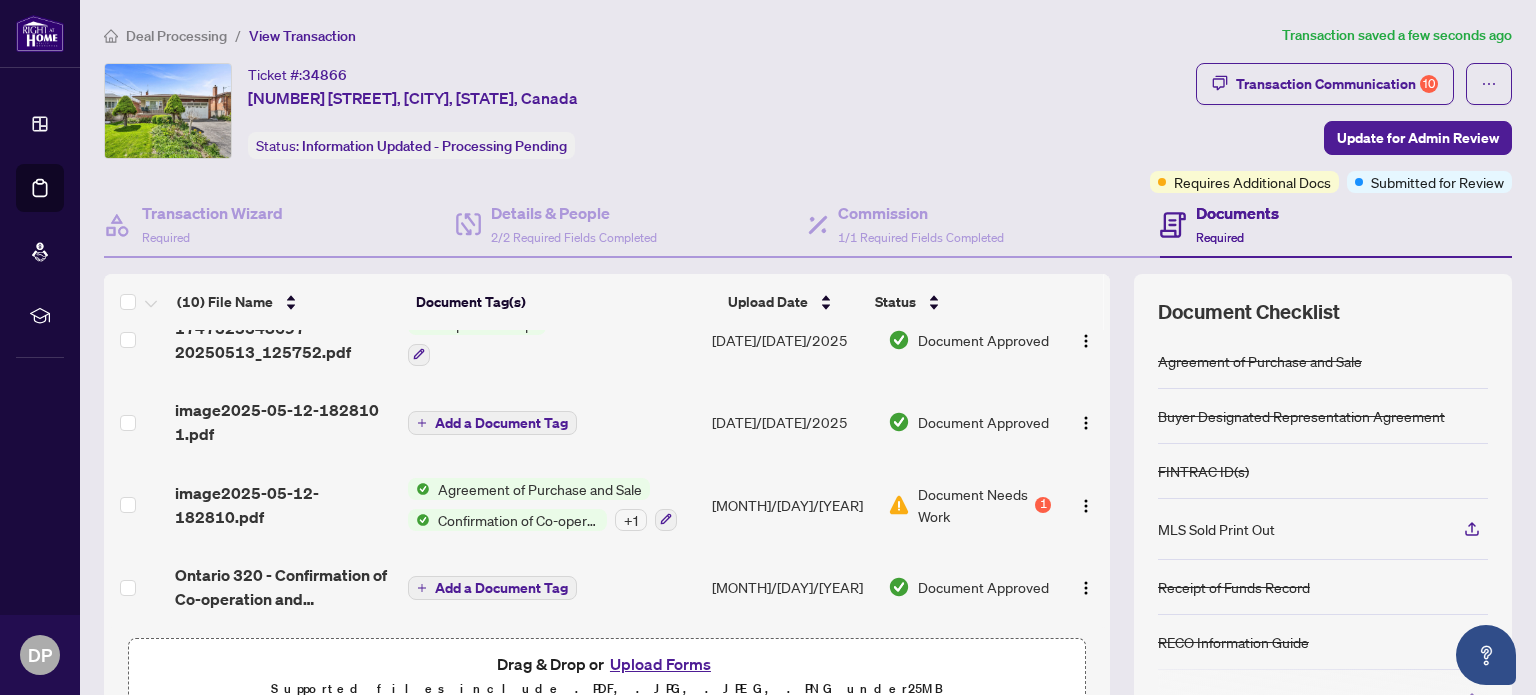 click on "Upload Forms" at bounding box center [660, 664] 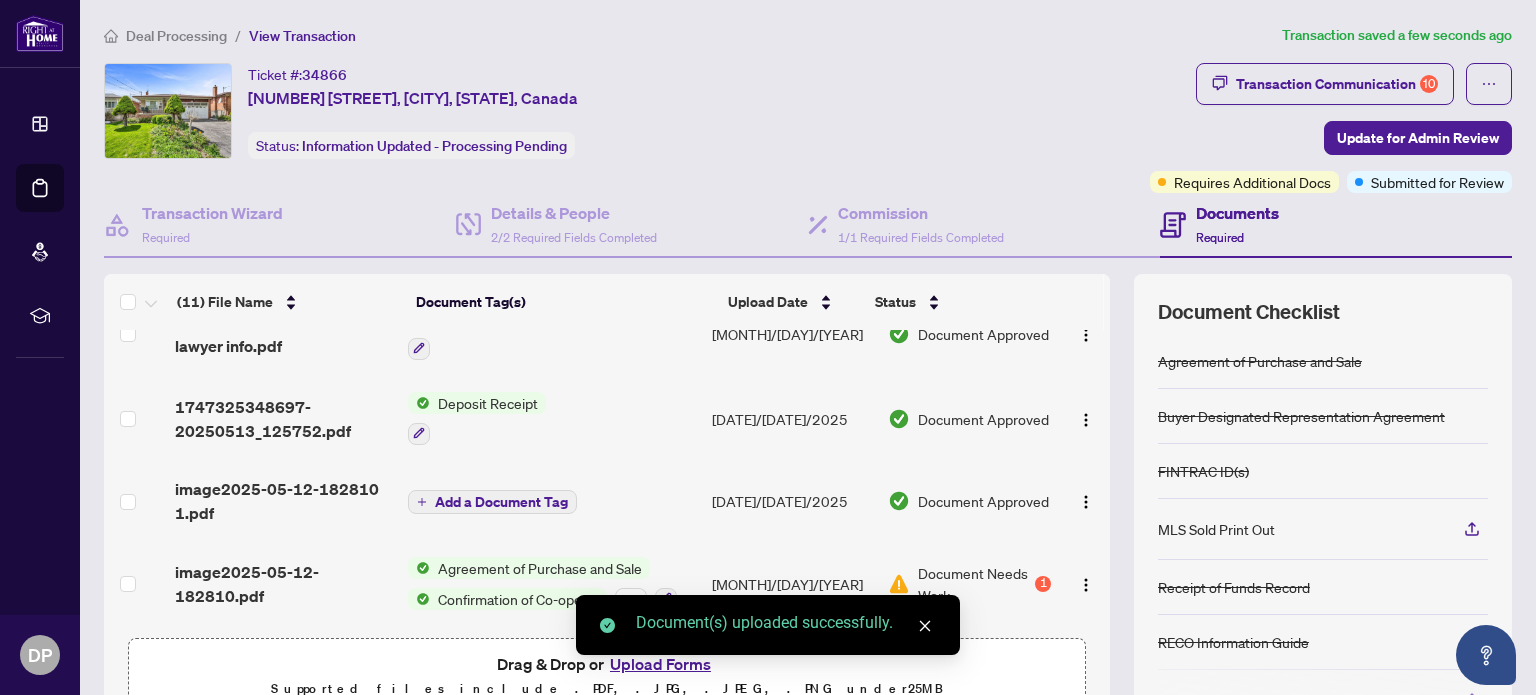 scroll, scrollTop: 619, scrollLeft: 0, axis: vertical 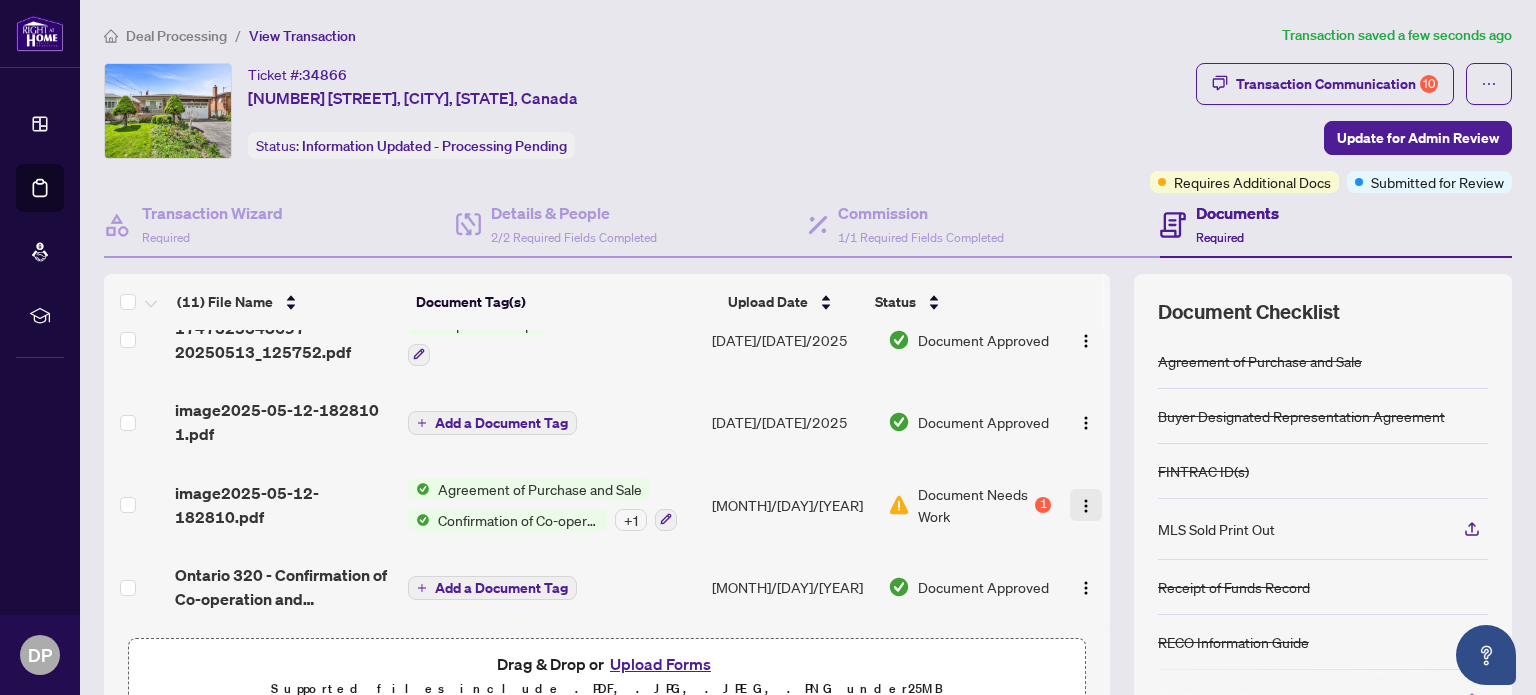 click at bounding box center [1086, 506] 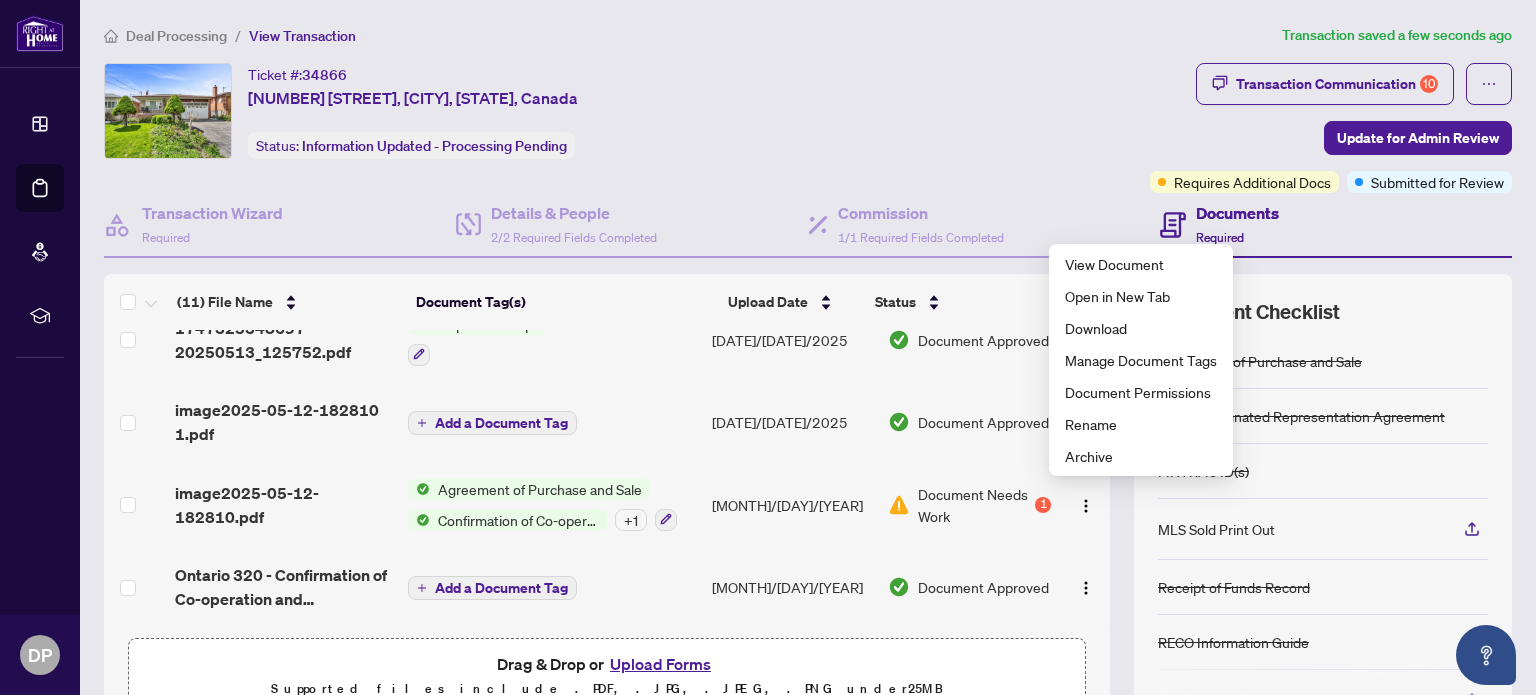 click on "Document Needs Work" at bounding box center (974, 505) 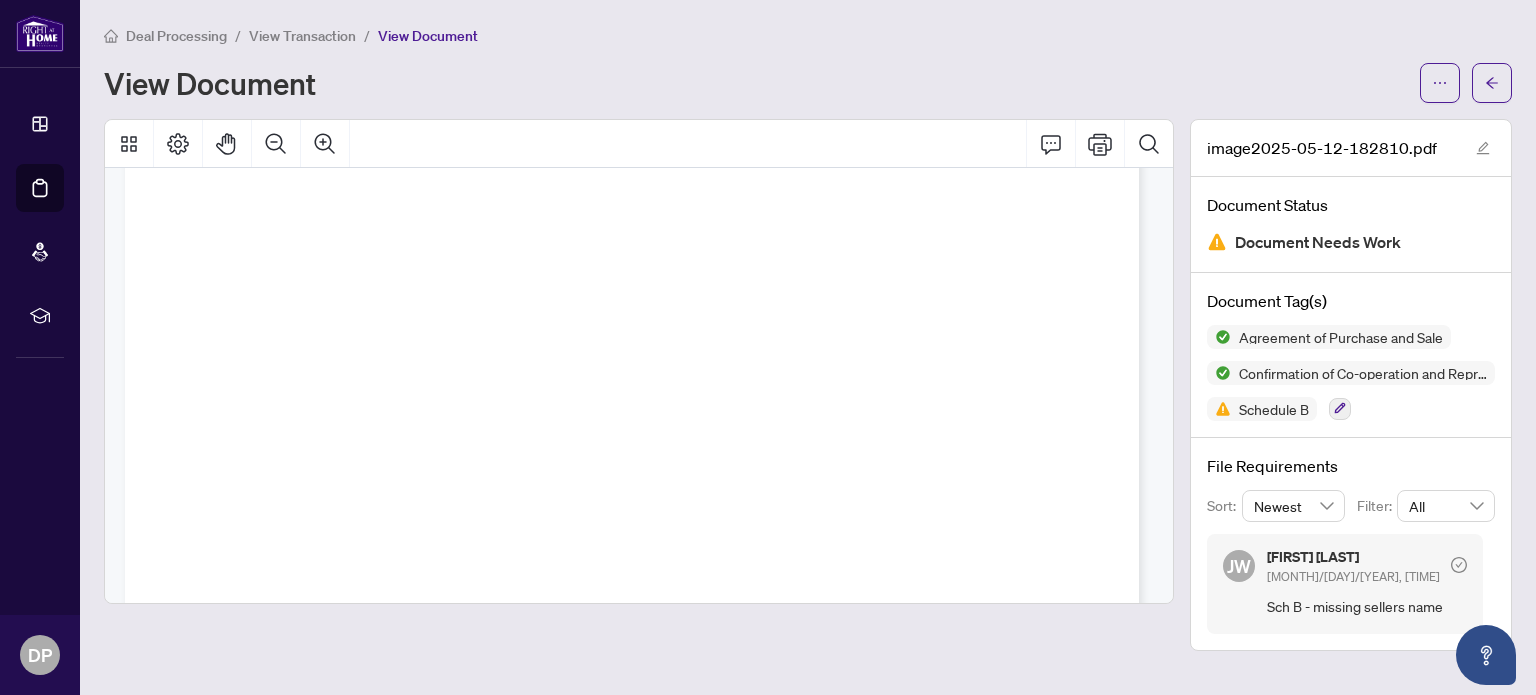 scroll, scrollTop: 14367, scrollLeft: 0, axis: vertical 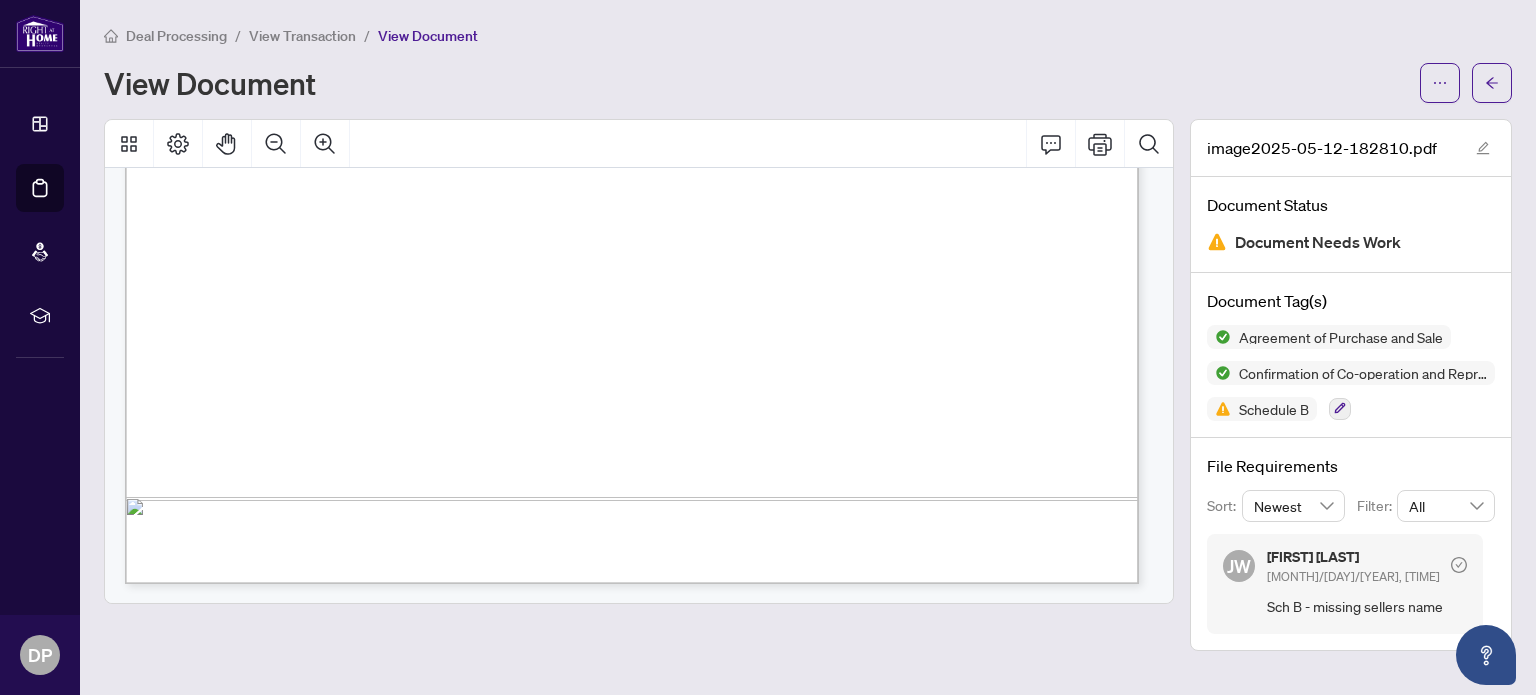click on "View Document" at bounding box center [756, 83] 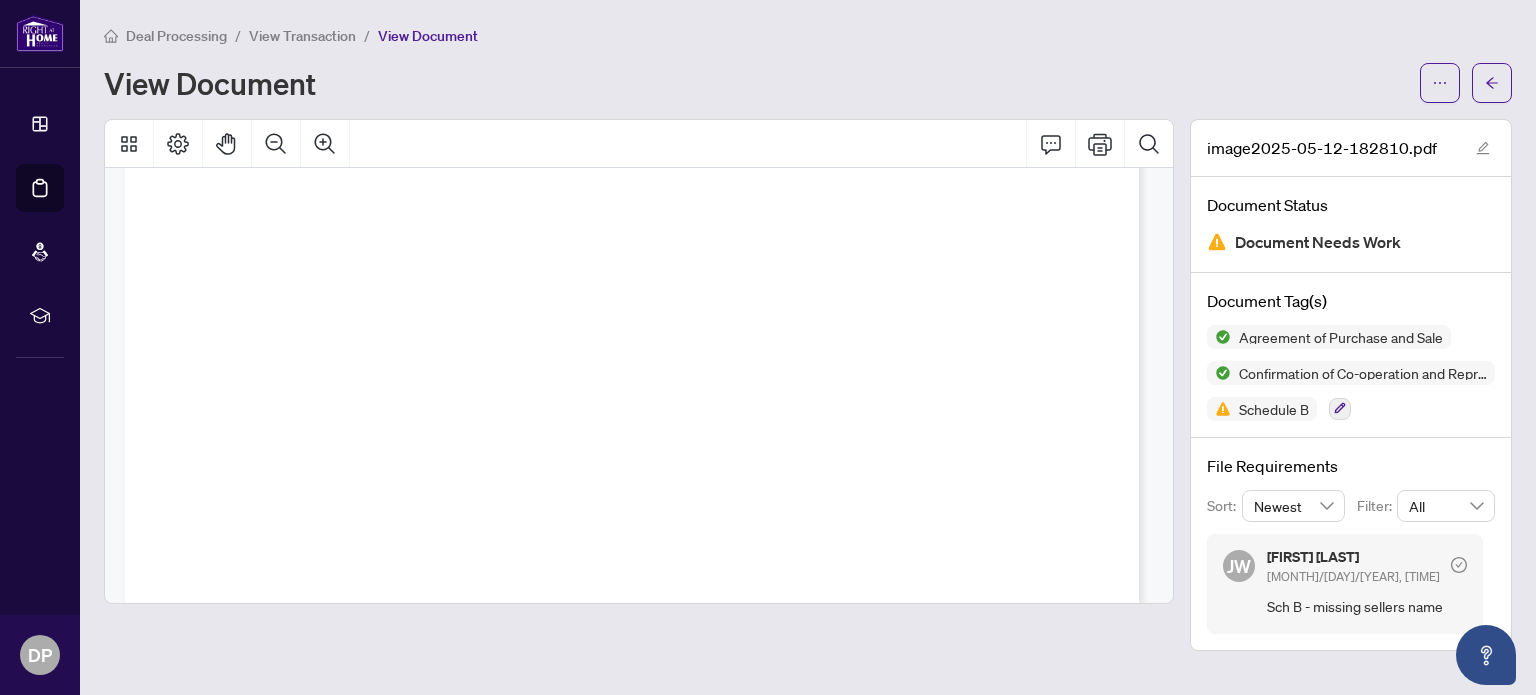scroll, scrollTop: 0, scrollLeft: 0, axis: both 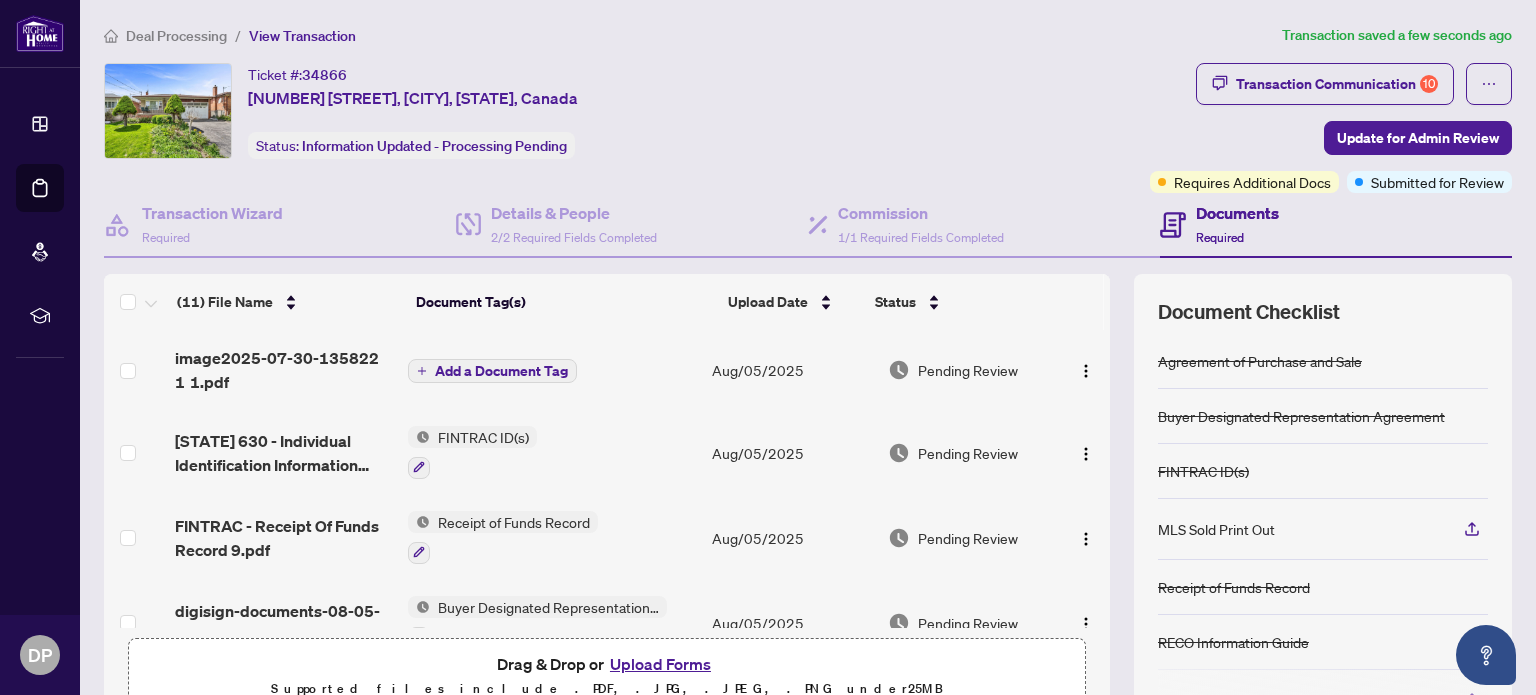 click on "Requires Additional Docs" at bounding box center [1252, 182] 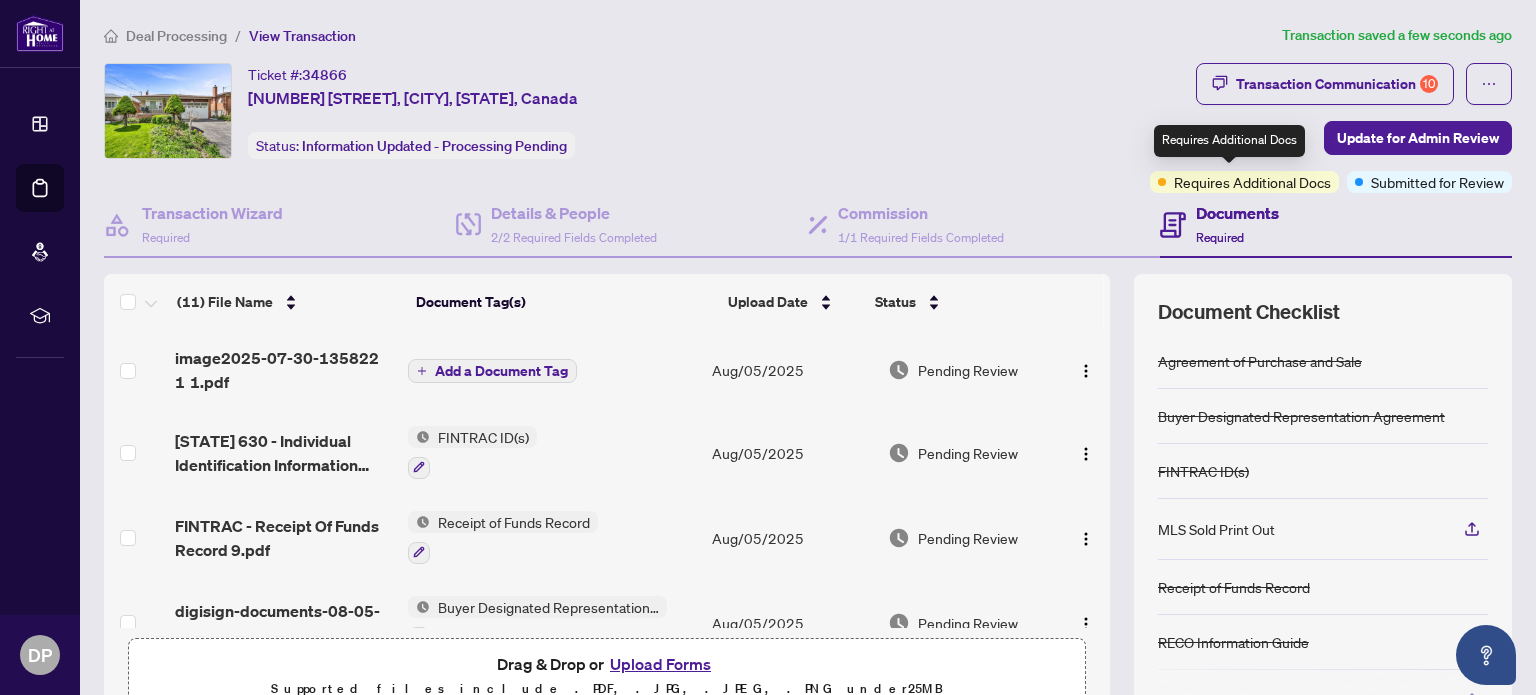 click on "Documents" at bounding box center [1237, 213] 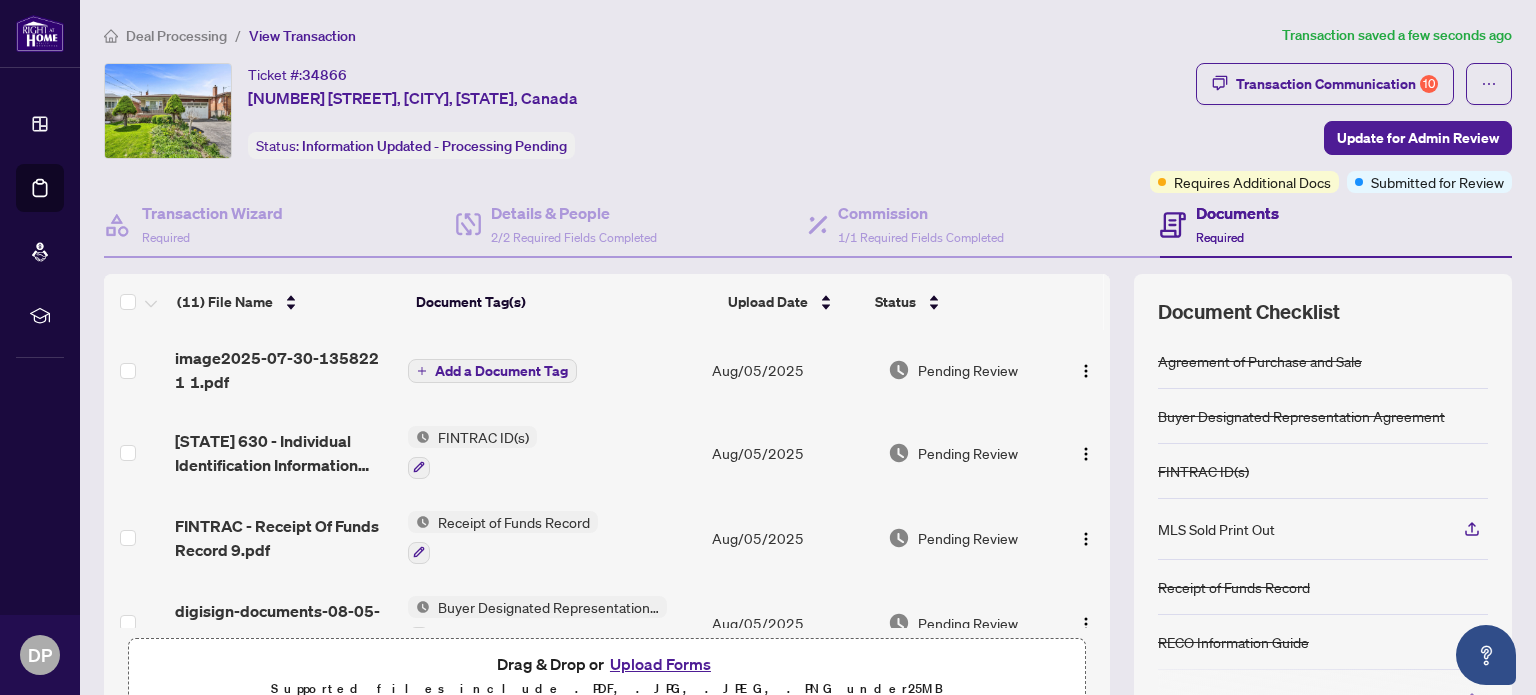 click 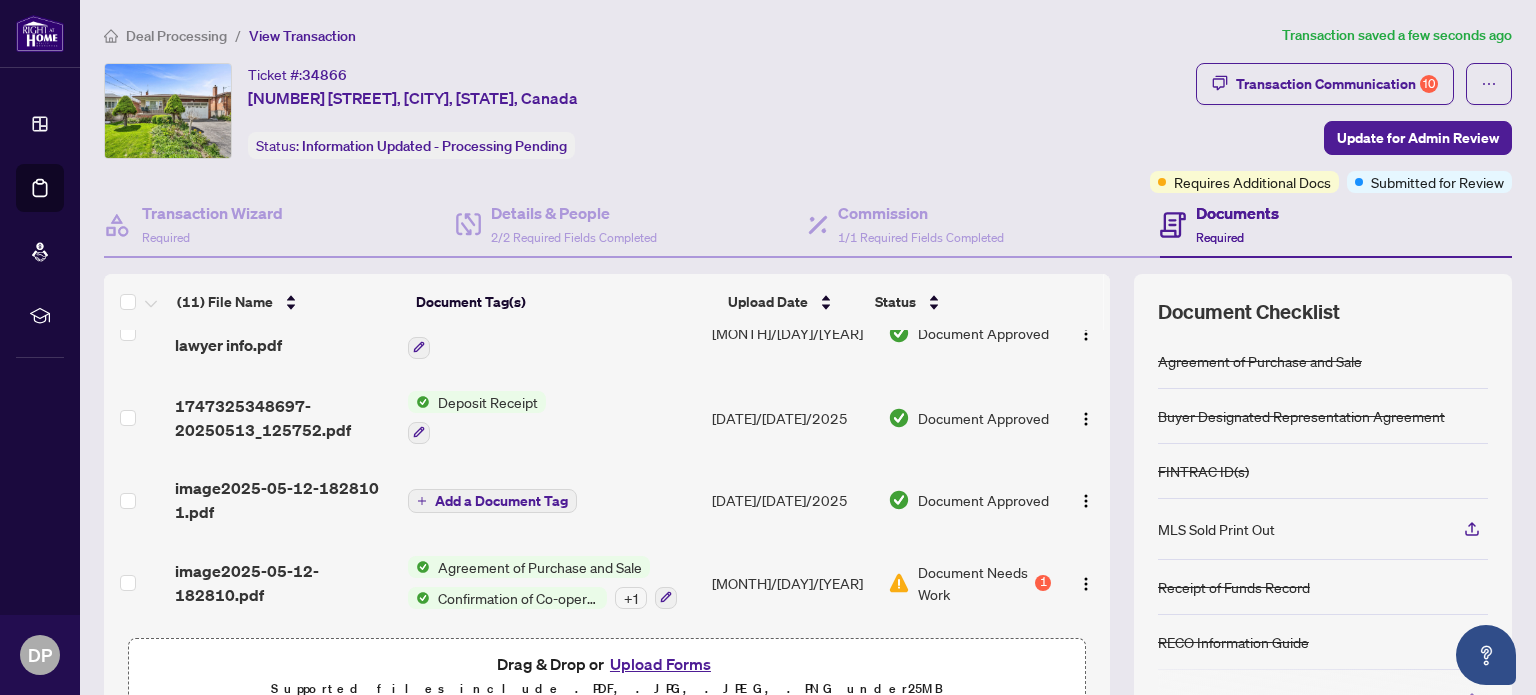 scroll, scrollTop: 619, scrollLeft: 0, axis: vertical 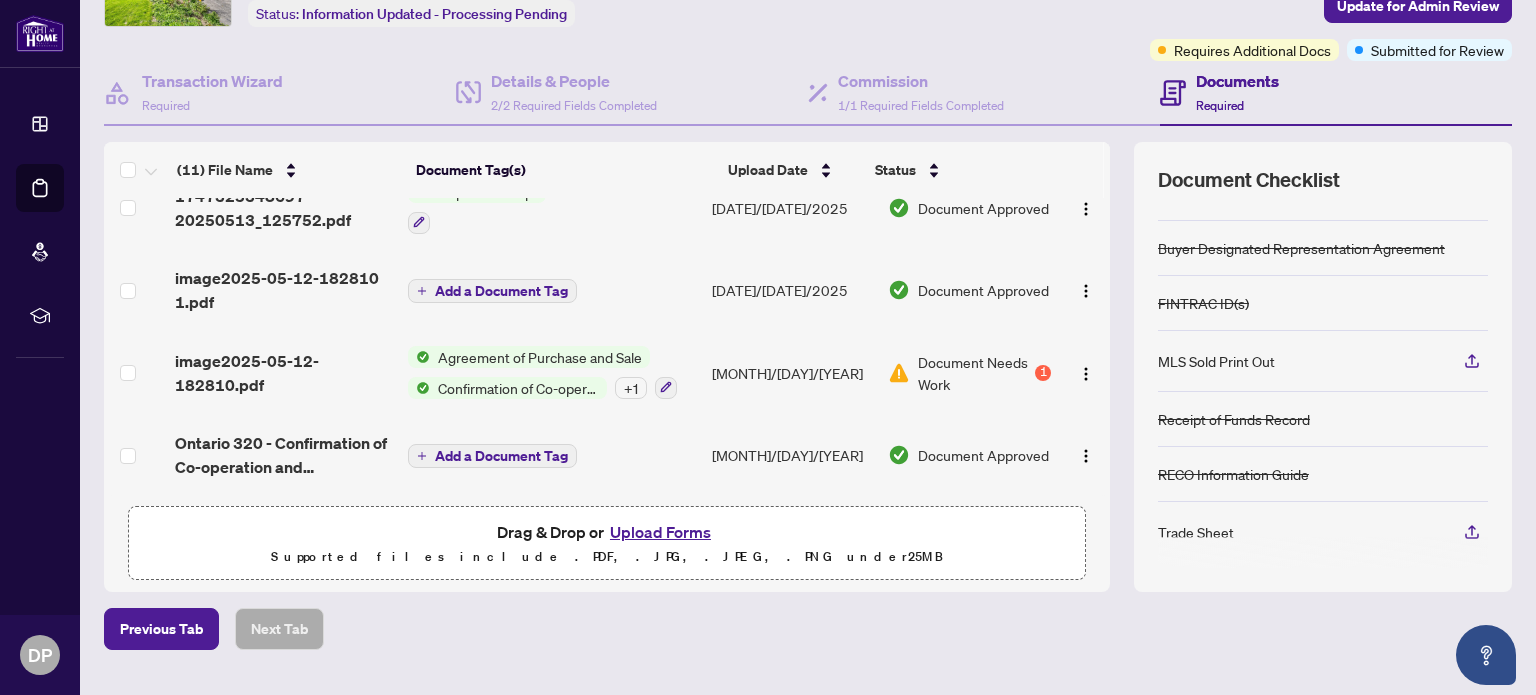 click on "Trade Sheet" at bounding box center [1196, 532] 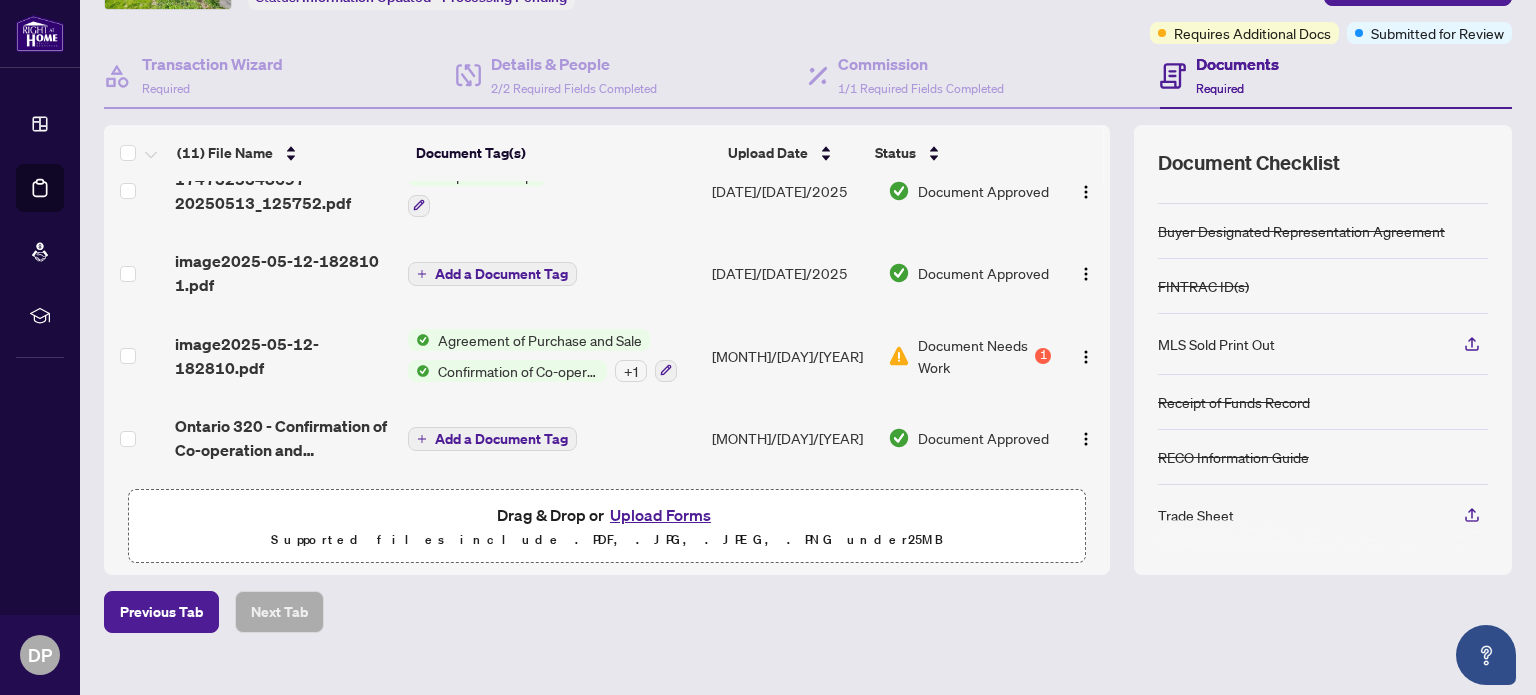 scroll, scrollTop: 177, scrollLeft: 0, axis: vertical 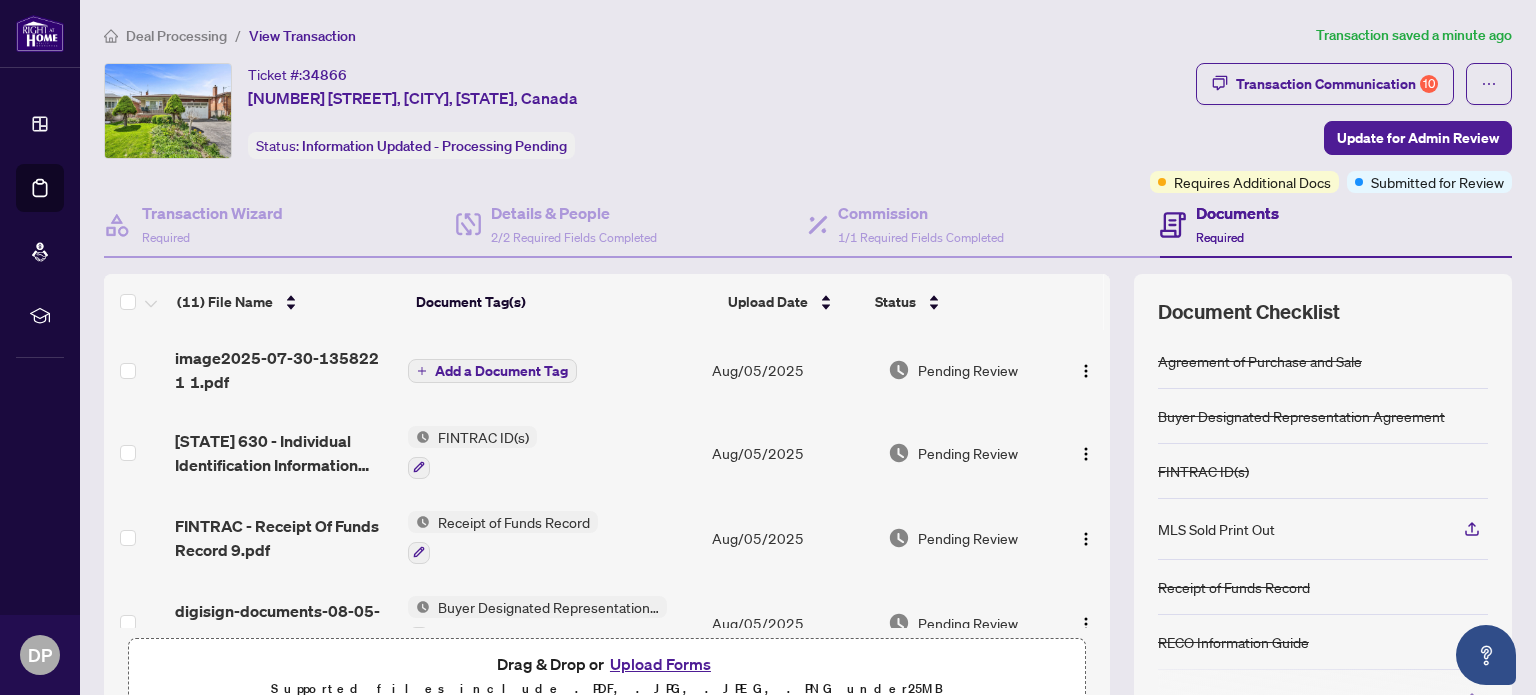 click 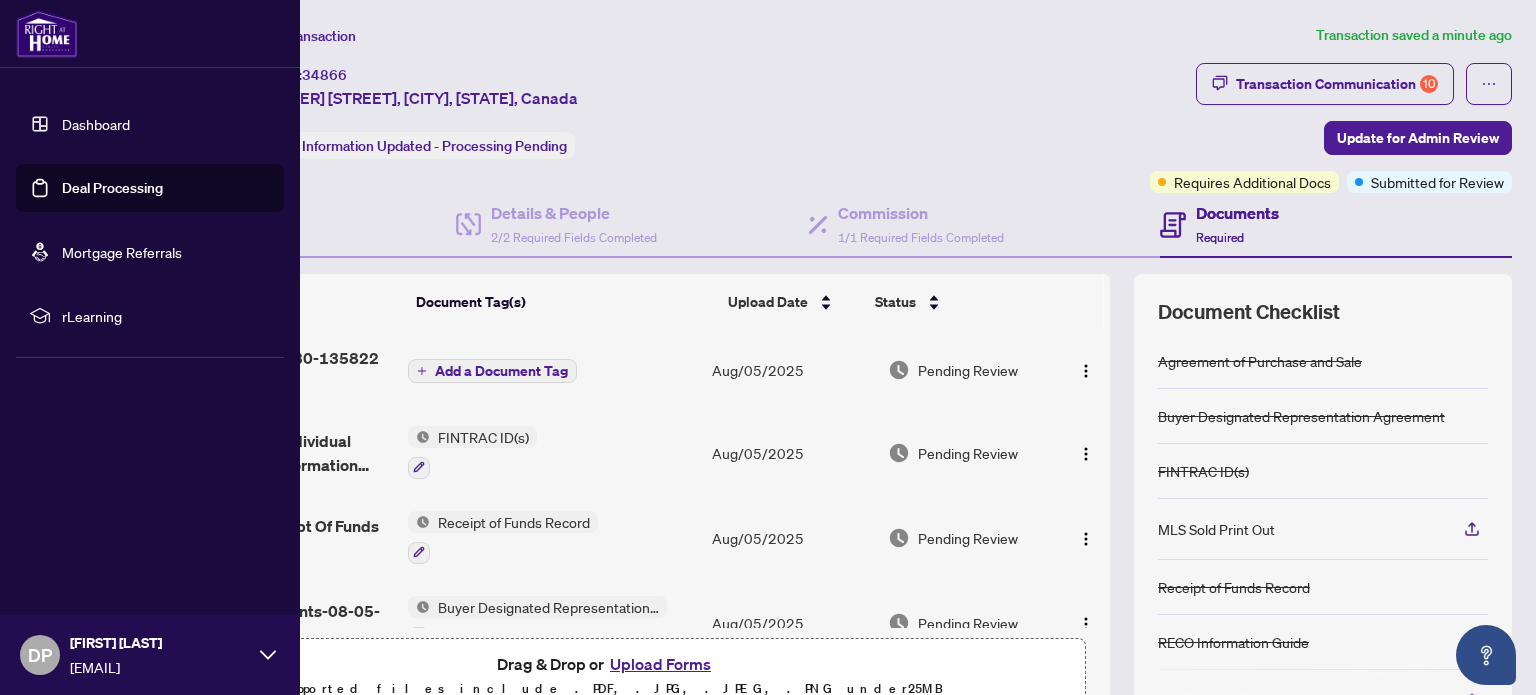 click on "Dashboard" at bounding box center [96, 124] 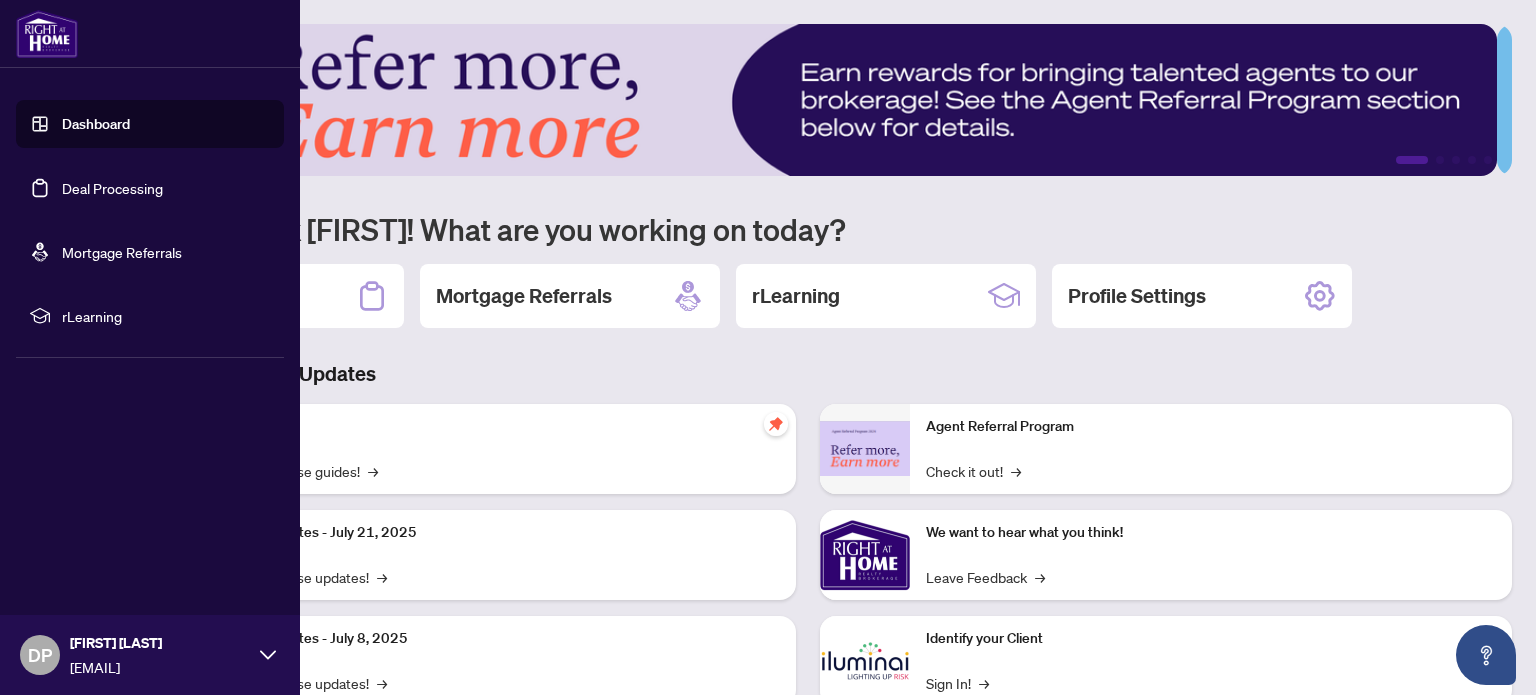 click on "Deal Processing" at bounding box center [112, 188] 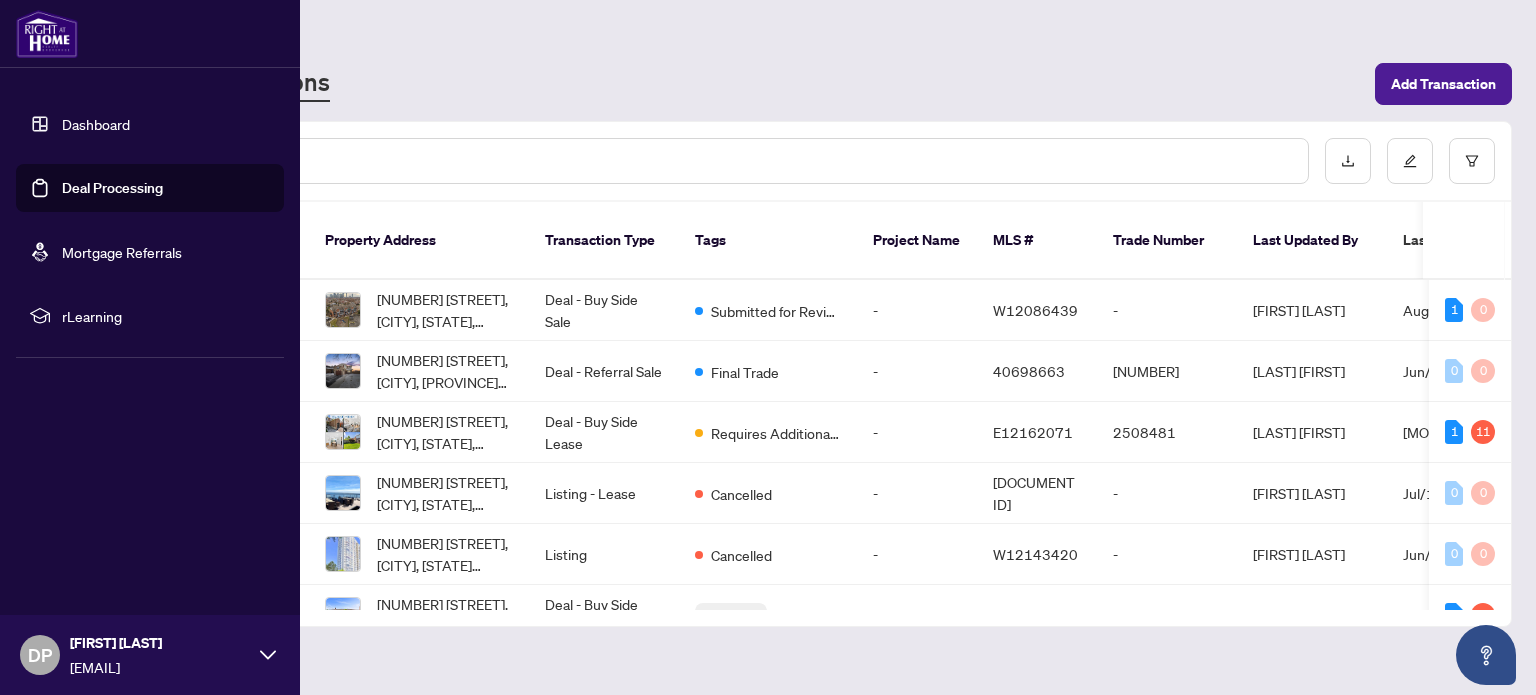 click on "Requires Additional Docs" at bounding box center [776, 433] 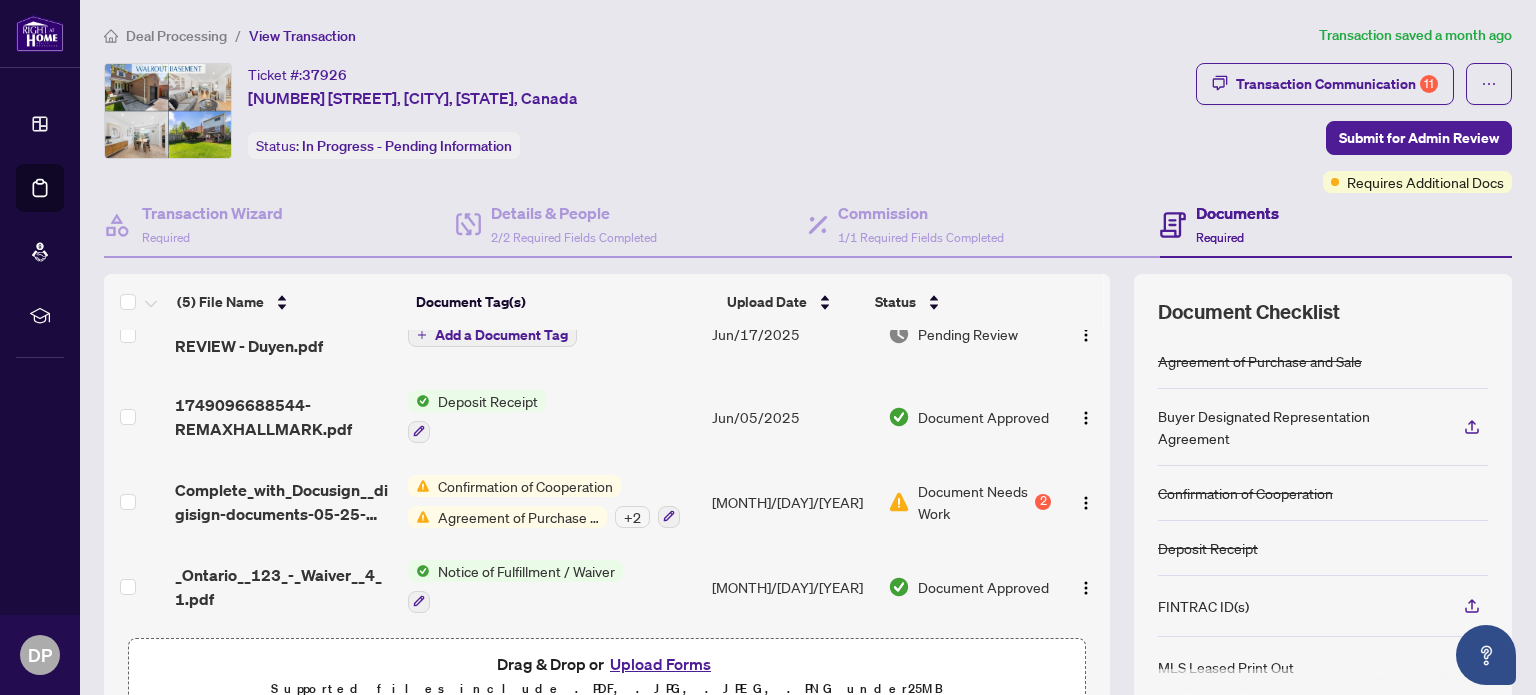 scroll, scrollTop: 101, scrollLeft: 0, axis: vertical 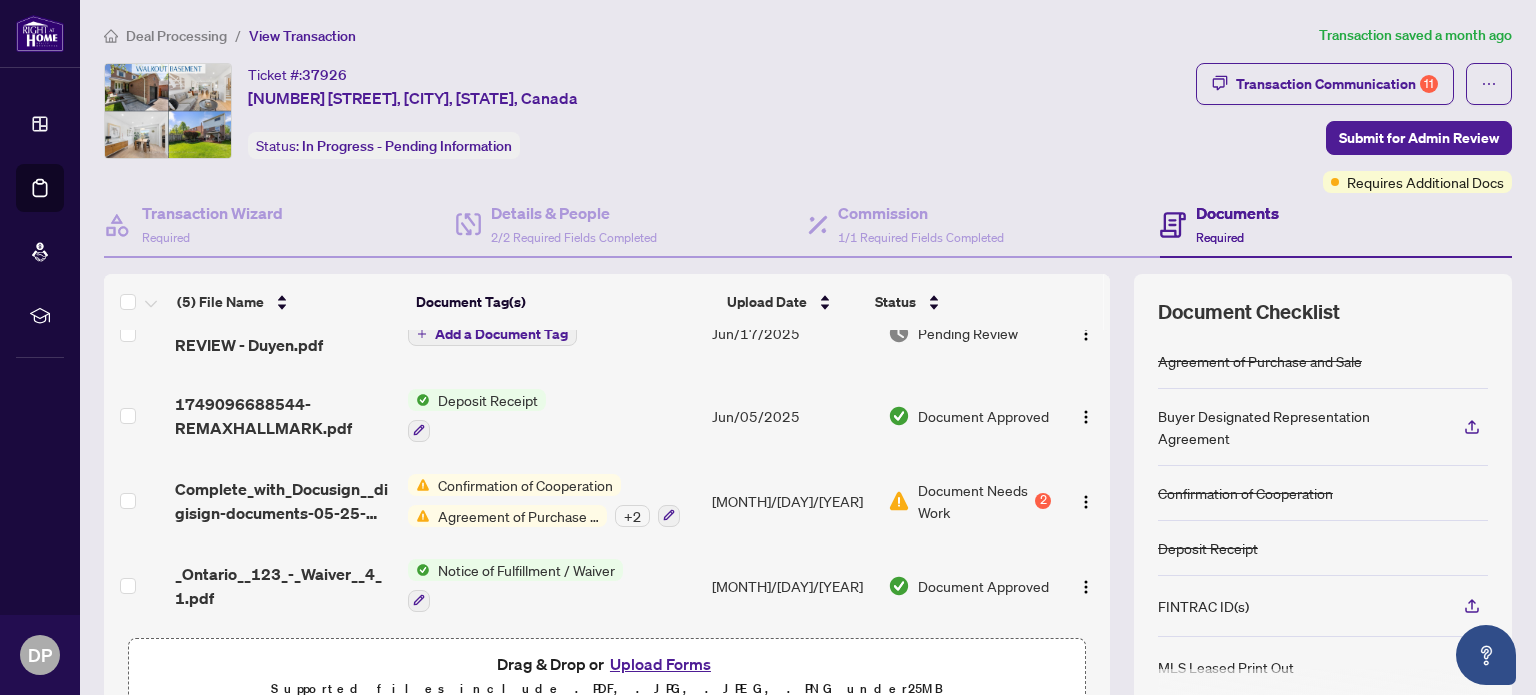 click on "Confirmation of Cooperation" at bounding box center [525, 485] 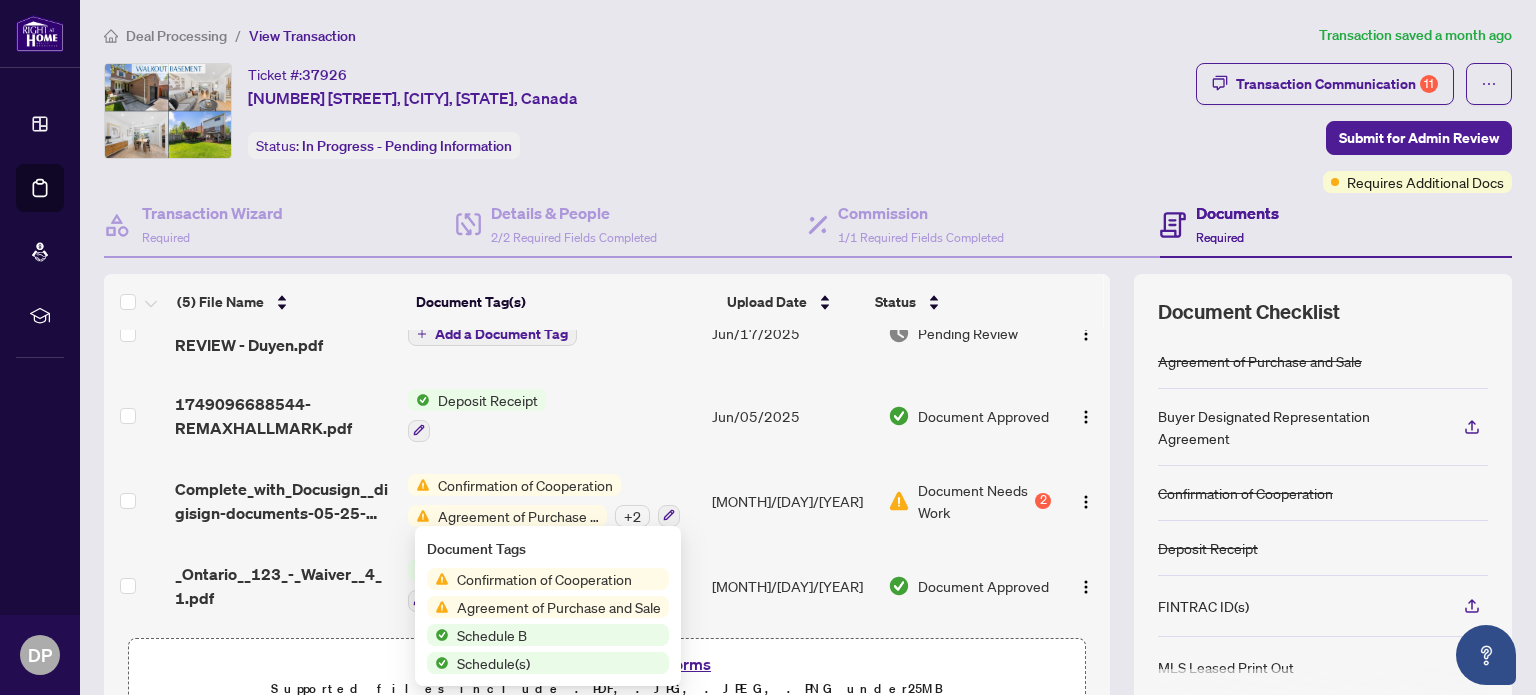 click on "Confirmation of Cooperation" at bounding box center [544, 579] 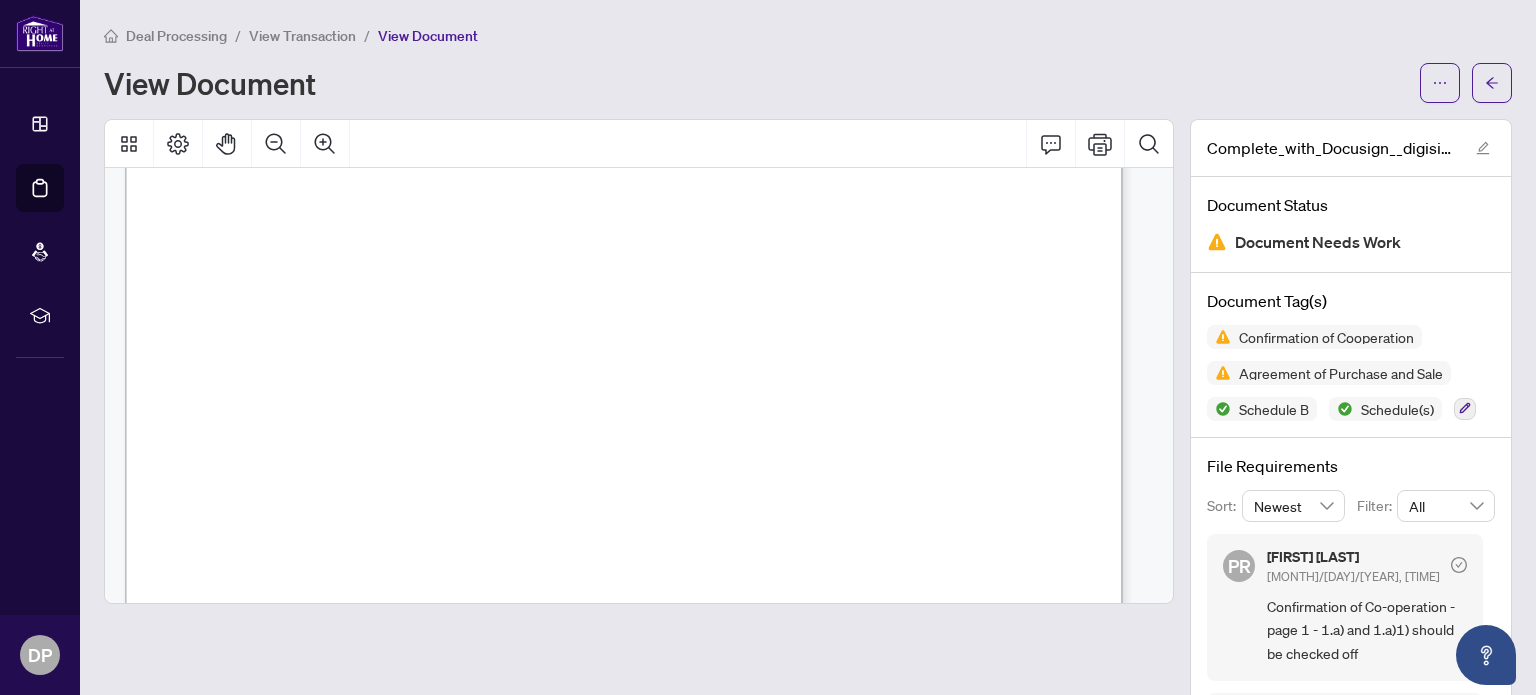 scroll, scrollTop: 15454, scrollLeft: 0, axis: vertical 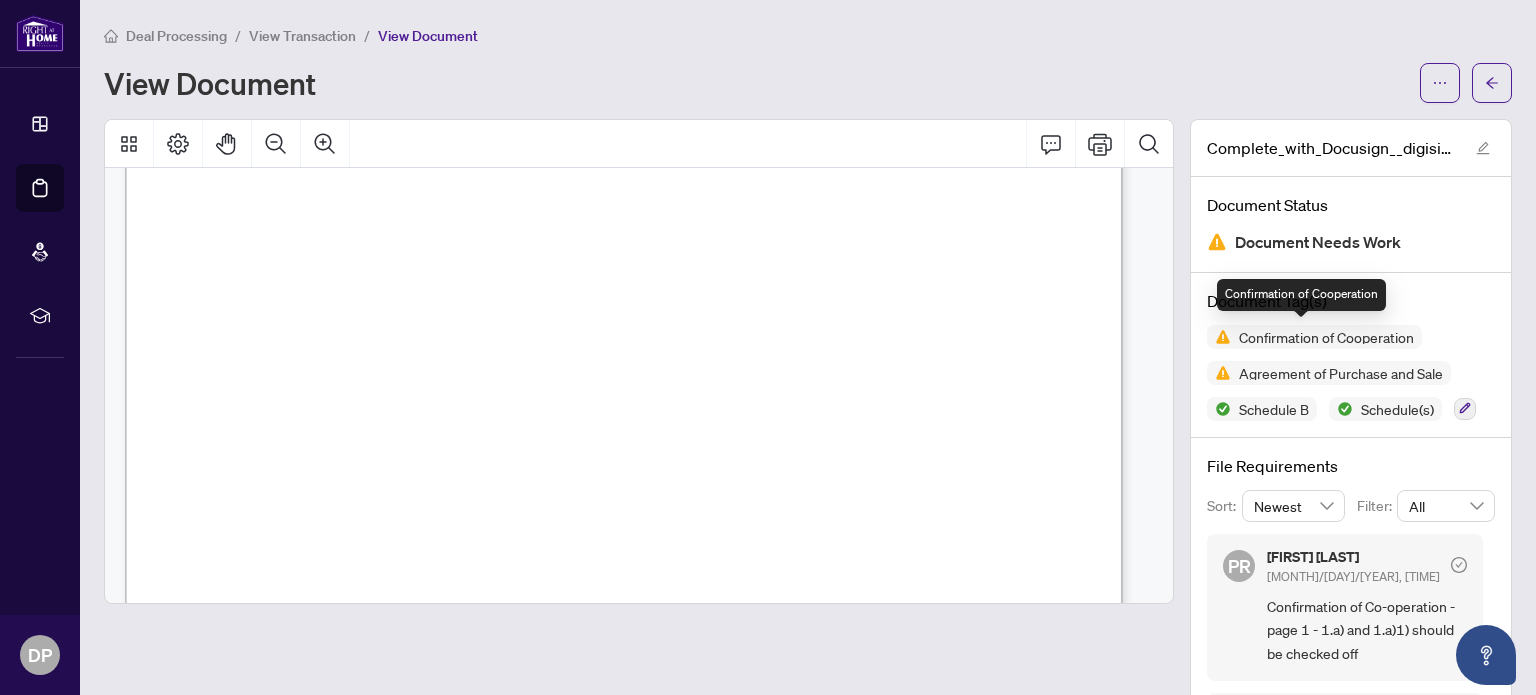 click on "Confirmation of Cooperation" at bounding box center (1326, 337) 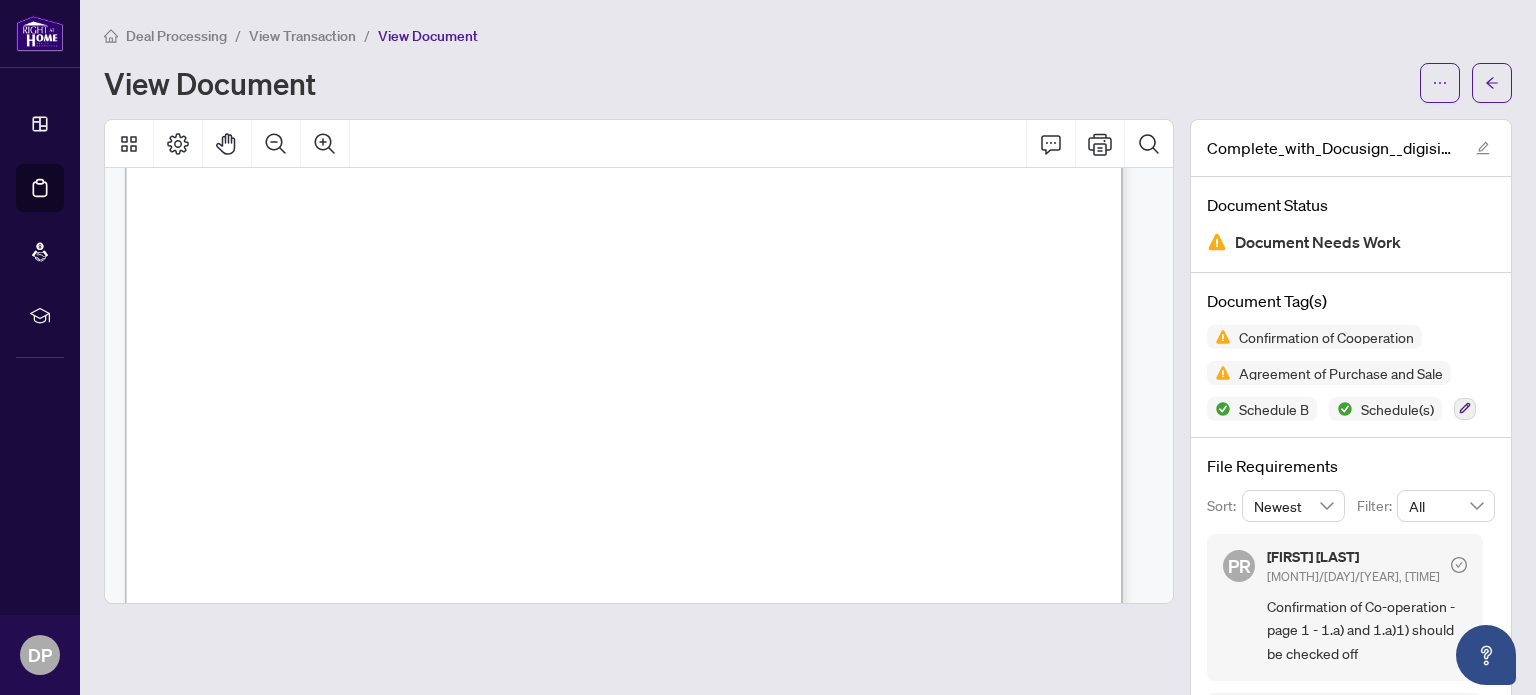 scroll, scrollTop: 11308, scrollLeft: 0, axis: vertical 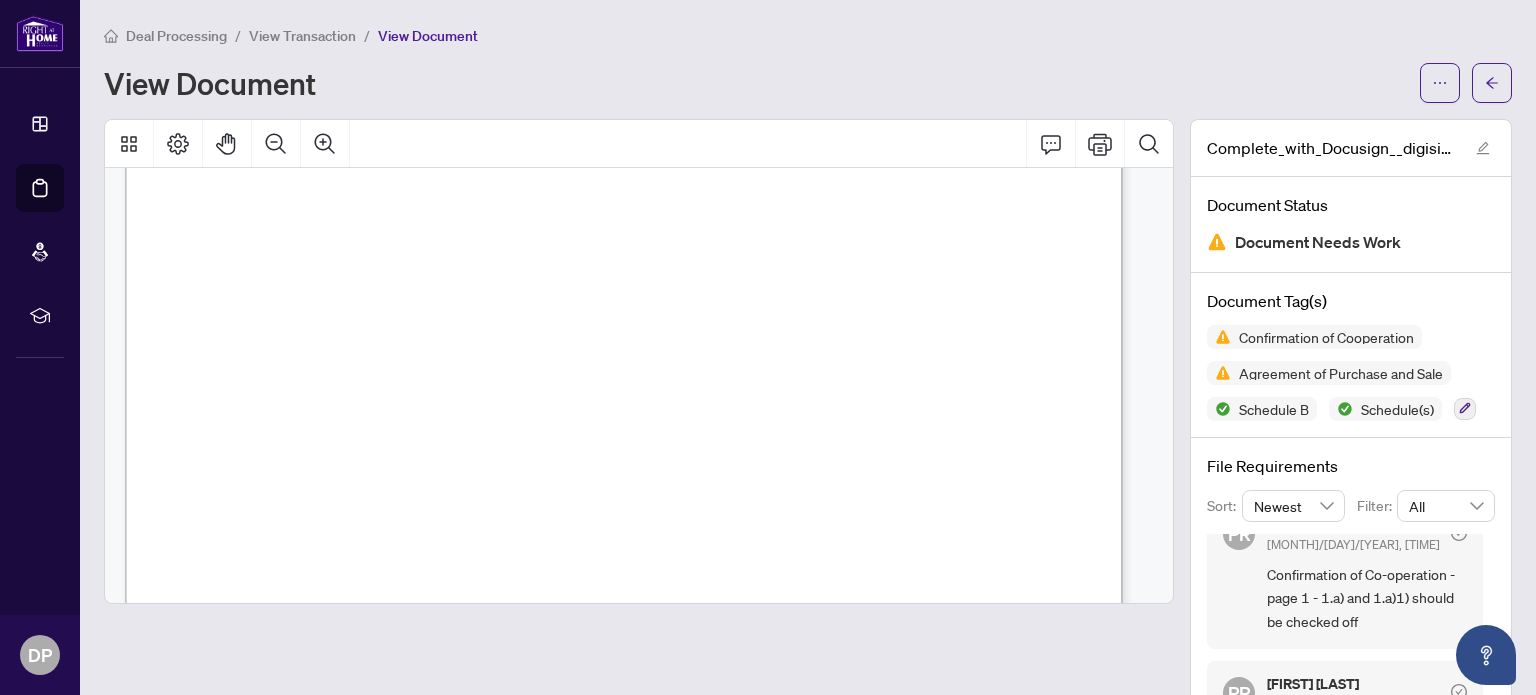 click on "Dashboard" at bounding box center (40, 124) 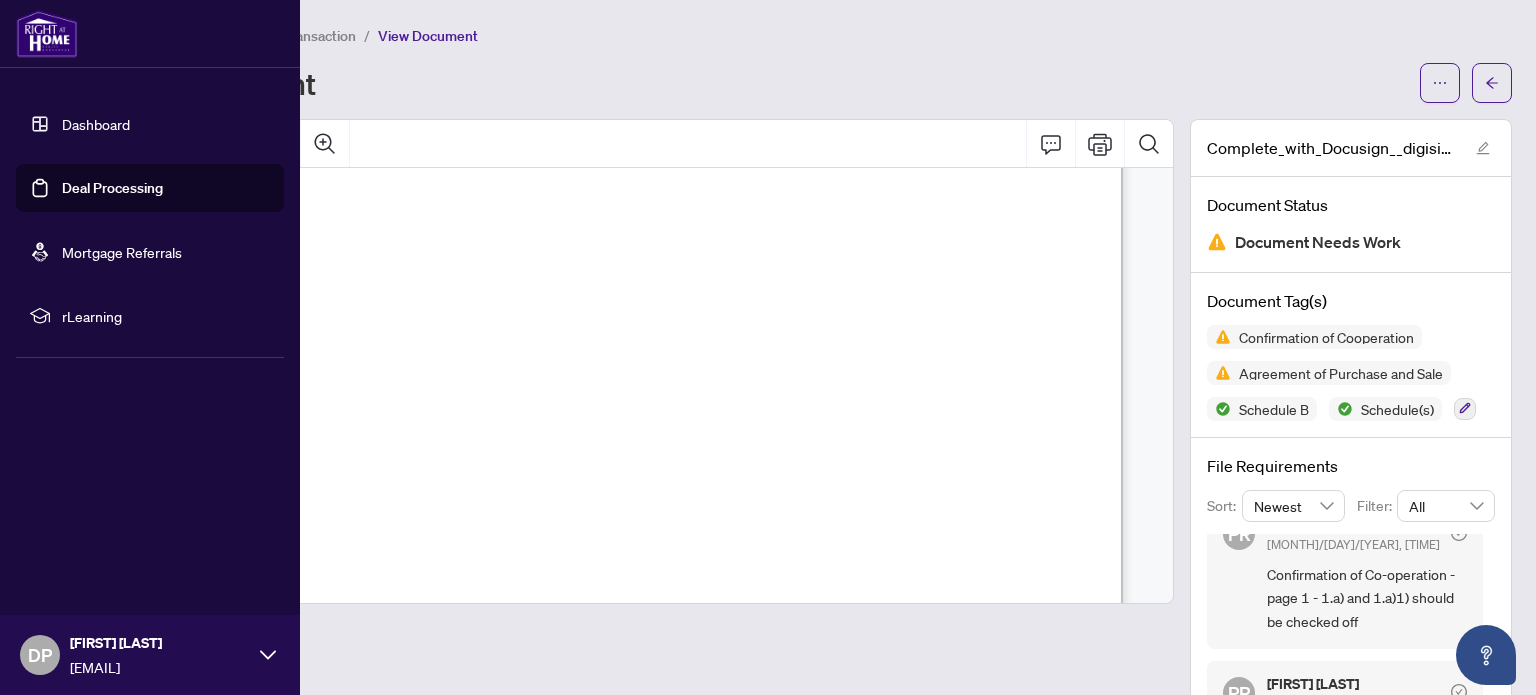 click on "Deal Processing" at bounding box center [112, 188] 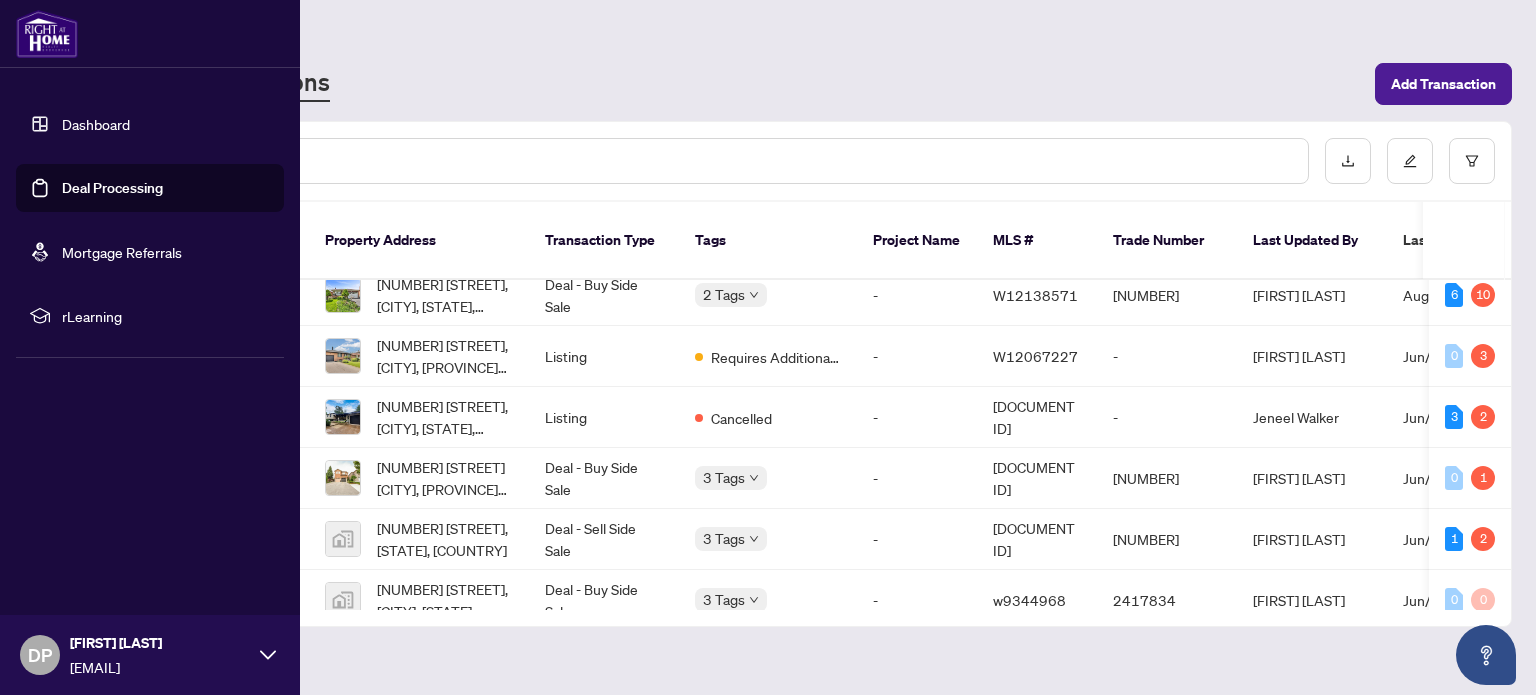 scroll, scrollTop: 332, scrollLeft: 0, axis: vertical 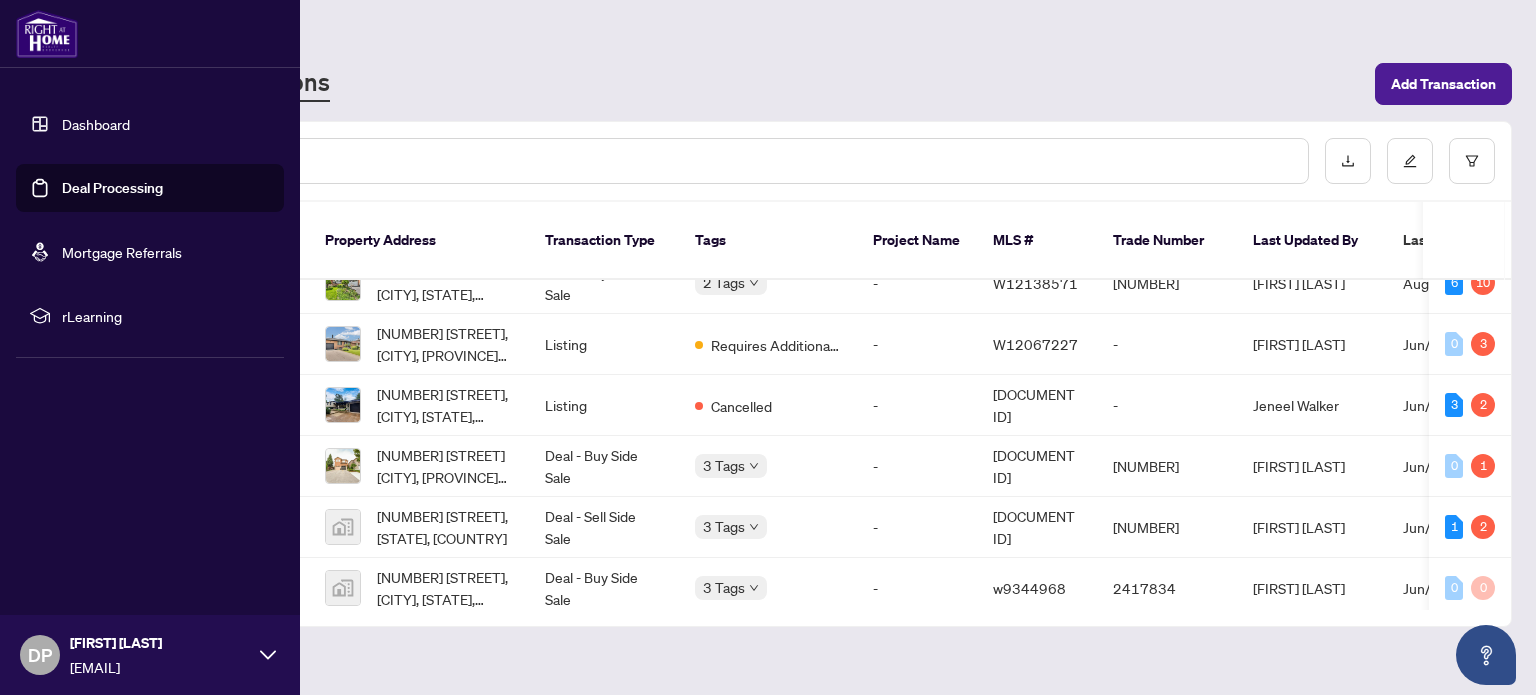 click on "[NUMBER] [STREET] [CITY], [PROVINCE] [POSTAL_CODE] [COUNTRY], [CITY], [PROVINCE], [COUNTRY]" at bounding box center [445, 466] 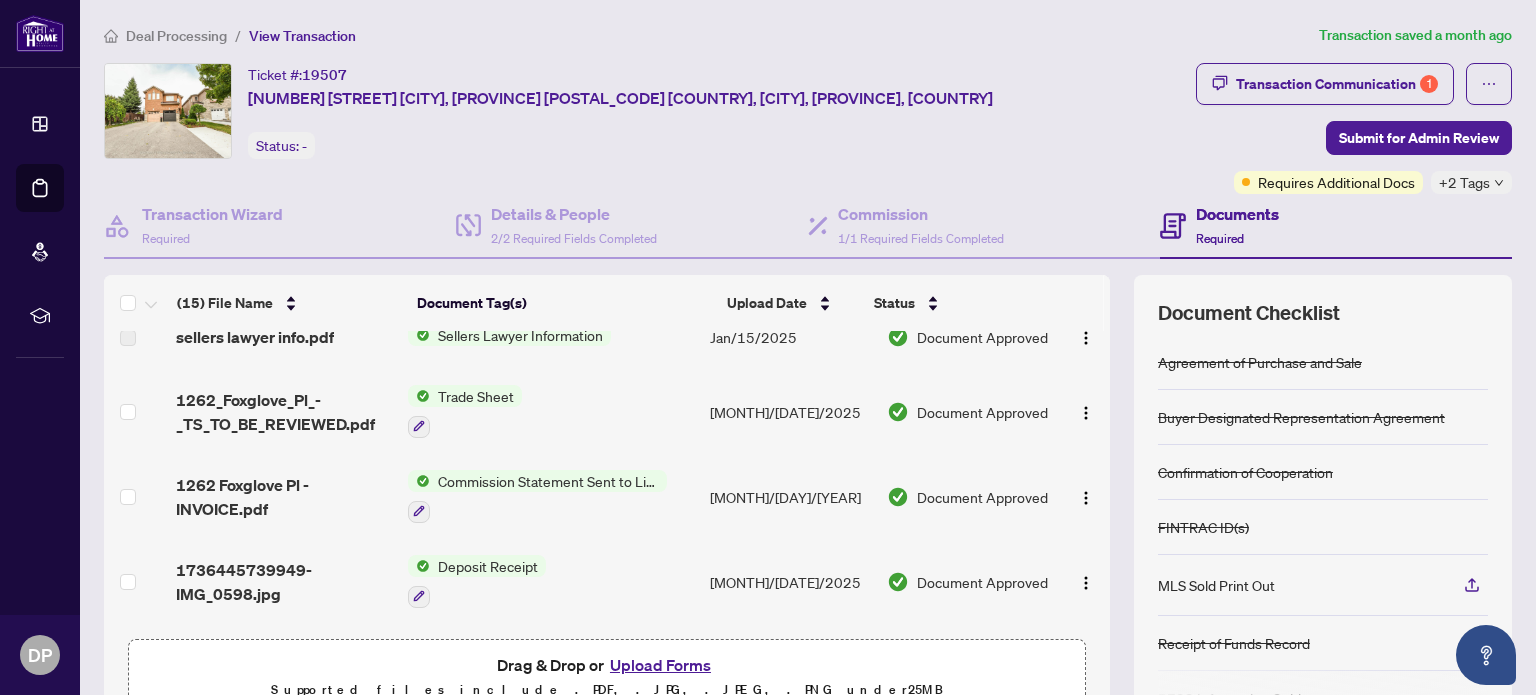 scroll, scrollTop: 799, scrollLeft: 0, axis: vertical 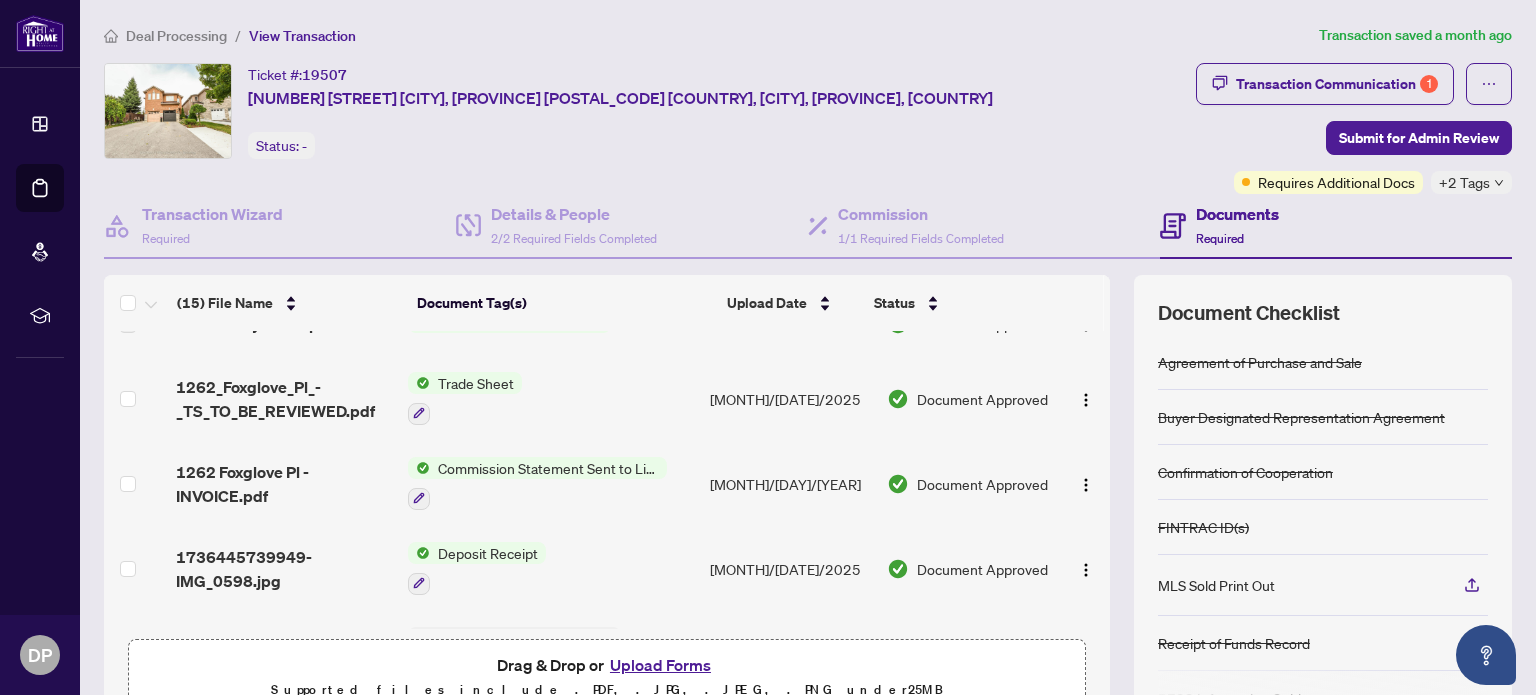click on "Commission Statement Sent to Listing Brokerage" at bounding box center [548, 468] 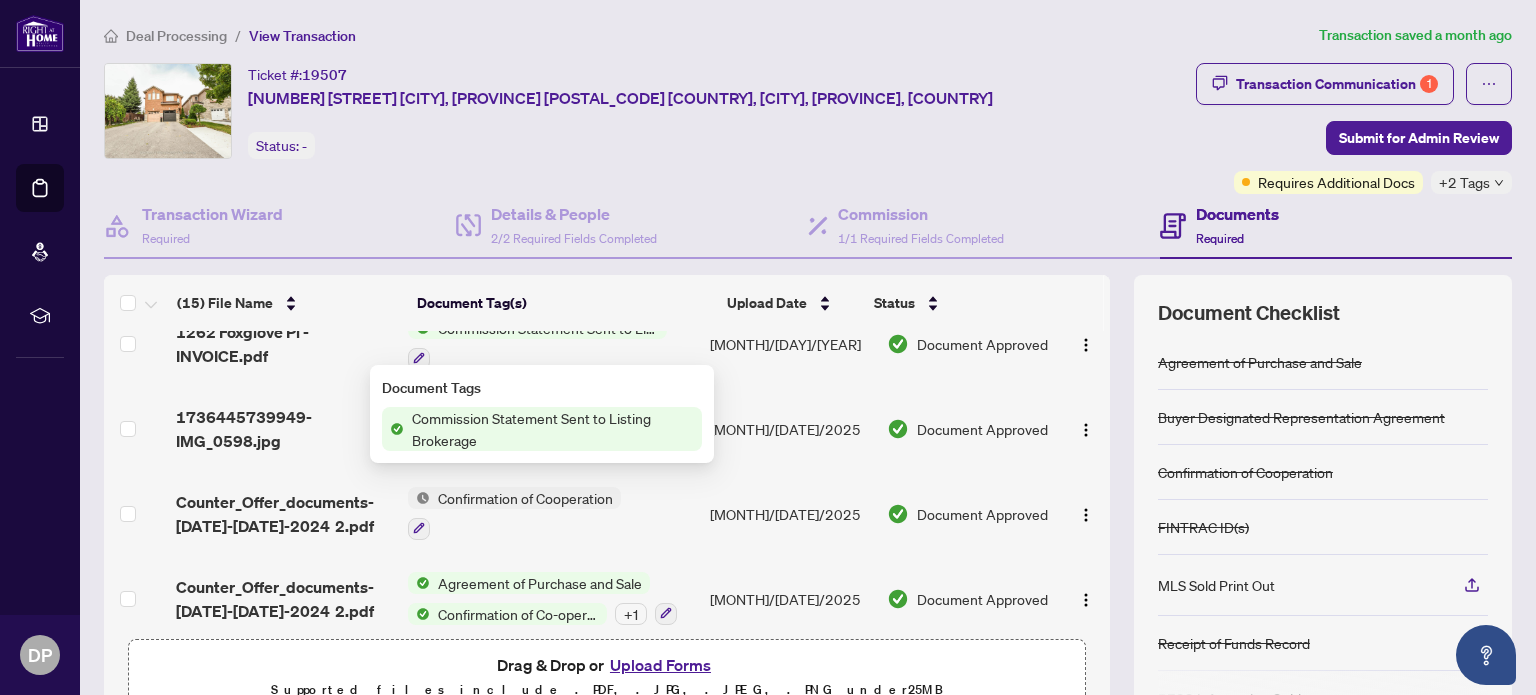 scroll, scrollTop: 949, scrollLeft: 0, axis: vertical 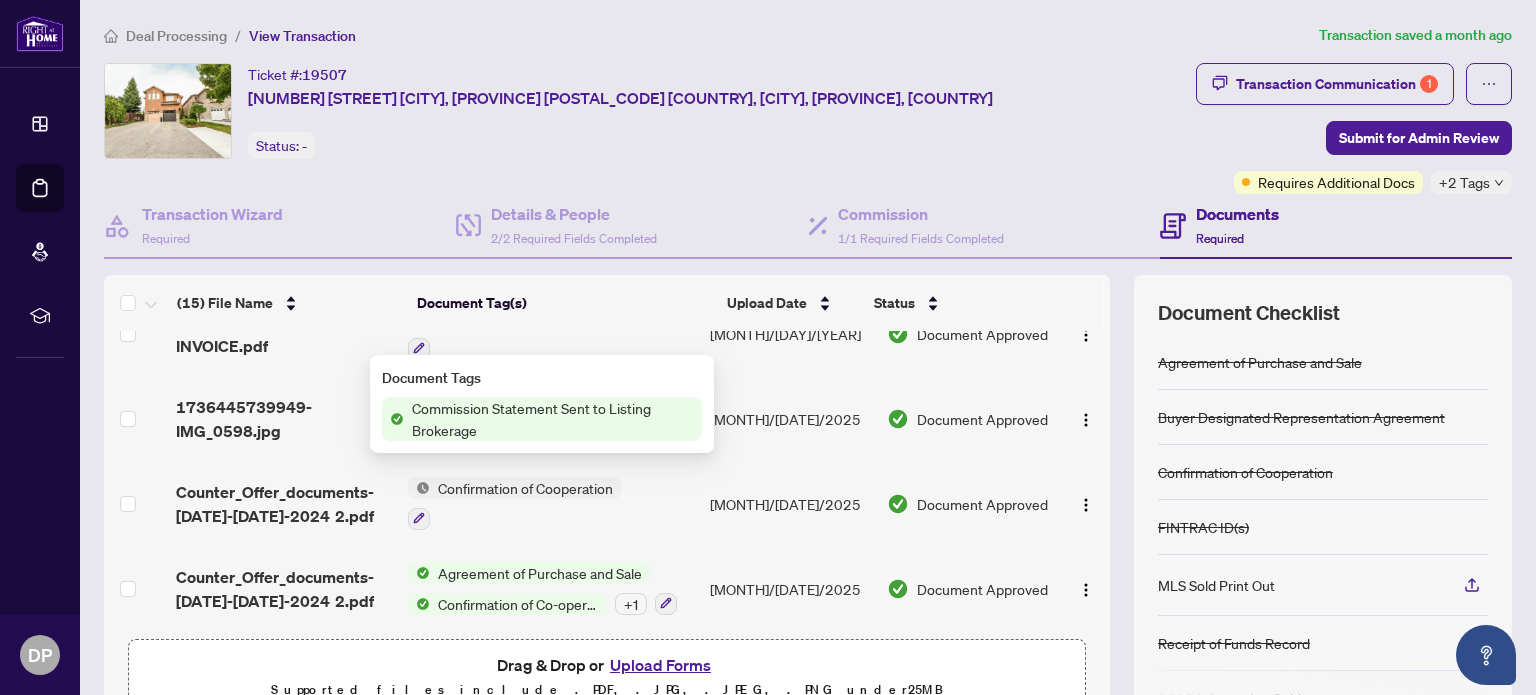 click on "Confirmation of Co-operation and Representation—Buyer/Seller" at bounding box center [518, 604] 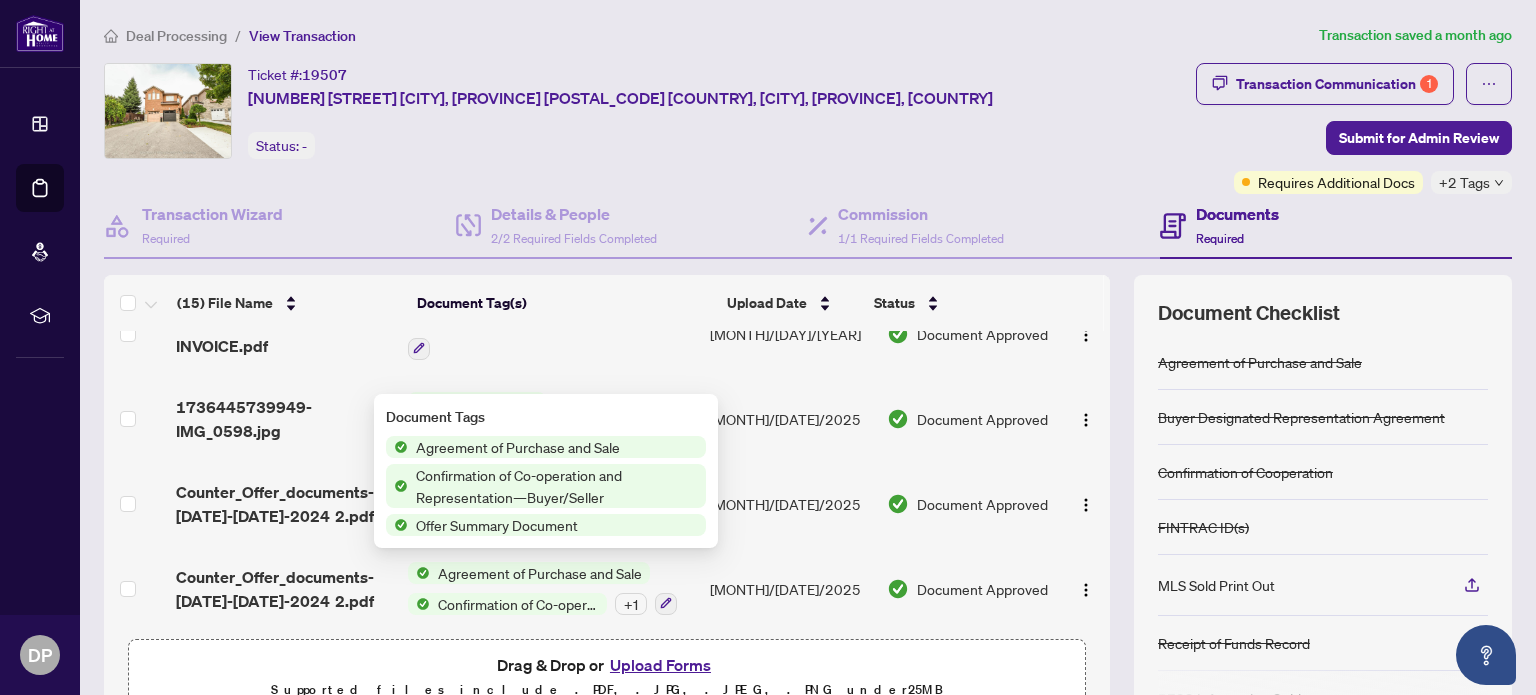 click on "Confirmation of Co-operation and Representation—Buyer/Seller" at bounding box center (557, 486) 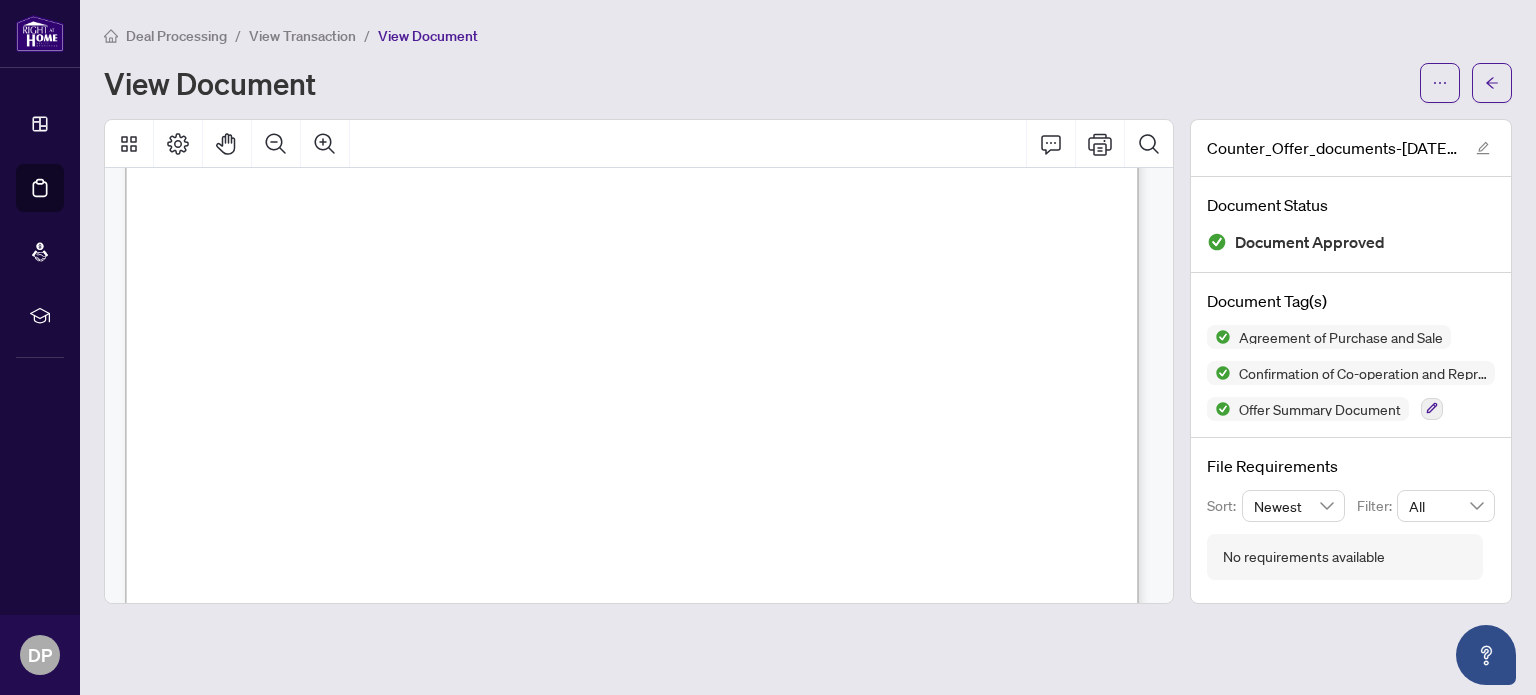 scroll, scrollTop: 0, scrollLeft: 0, axis: both 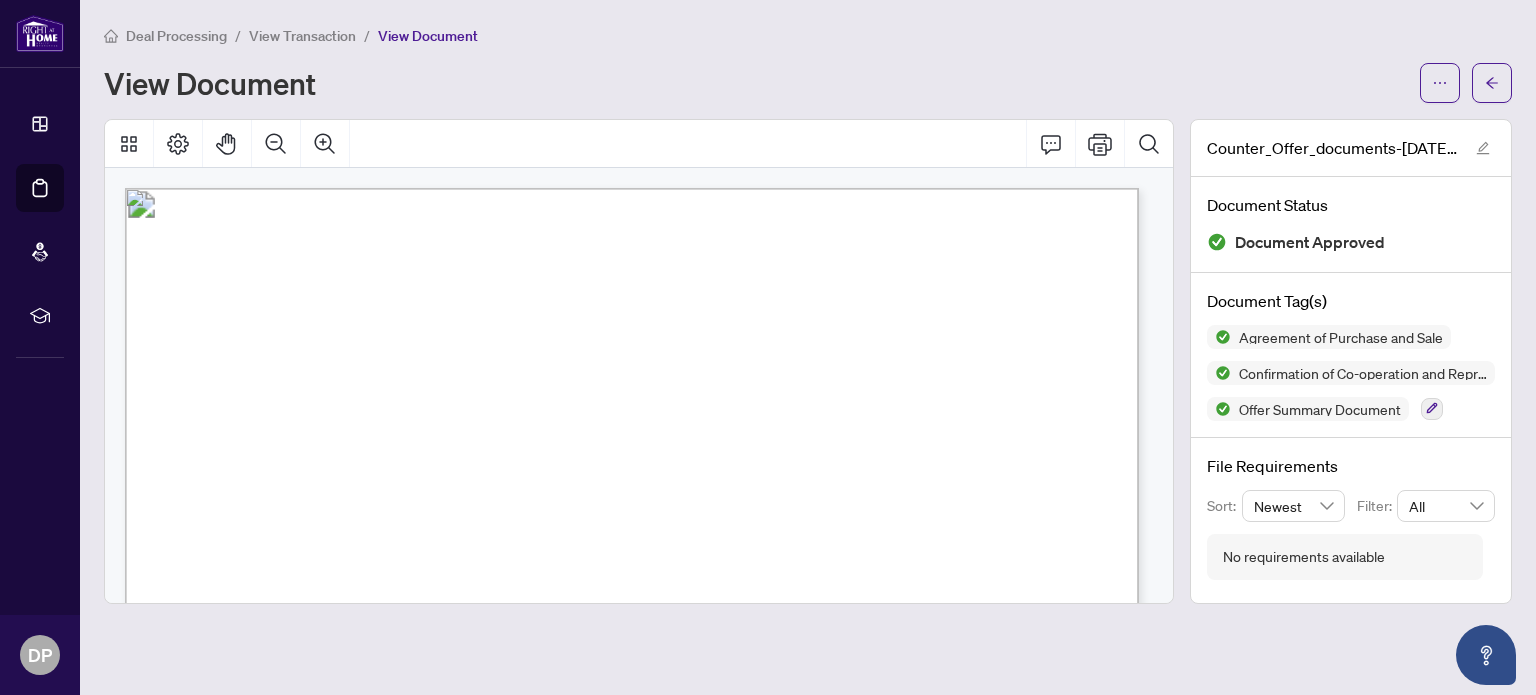 click 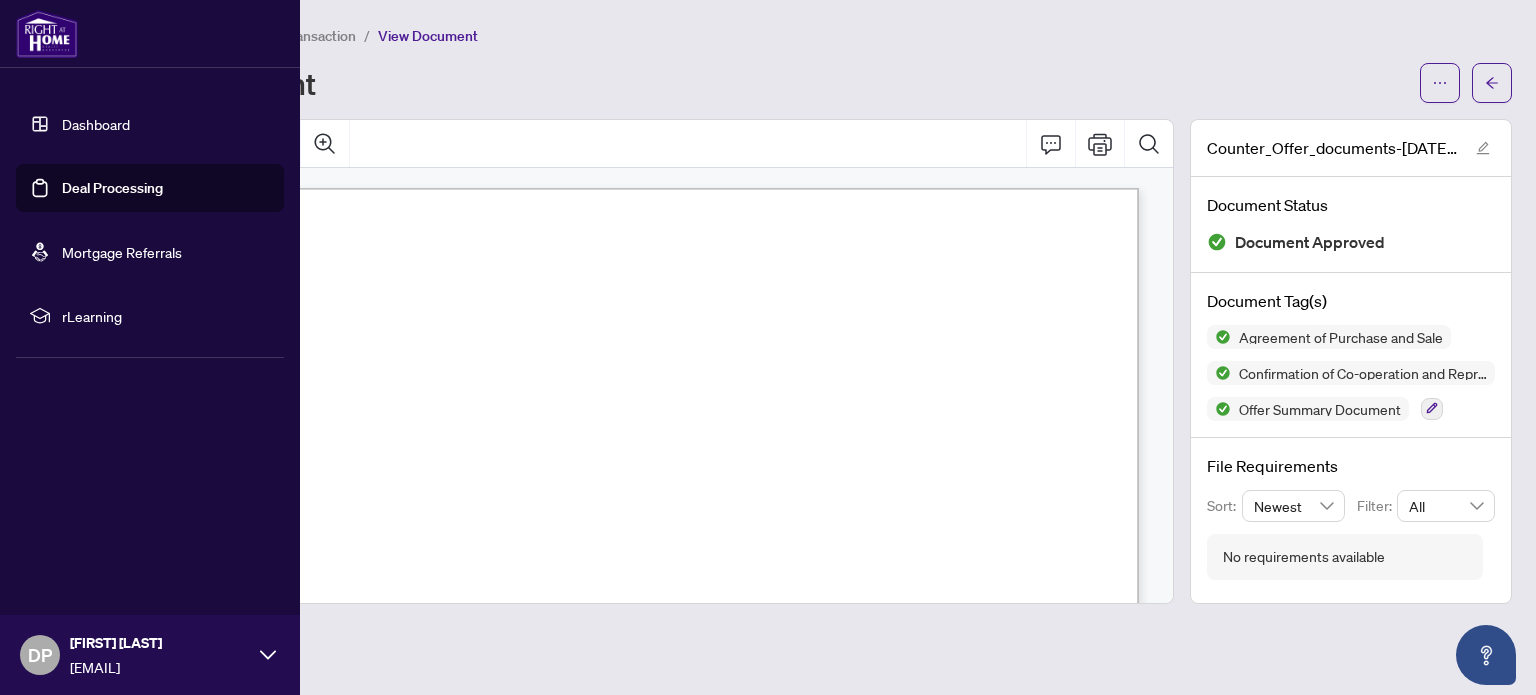 click on "Deal Processing" at bounding box center [112, 188] 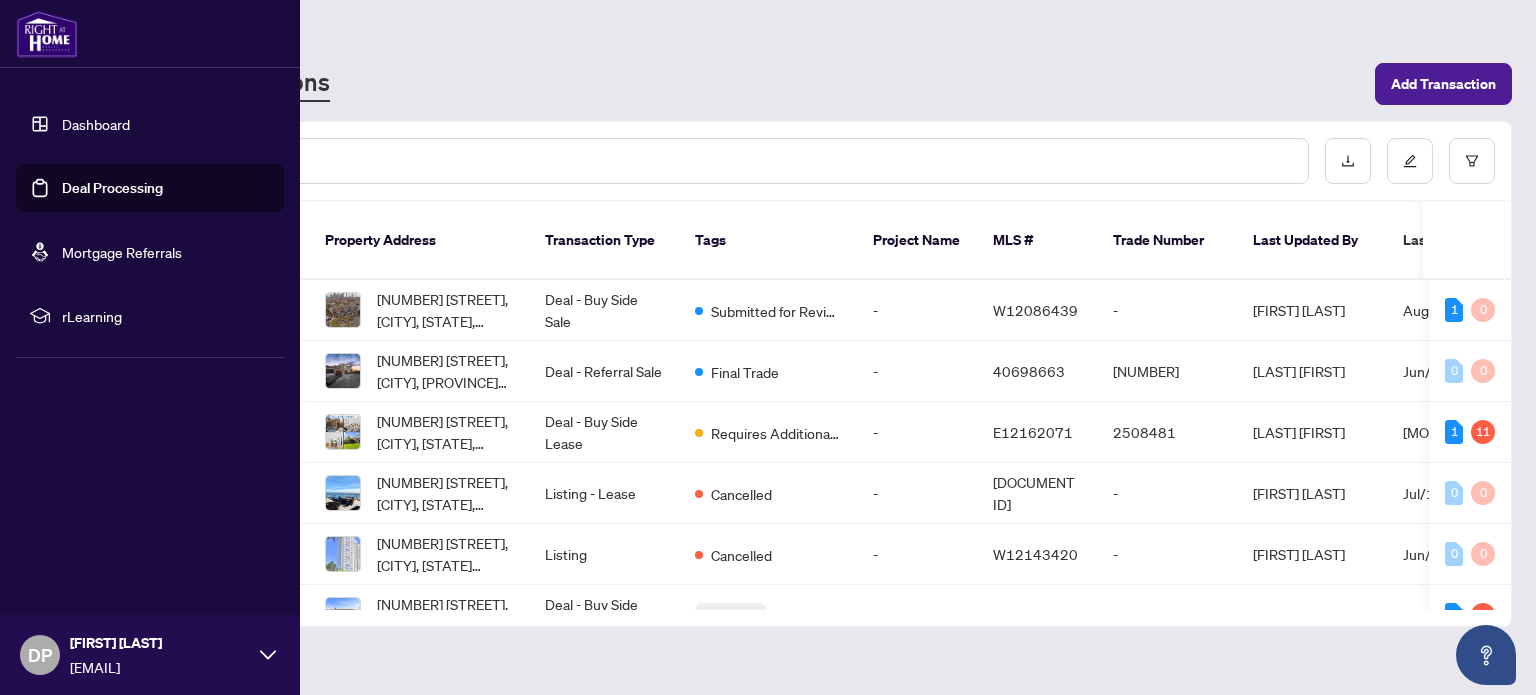 click on "[NUMBER] [STREET], [CITY], [STATE], Canada" at bounding box center (445, 432) 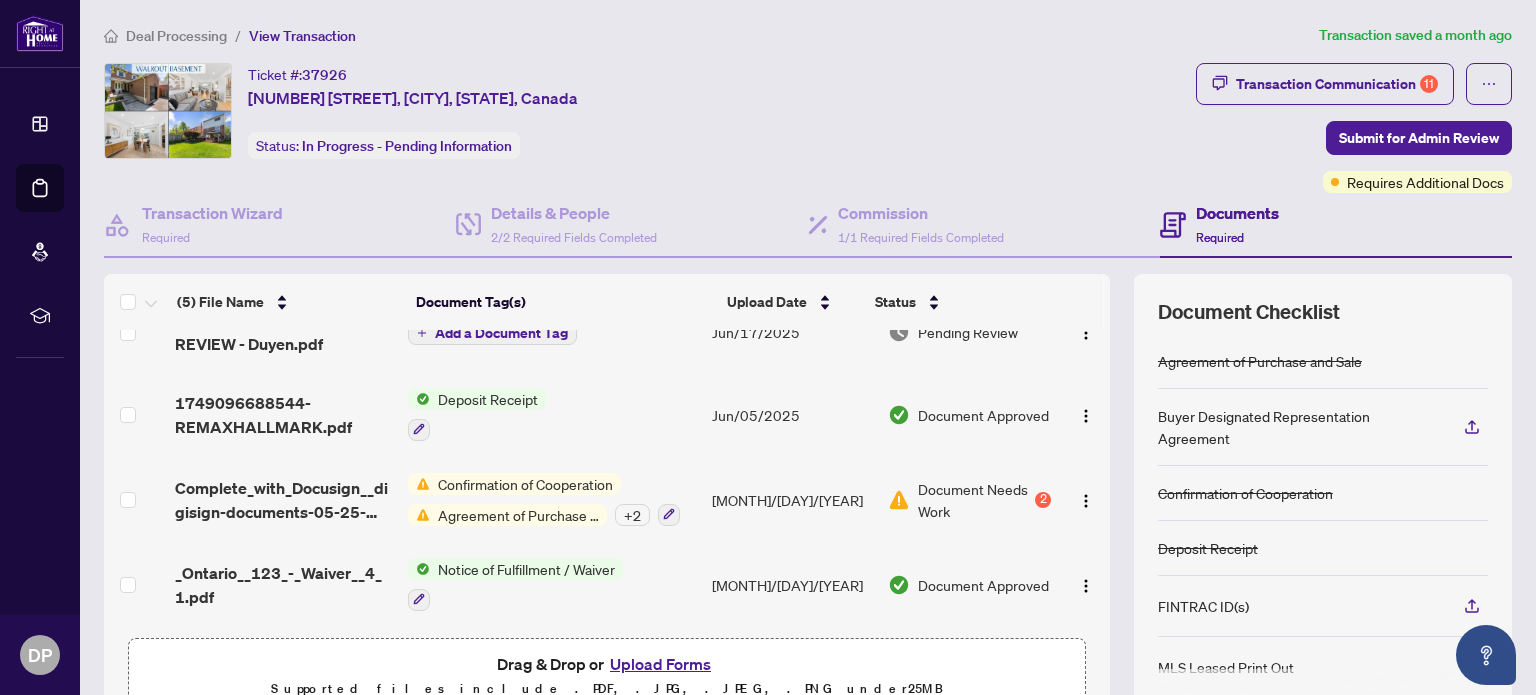 scroll, scrollTop: 104, scrollLeft: 0, axis: vertical 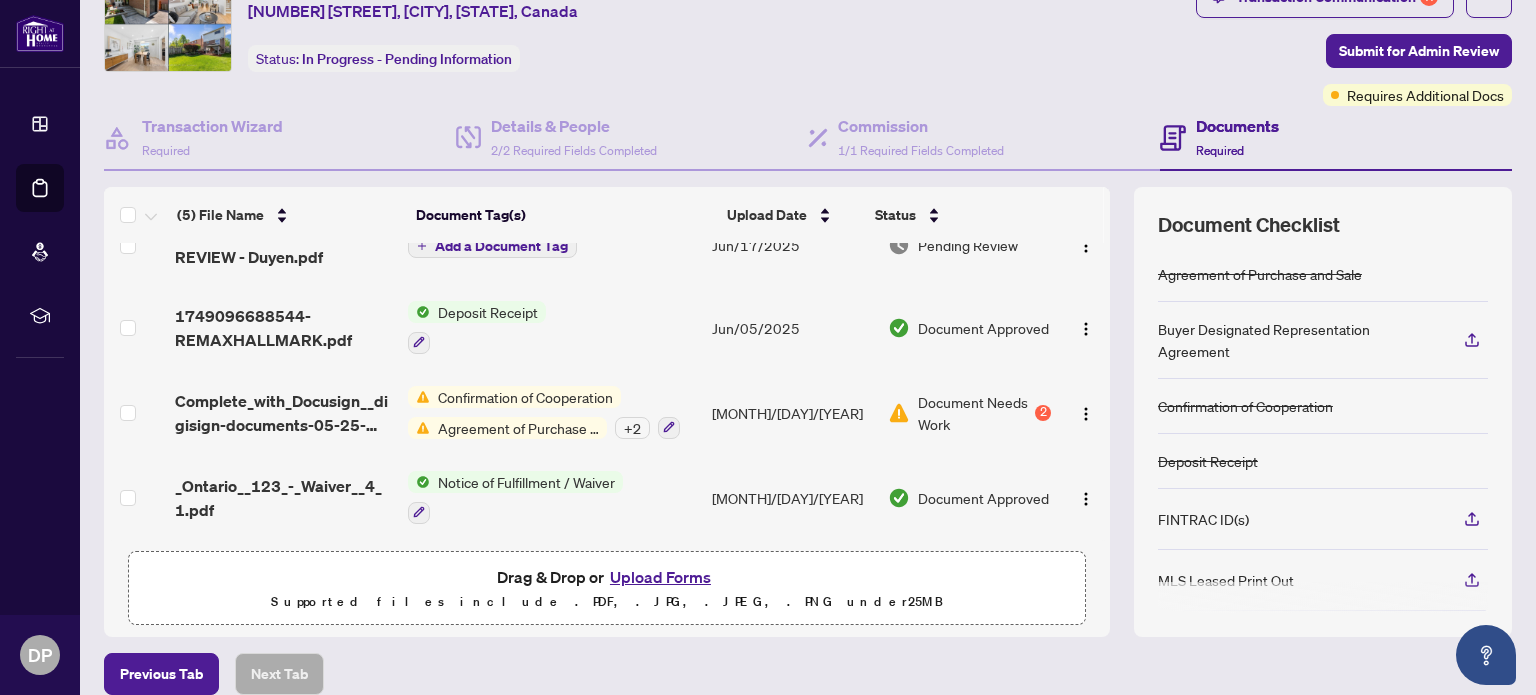 click on "Documents" at bounding box center [1237, 126] 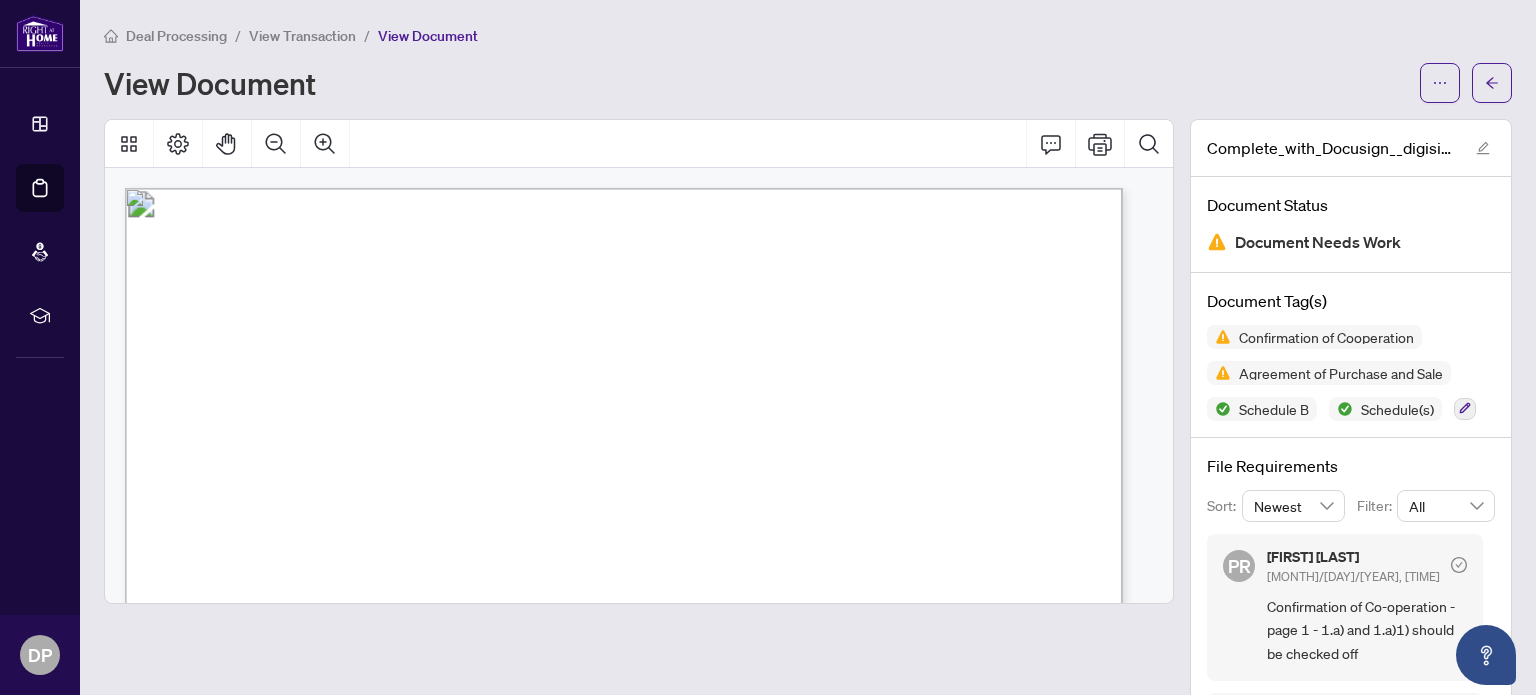 scroll, scrollTop: 93, scrollLeft: 0, axis: vertical 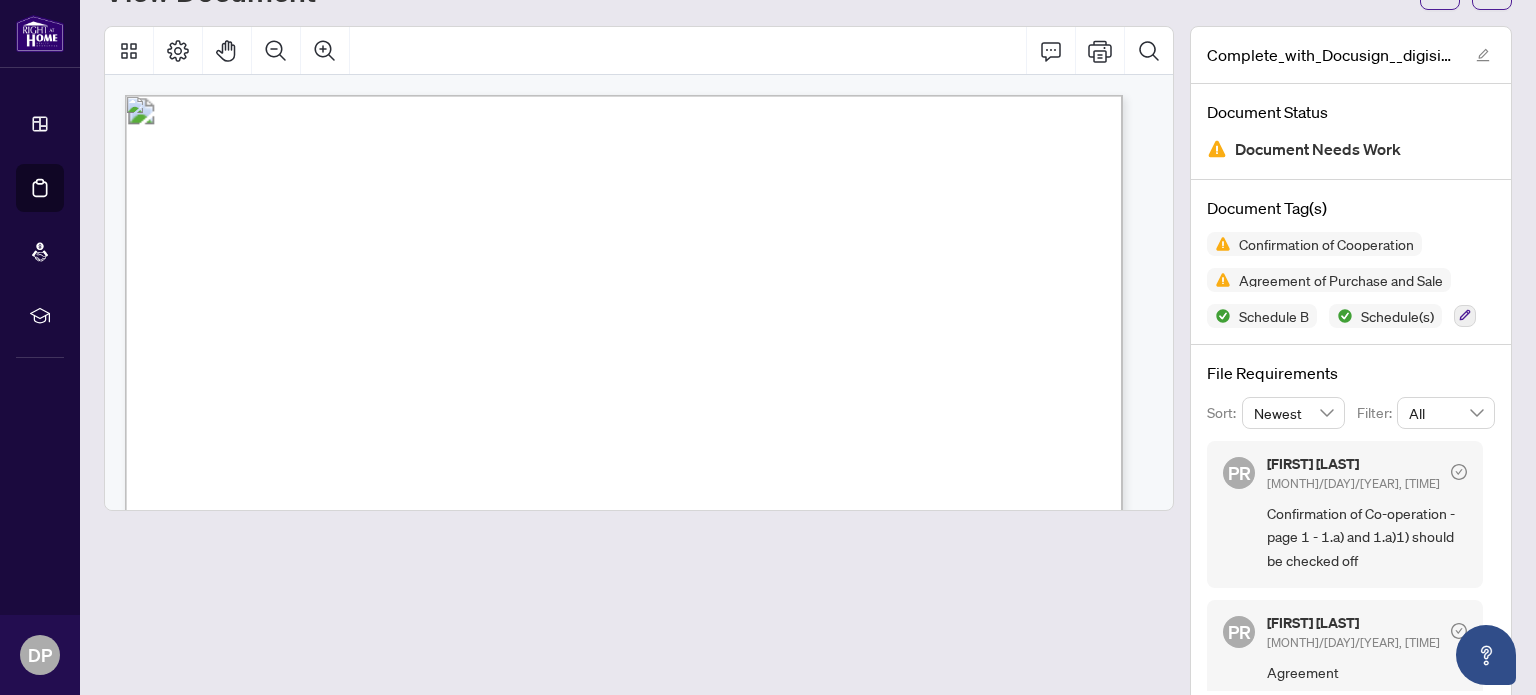 click on "Confirmation of Co-operation - page 1 - 1.a) and 1.a)1) should be checked off" at bounding box center (1367, 537) 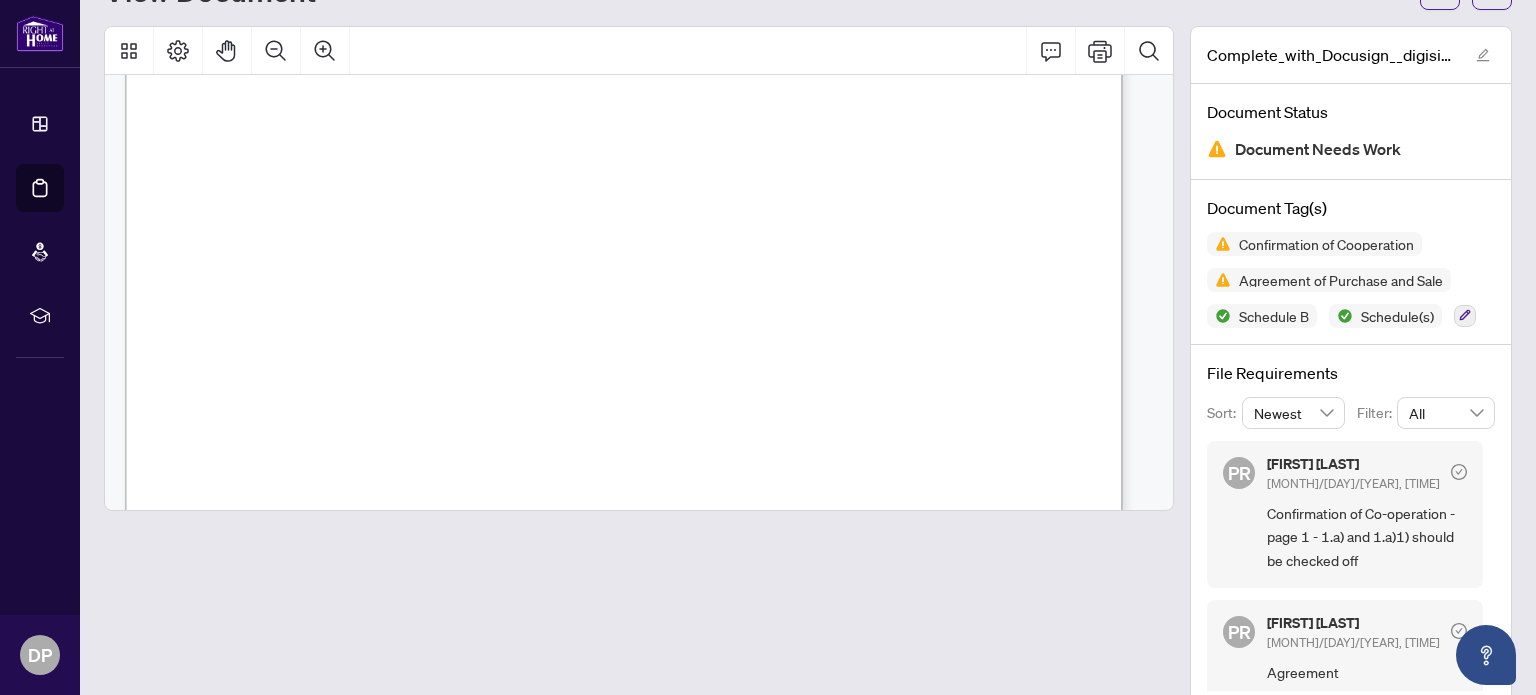 scroll, scrollTop: 2061, scrollLeft: 0, axis: vertical 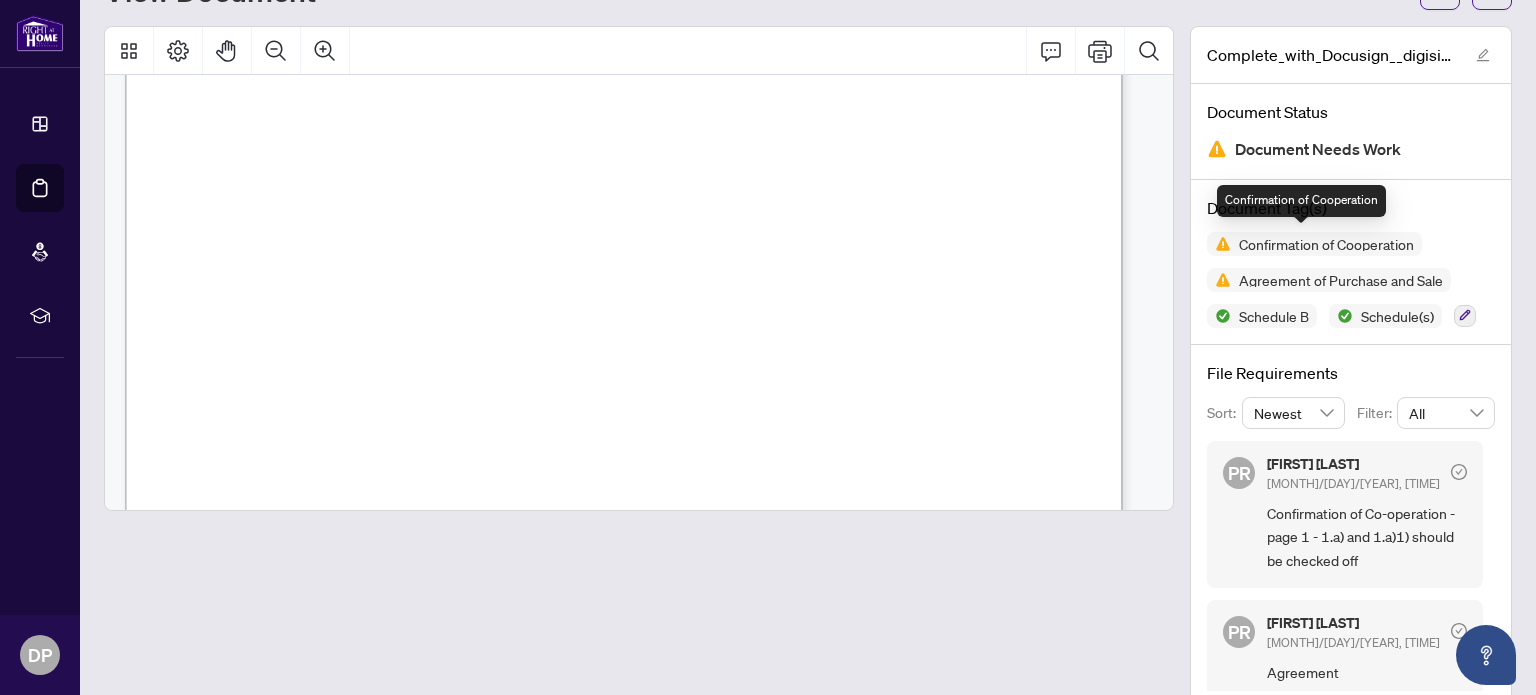 click at bounding box center (1219, 244) 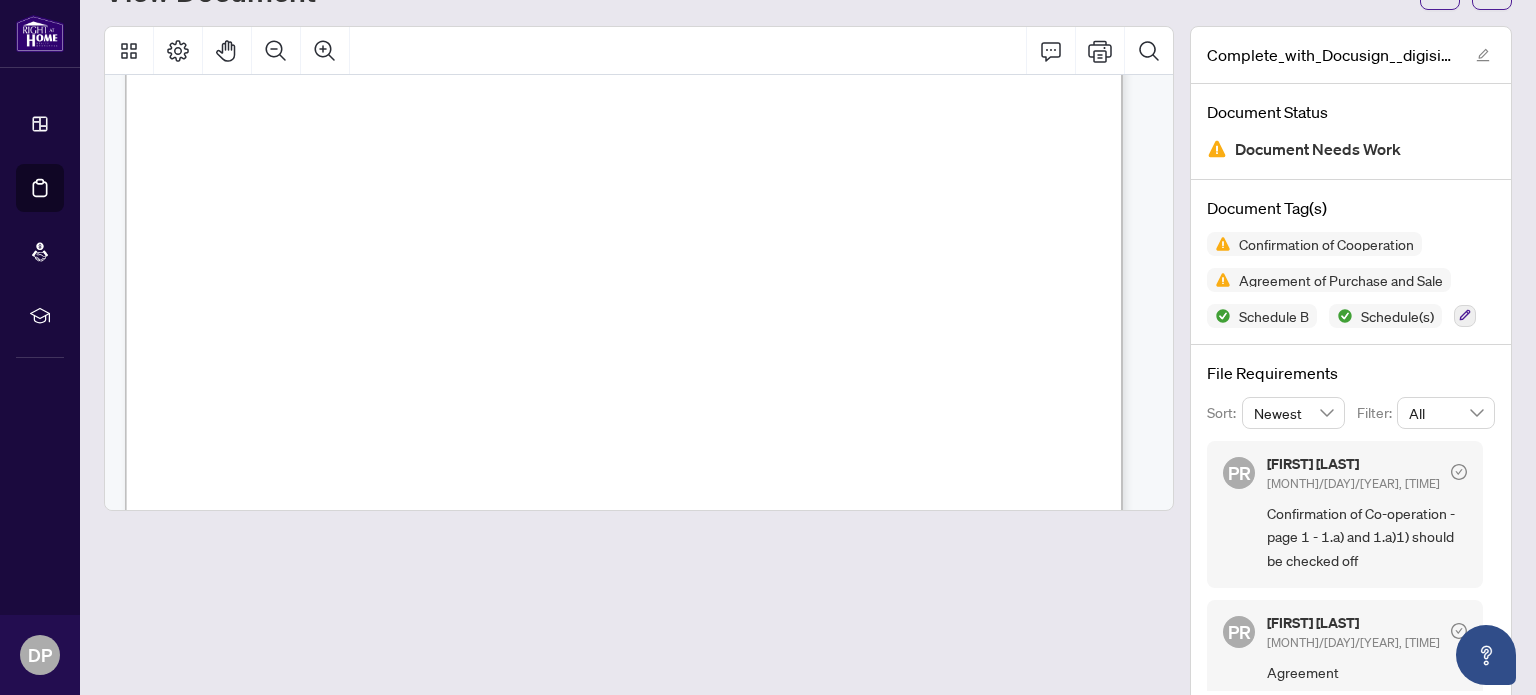click on "Confirmation of Cooperation" at bounding box center [1326, 244] 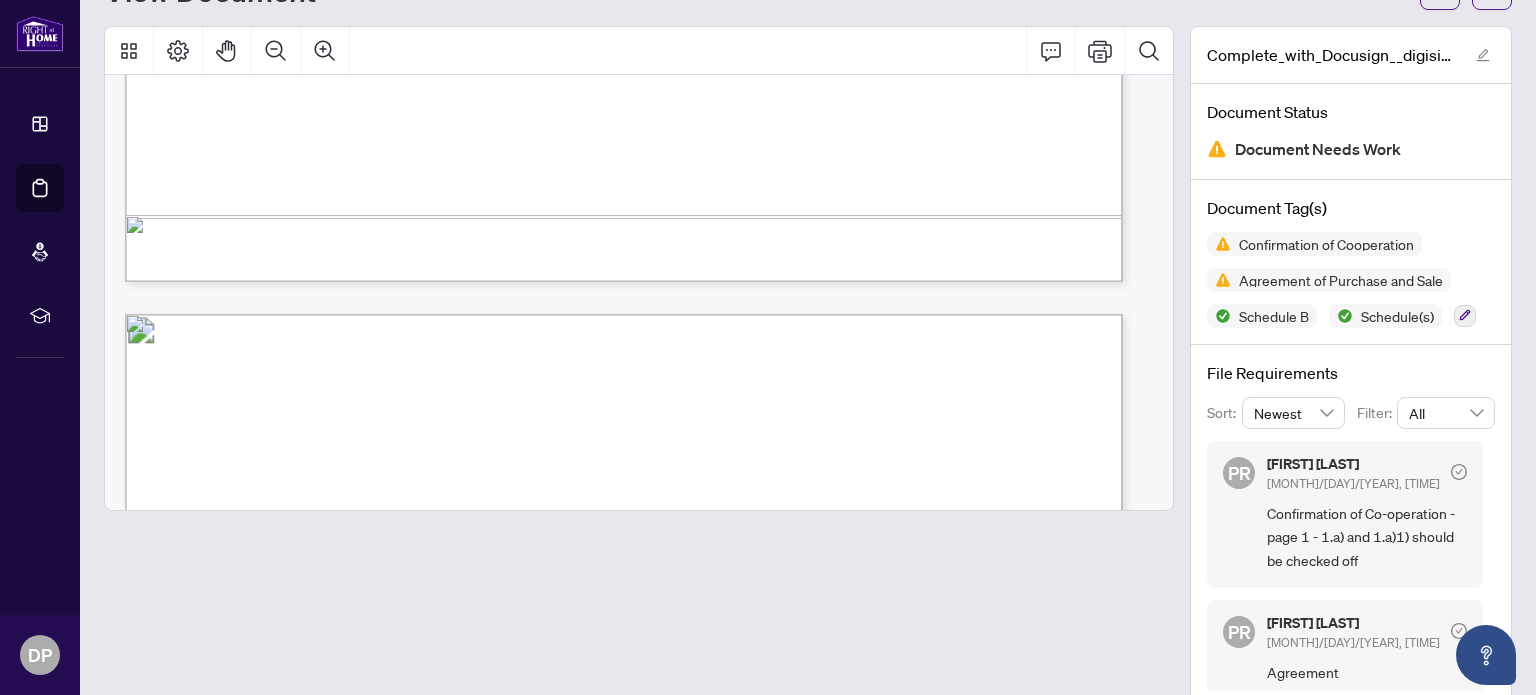 scroll, scrollTop: 2435, scrollLeft: 0, axis: vertical 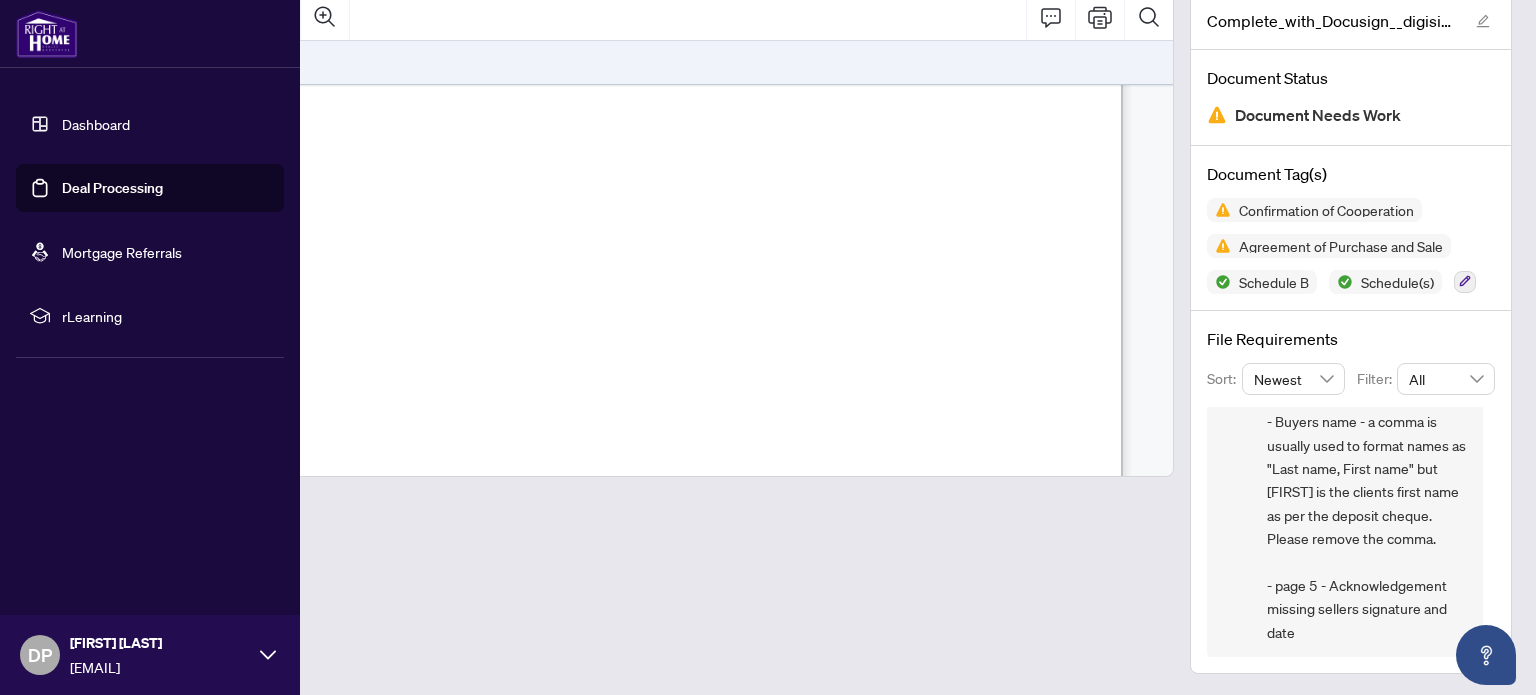 click on "Dashboard" at bounding box center [96, 124] 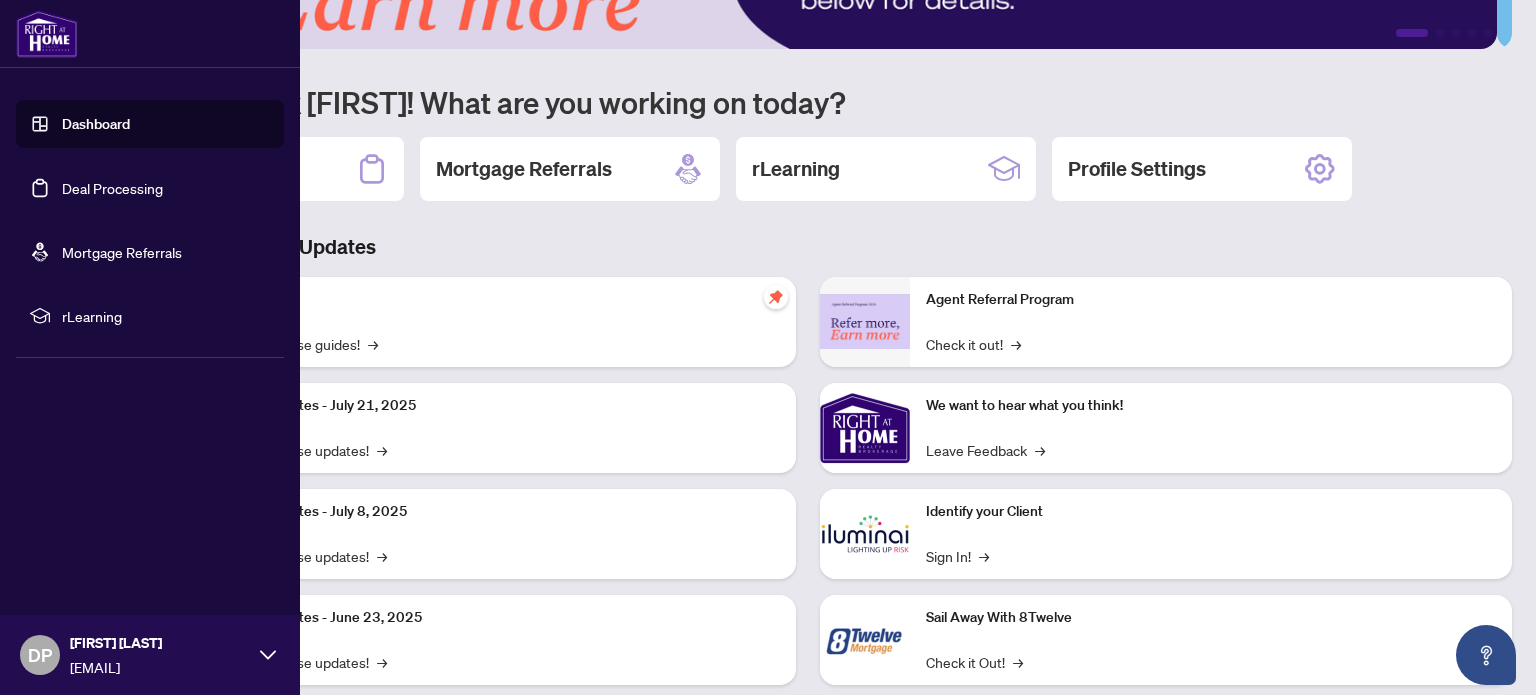 click on "1 2 3 4 5 Welcome back [FIRST]! What are you working on today? Deal Processing Mortgage Referrals rLearning Profile Settings Brokerage & Industry Updates Self-Help Check out these guides! → Platform Updates - July 21, 2025 Check out these updates! → Platform Updates - July 8, 2025 Check out these updates! → Platform Updates - June 23, 2025 Check out these updates! → Agent Referral Program Check it out! → We want to hear what you think! Leave Feedback → Identify your Client Sign In! → Sail Away With 8Twelve Check it Out! →" at bounding box center [808, 306] 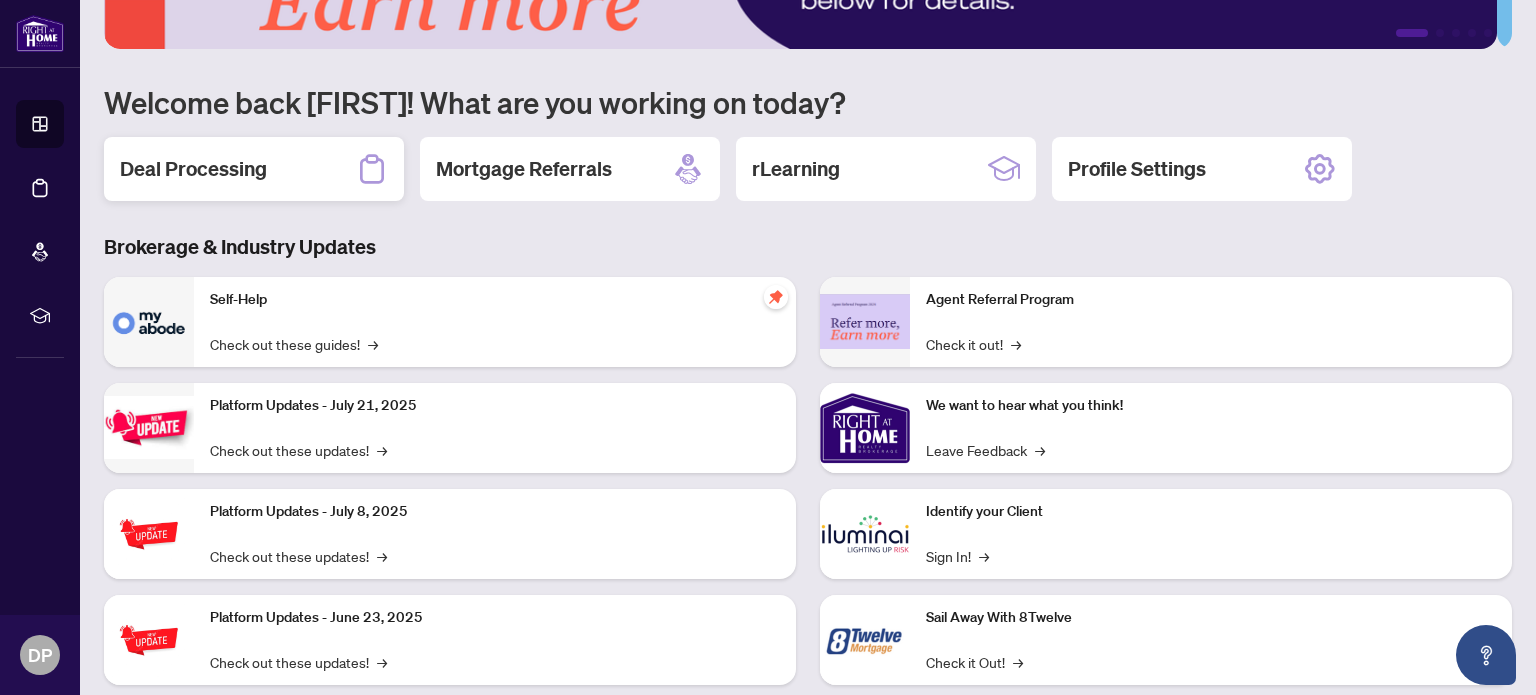 click on "Deal Processing" at bounding box center [193, 169] 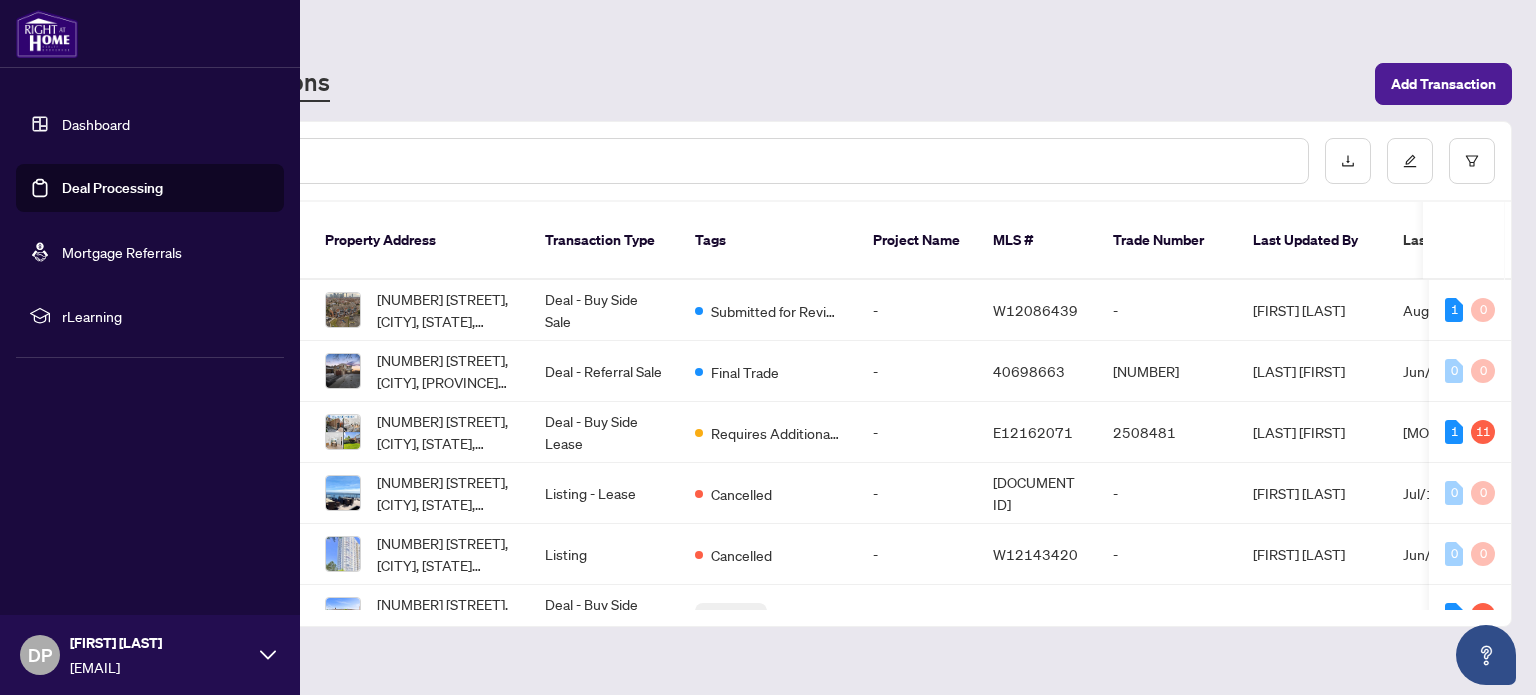click on "Dashboard" at bounding box center (96, 124) 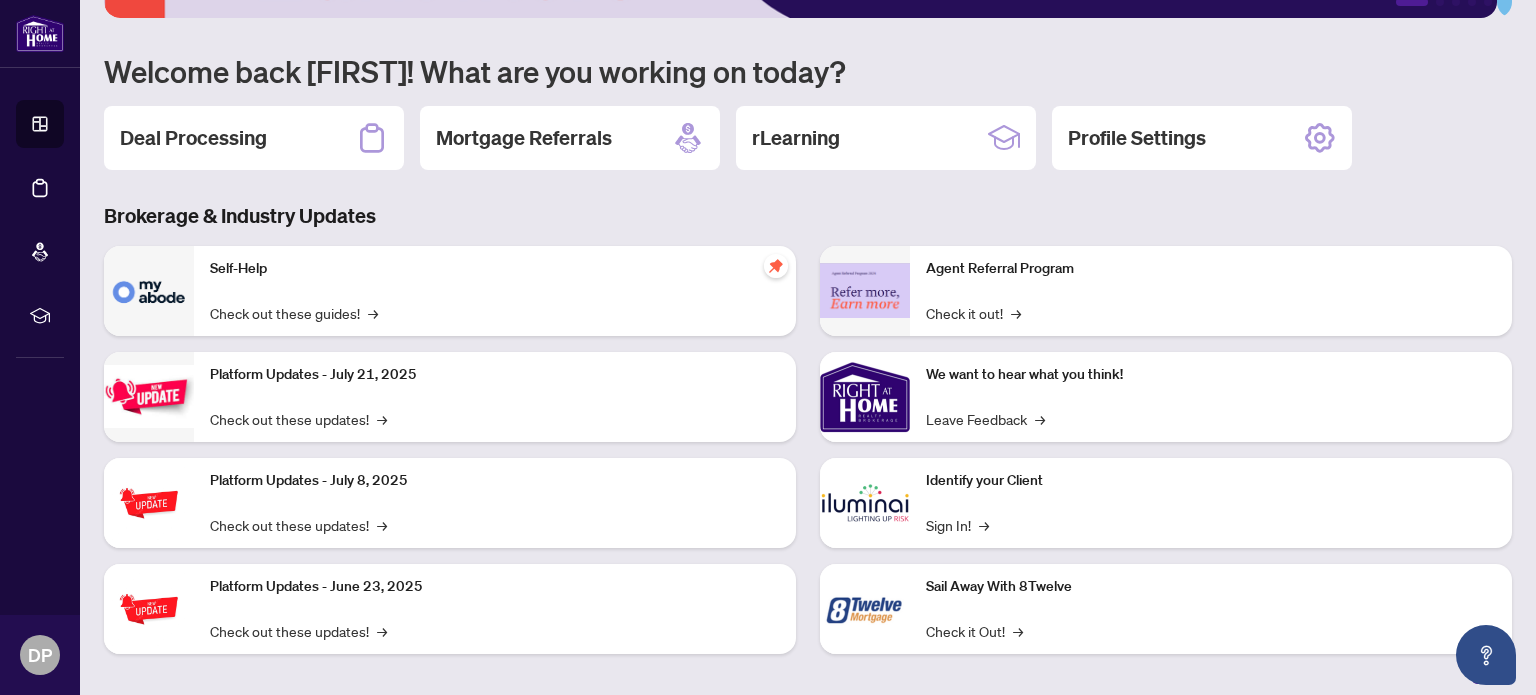 scroll, scrollTop: 159, scrollLeft: 0, axis: vertical 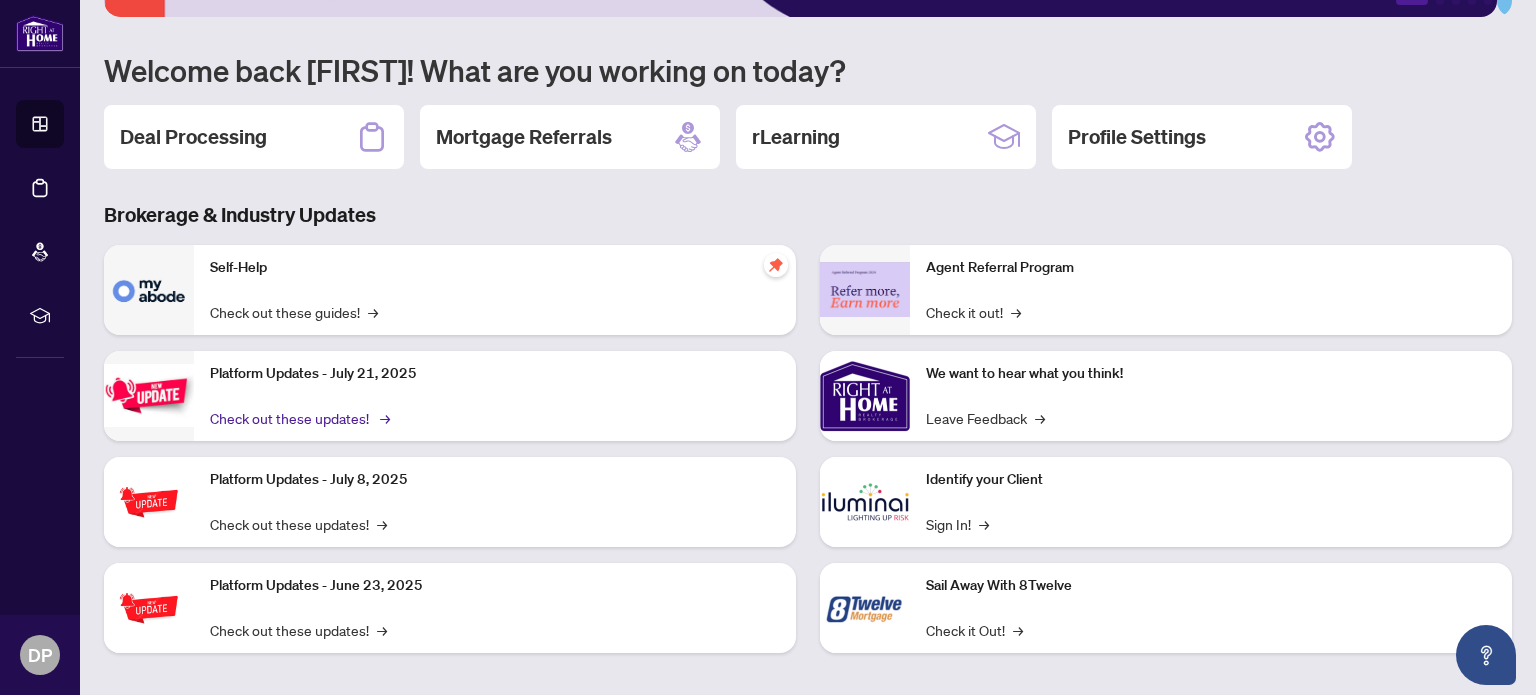 click on "→" at bounding box center (385, 418) 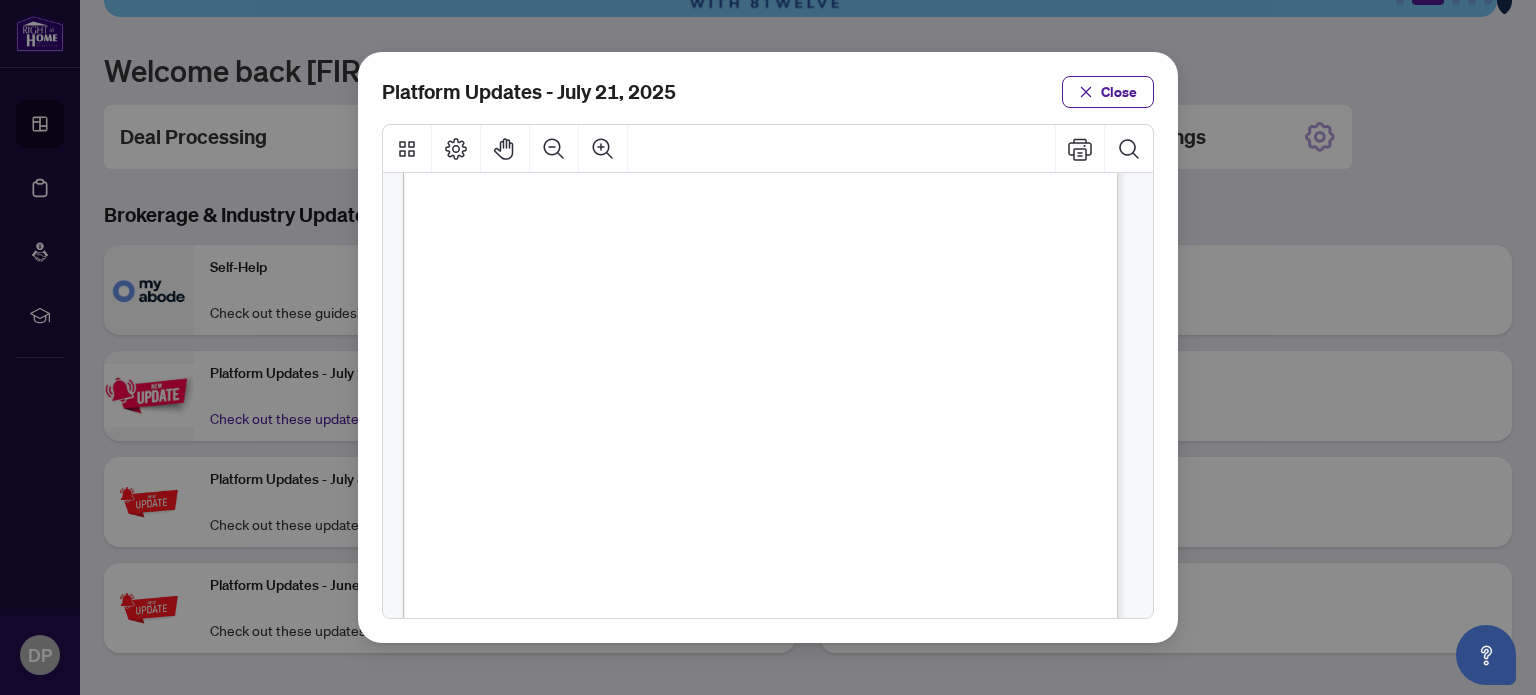 scroll, scrollTop: 520, scrollLeft: 0, axis: vertical 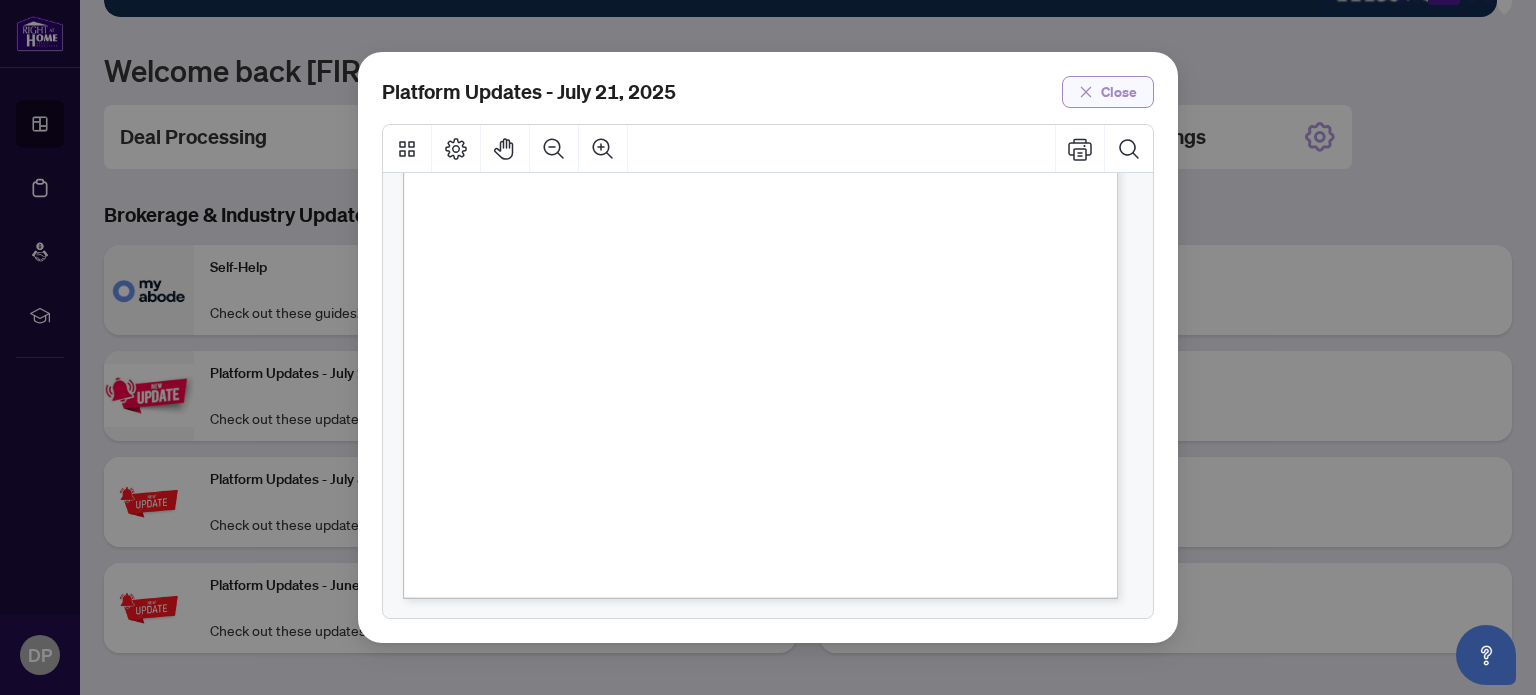 click on "Close" at bounding box center [1119, 92] 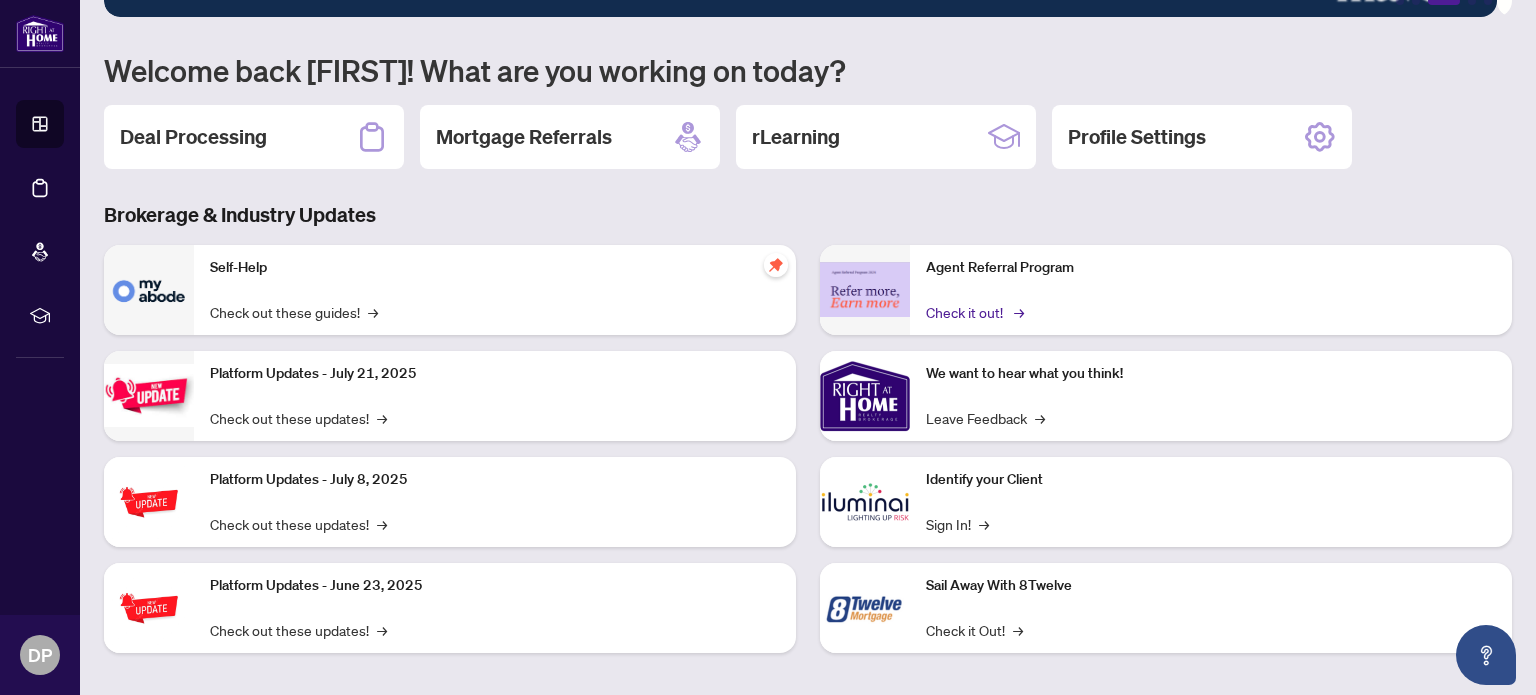 click on "→" at bounding box center (1019, 312) 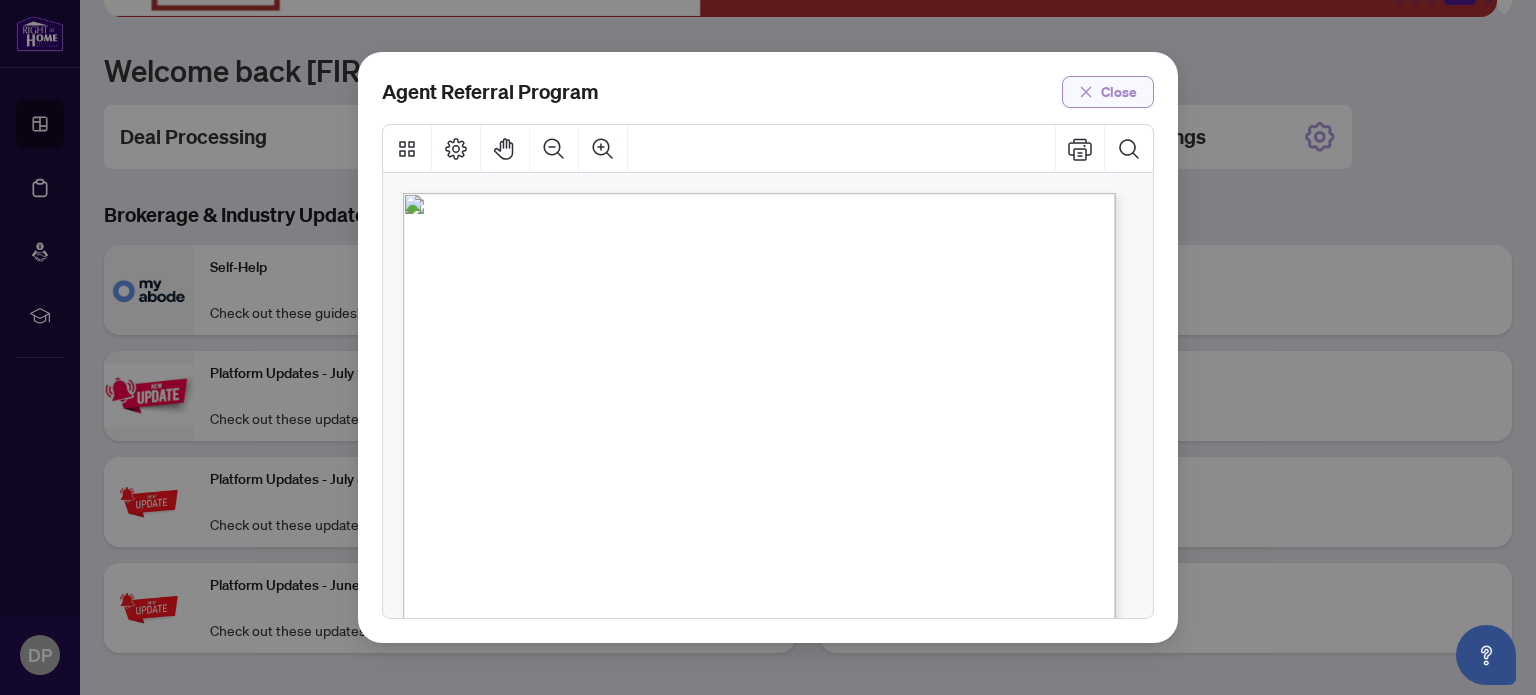 click on "Close" at bounding box center (1119, 92) 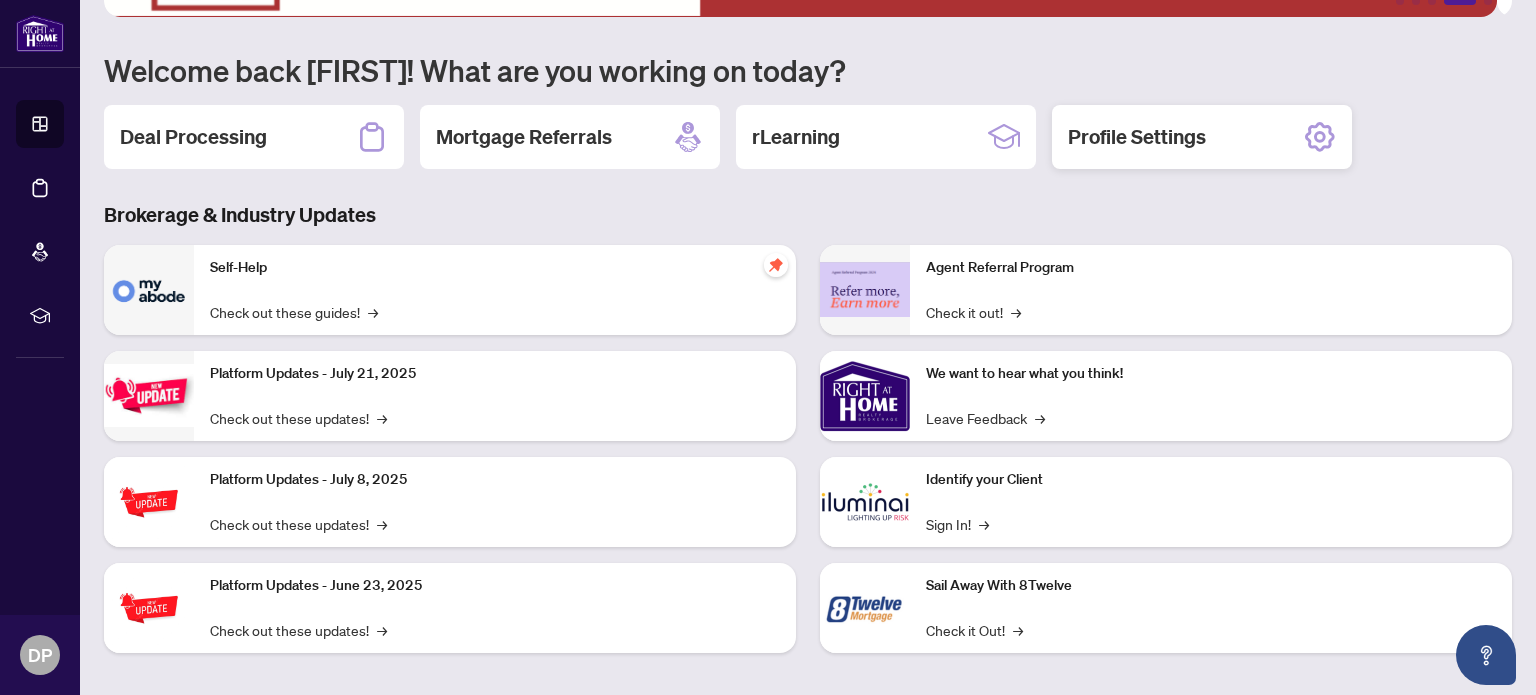 click on "Profile Settings" at bounding box center (1137, 137) 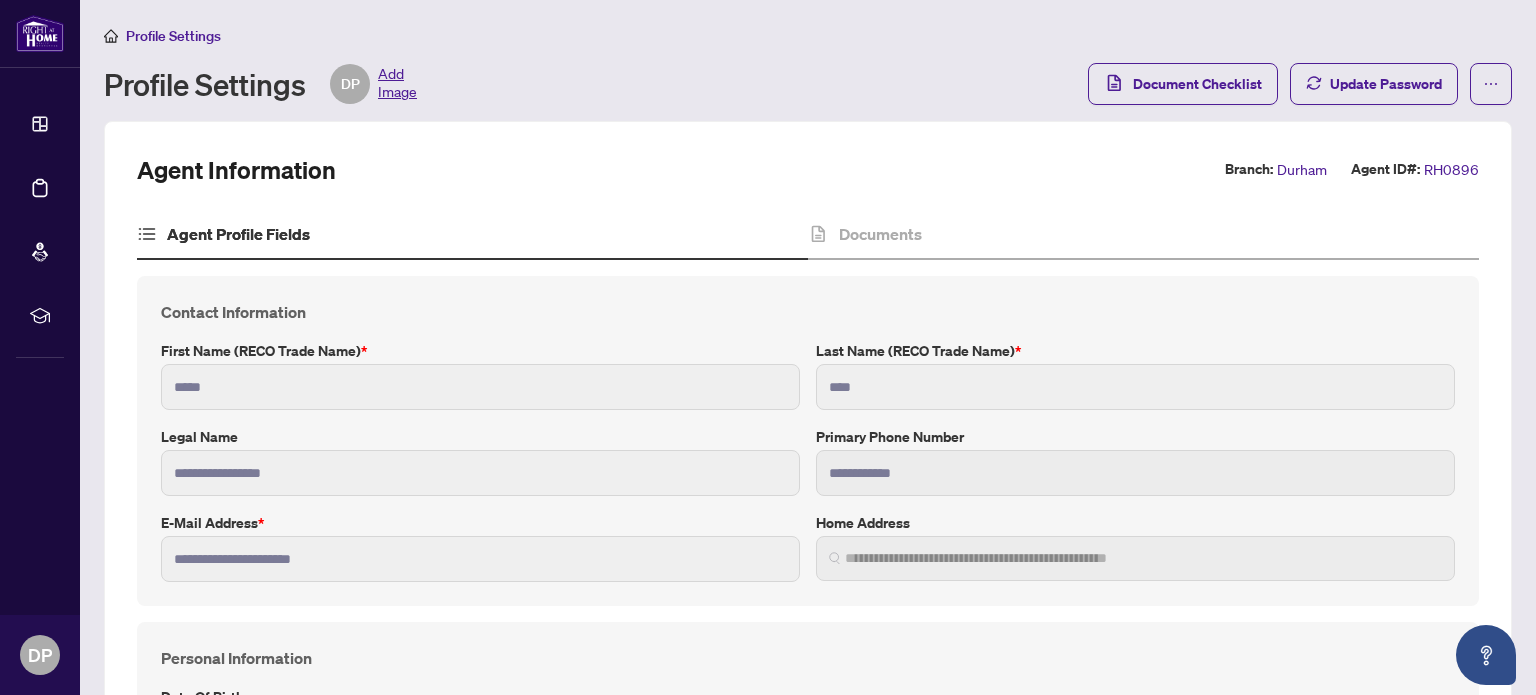 type on "**********" 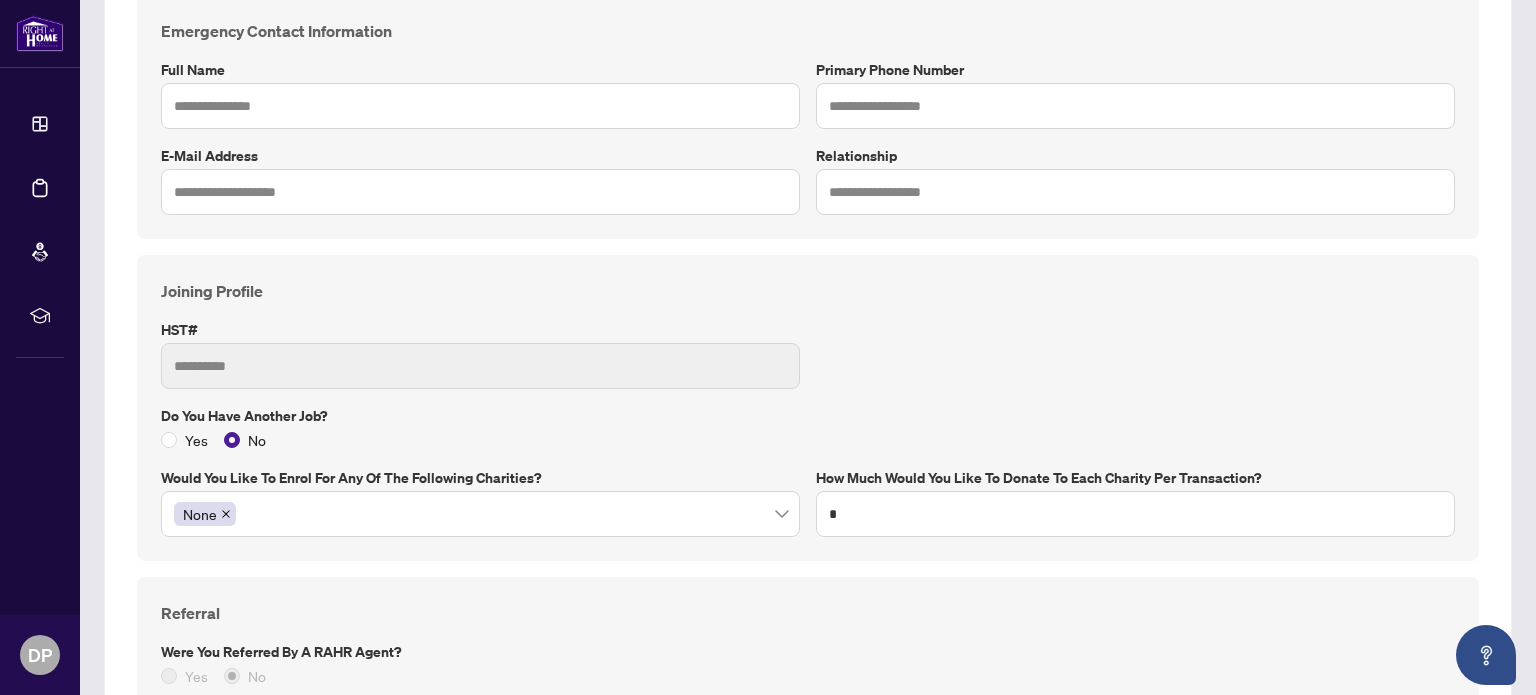 scroll, scrollTop: 0, scrollLeft: 0, axis: both 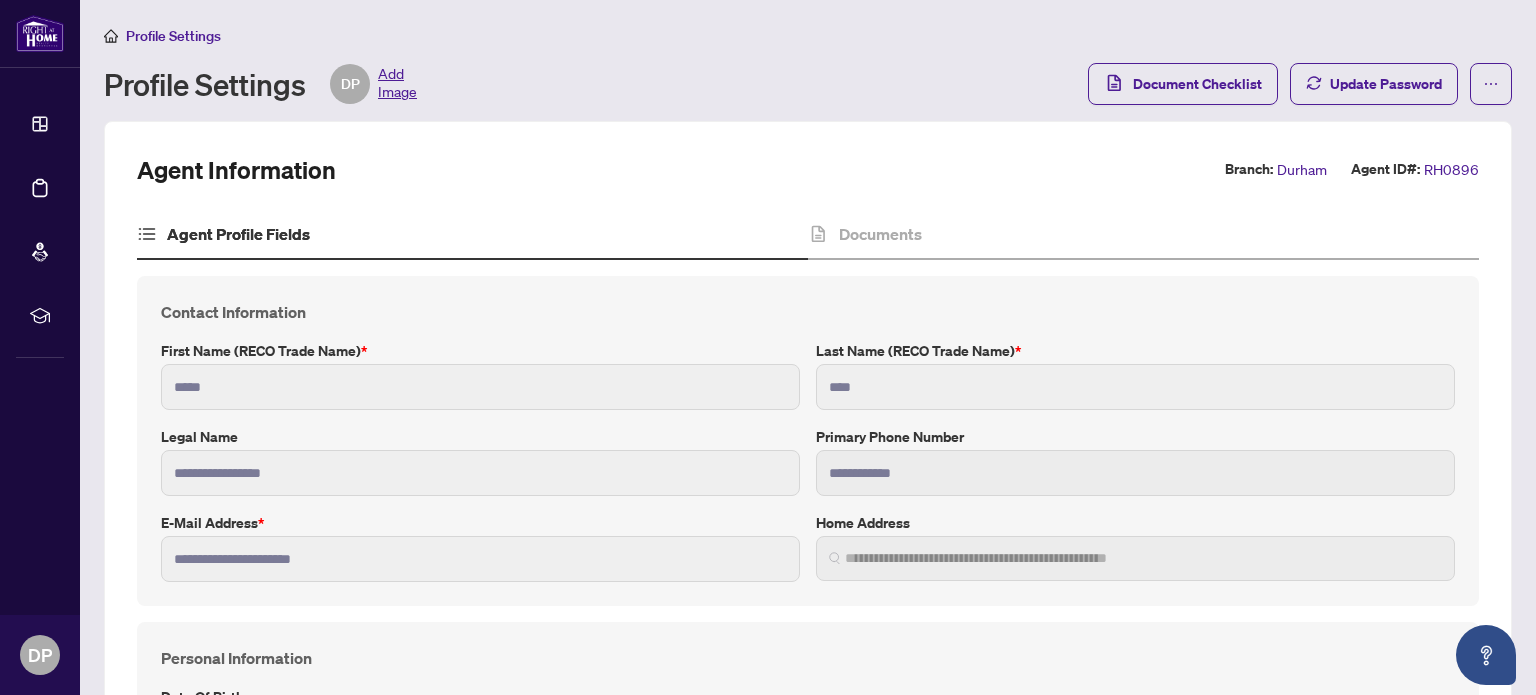 click on "Dashboard" at bounding box center [40, 124] 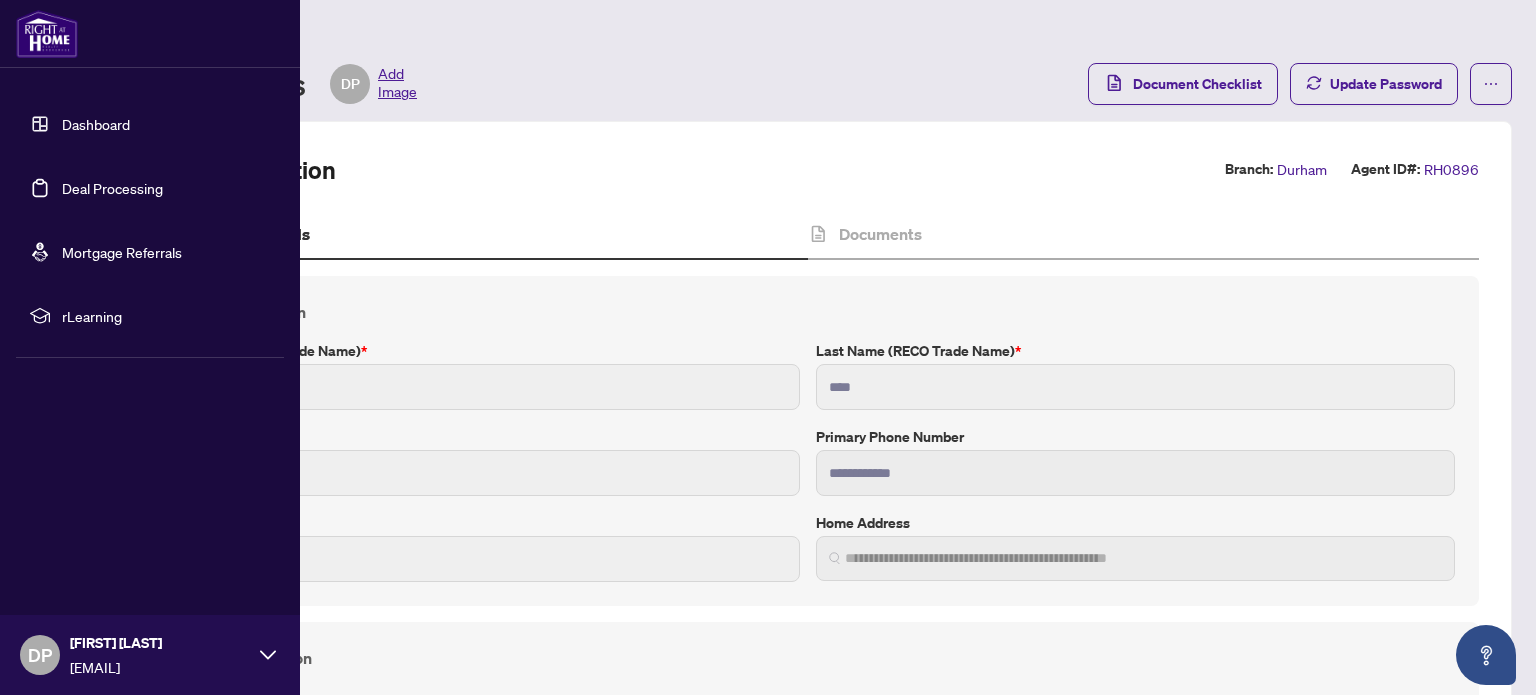 type 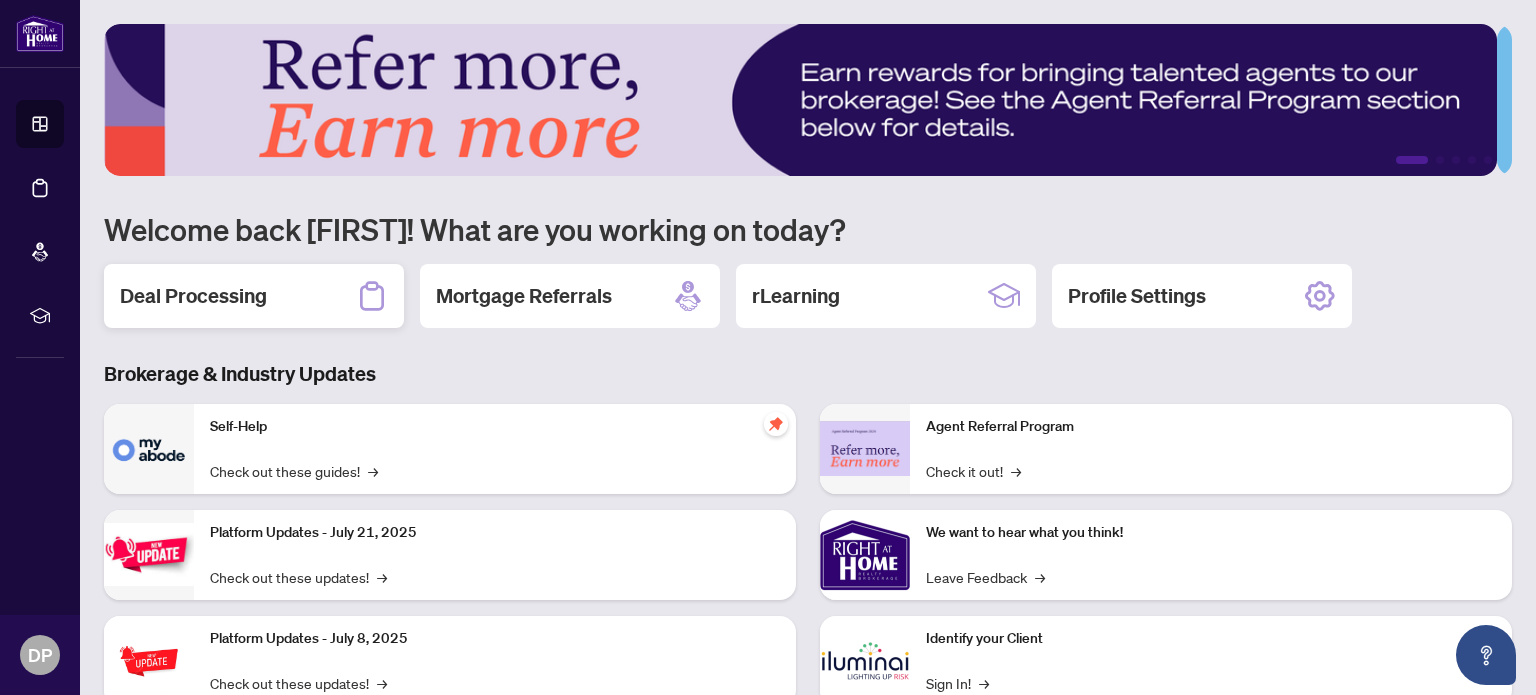click on "Deal Processing" at bounding box center [193, 296] 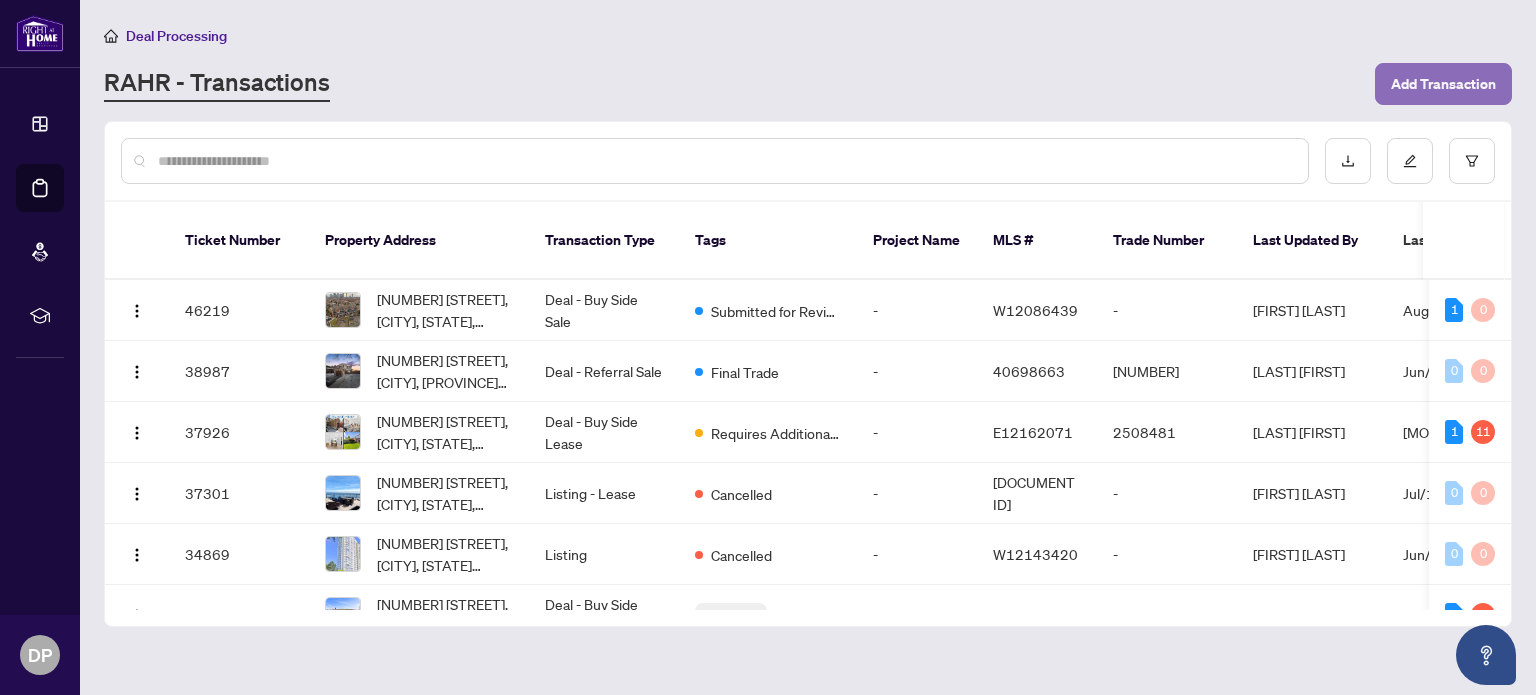 click on "Add Transaction" at bounding box center (1443, 84) 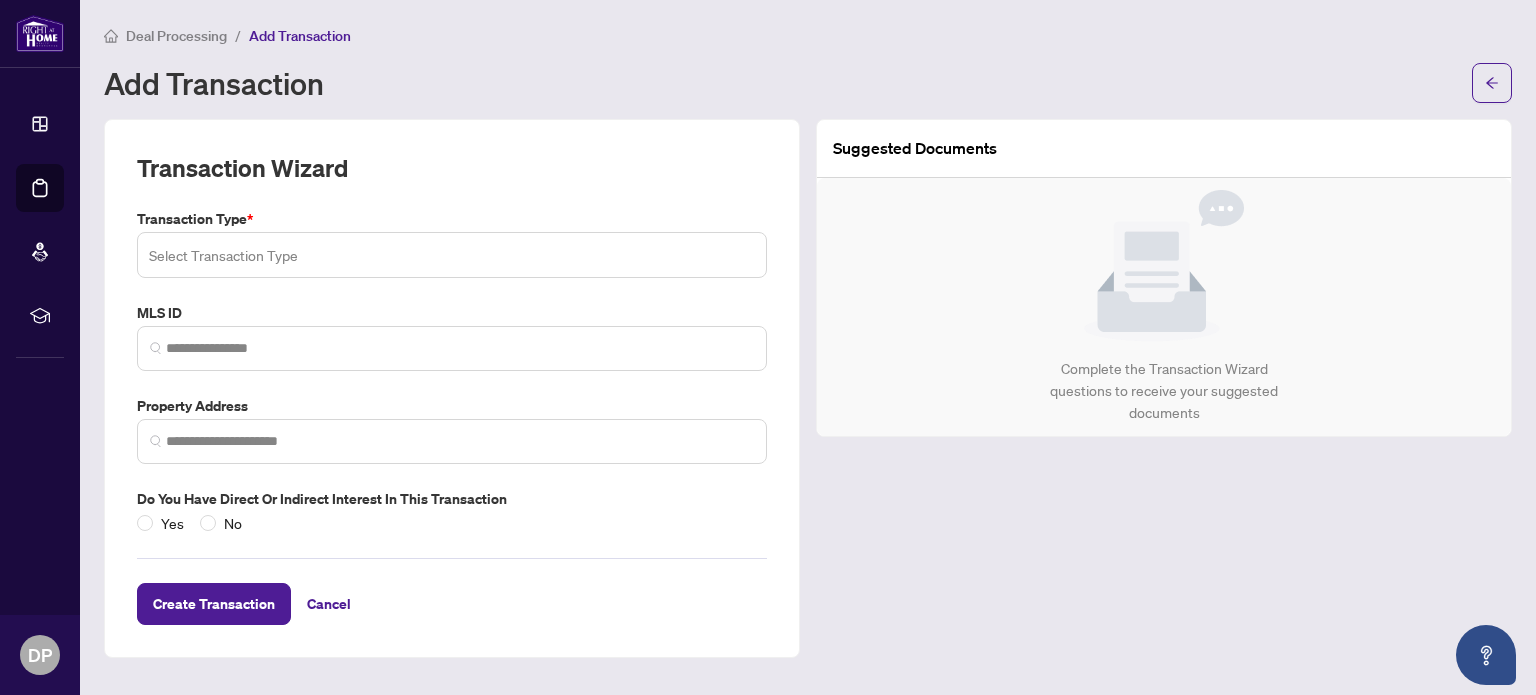 click at bounding box center [452, 255] 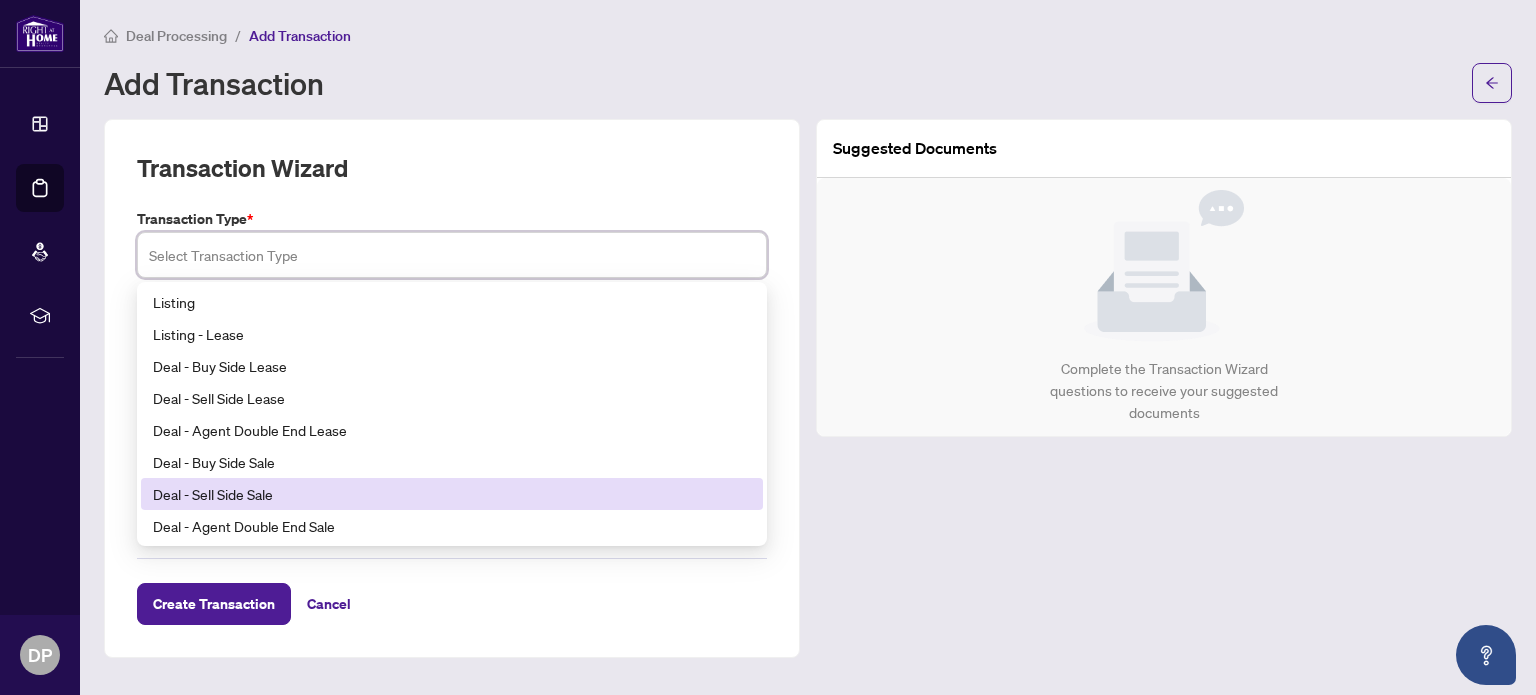 click on "Deal - Sell Side Sale" at bounding box center [452, 494] 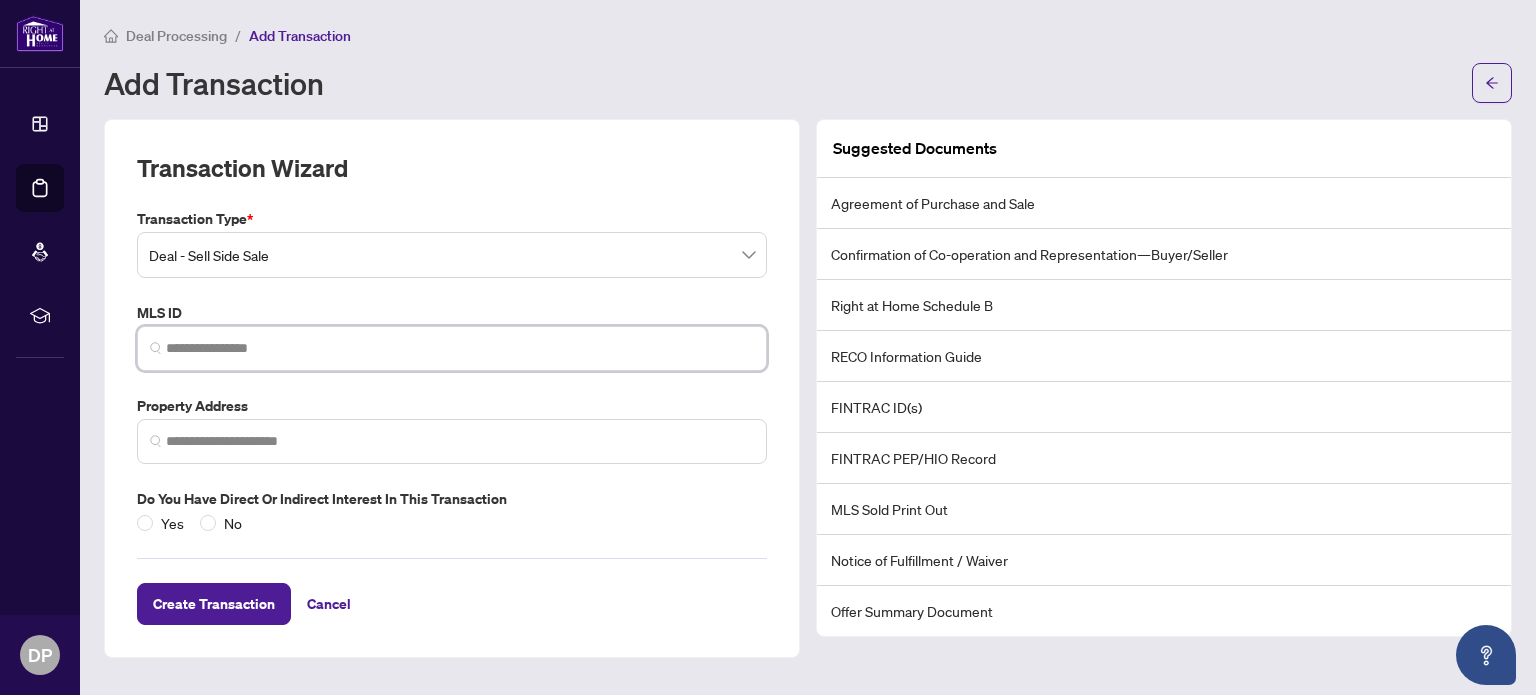 click at bounding box center [460, 348] 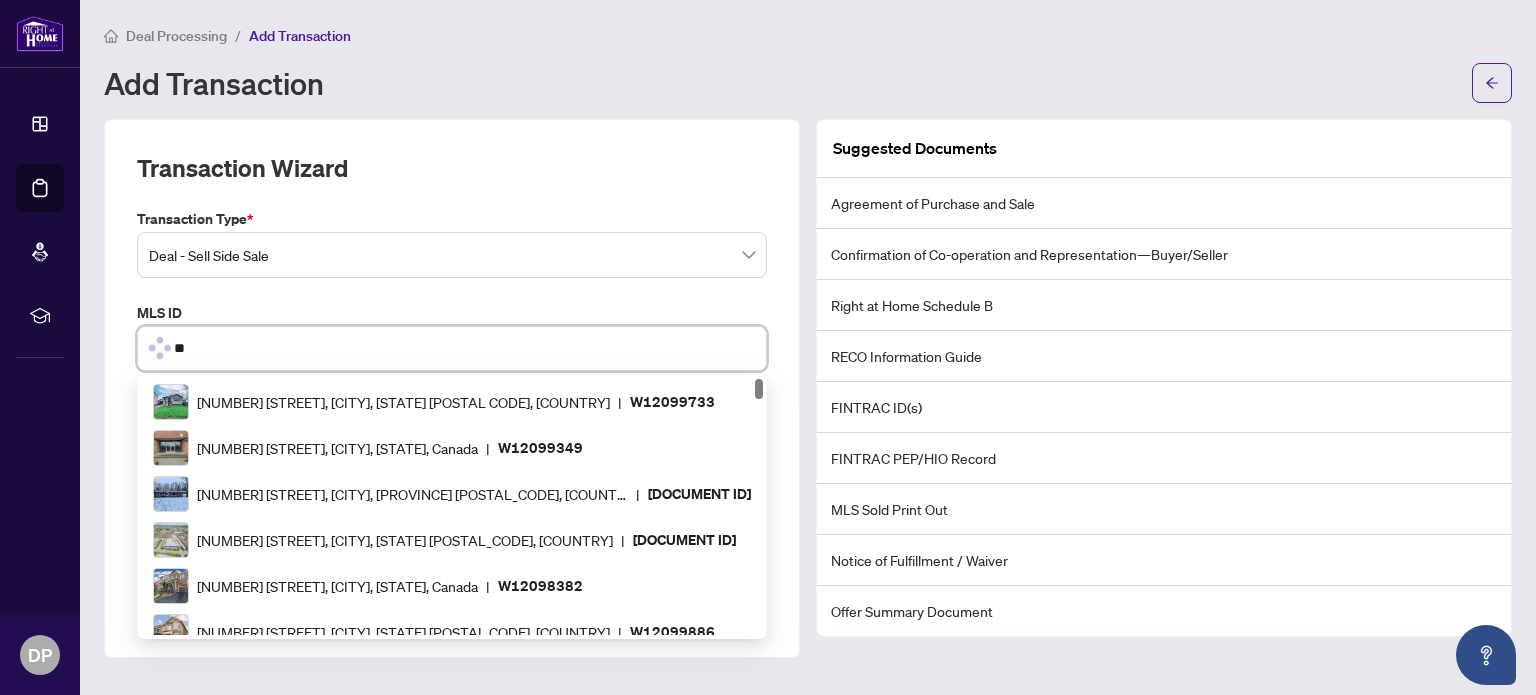type on "*" 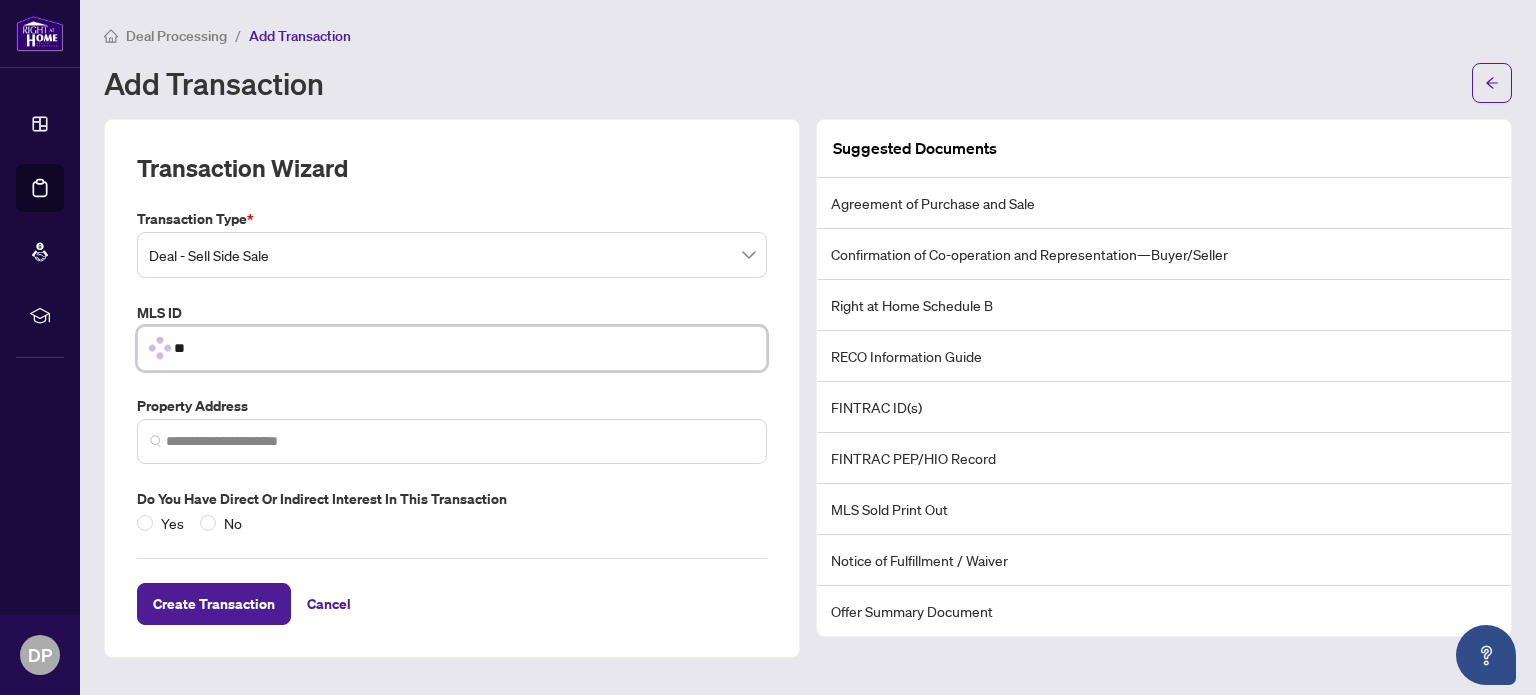 type on "*" 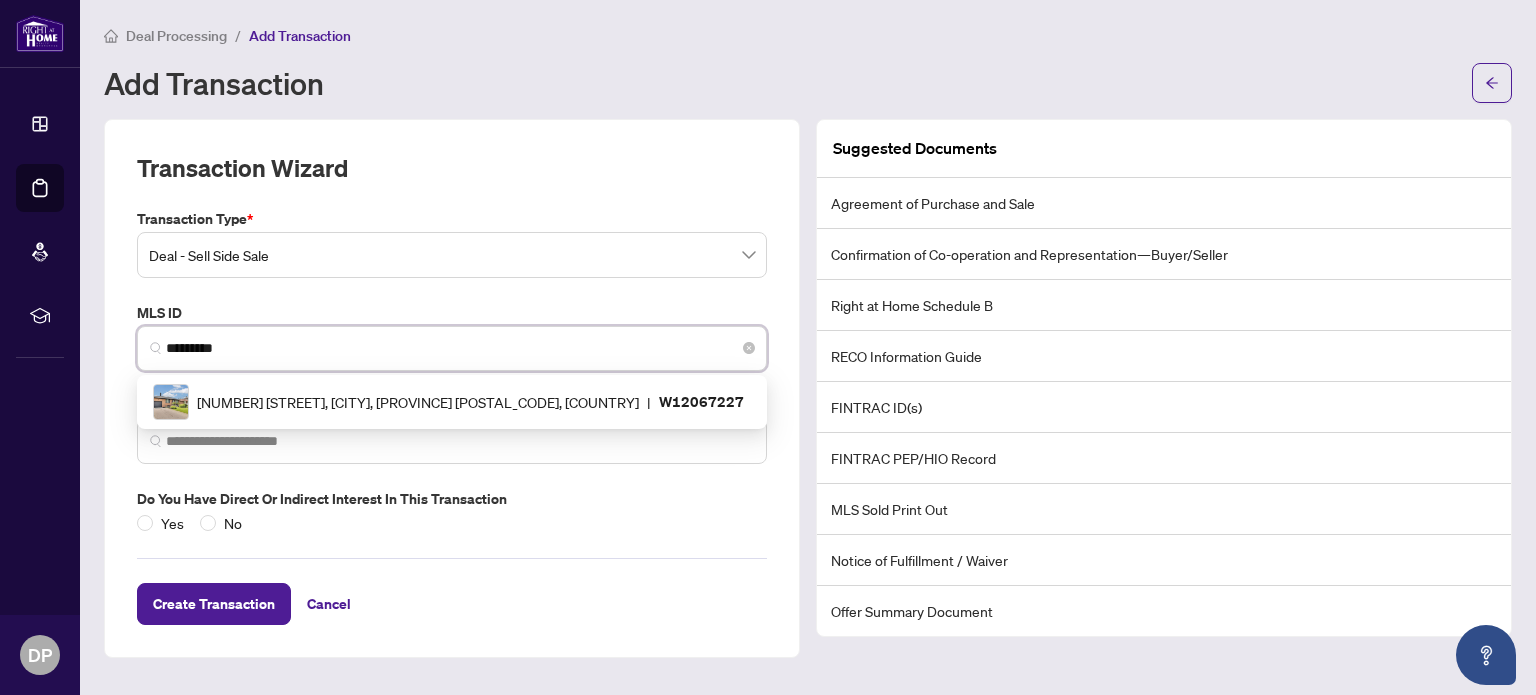 click on "[NUMBER] [STREET], [CITY], [PROVINCE] [POSTAL_CODE], [COUNTRY]" at bounding box center (418, 402) 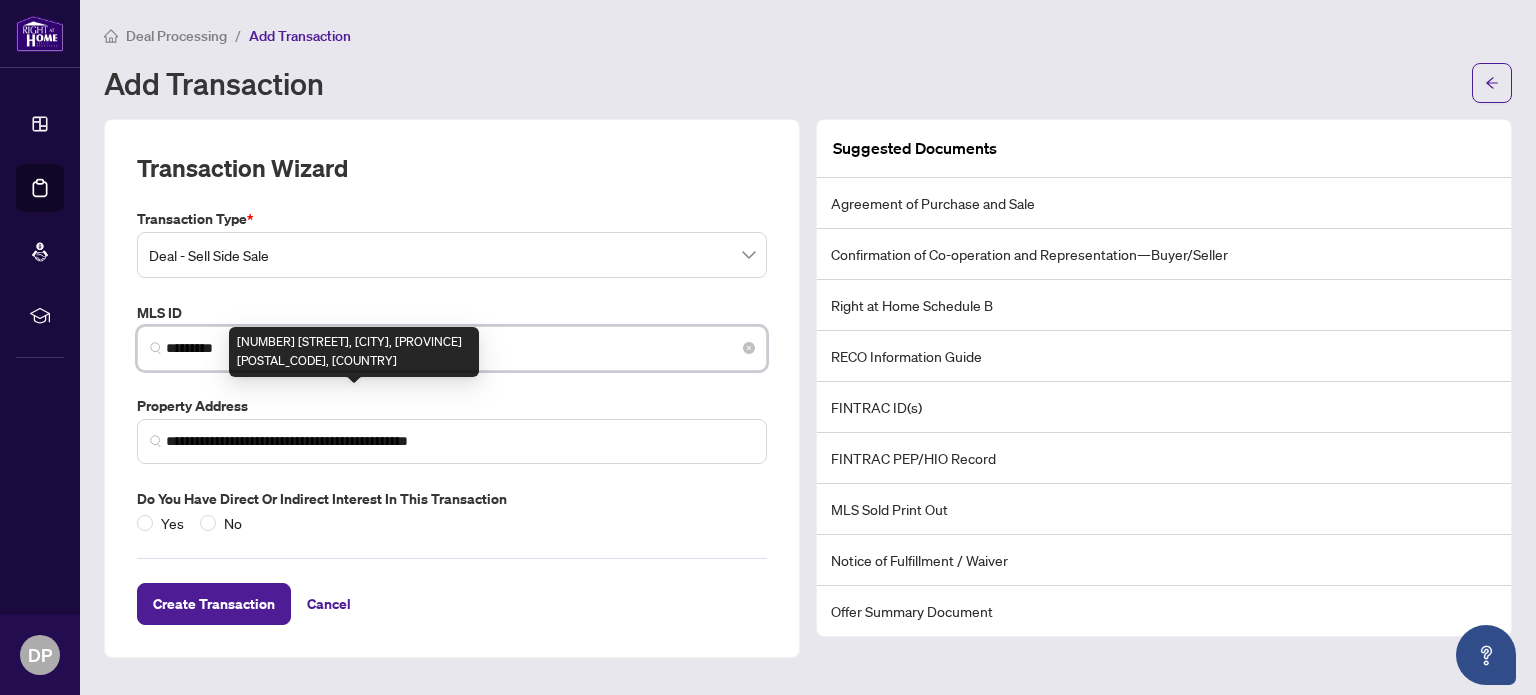 type on "*********" 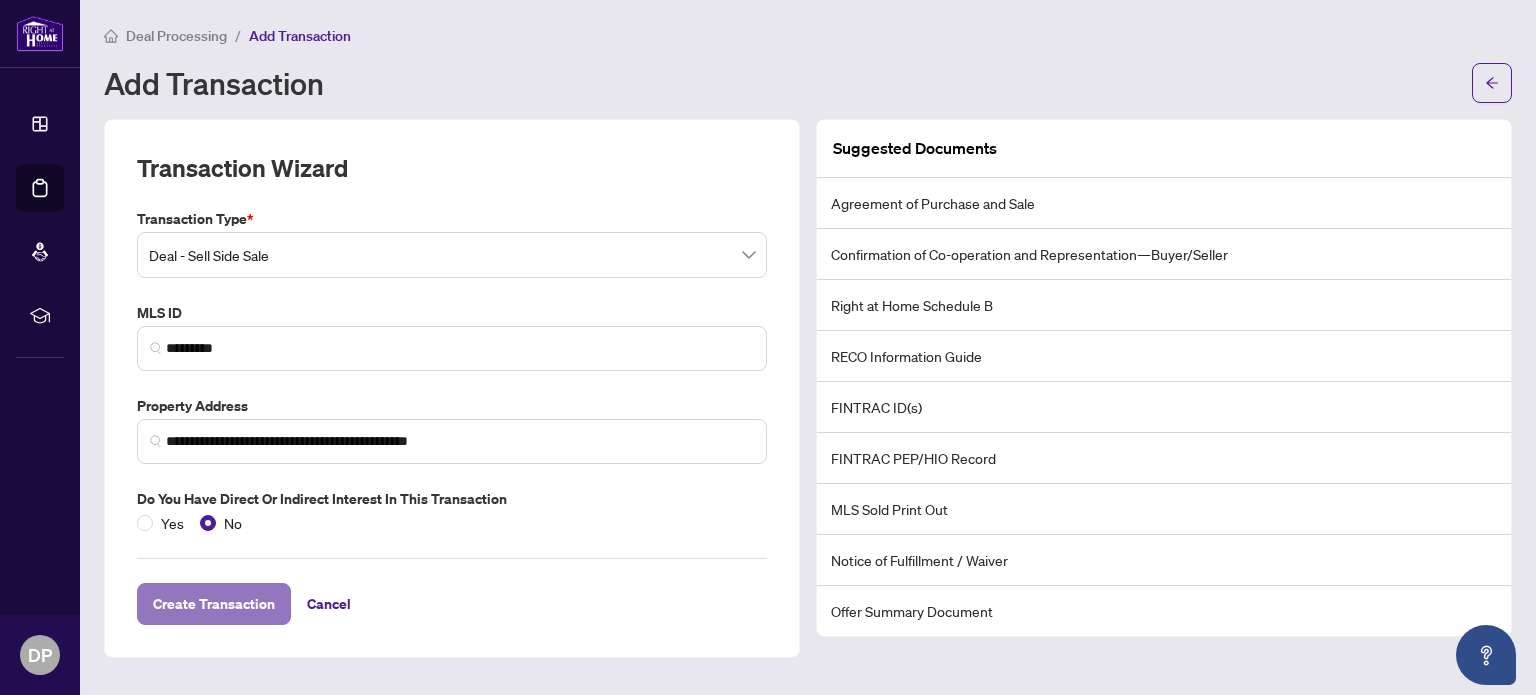 click on "Create Transaction" at bounding box center (214, 604) 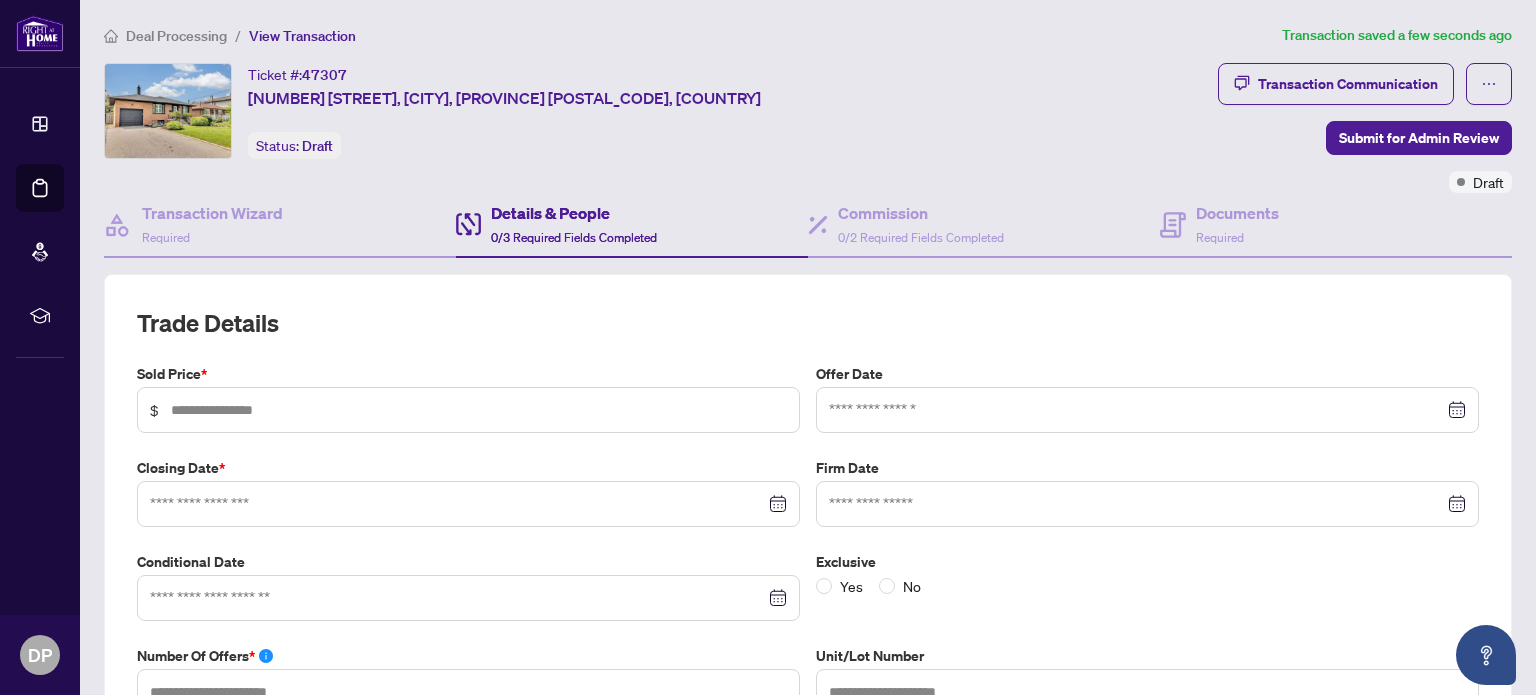 type on "**********" 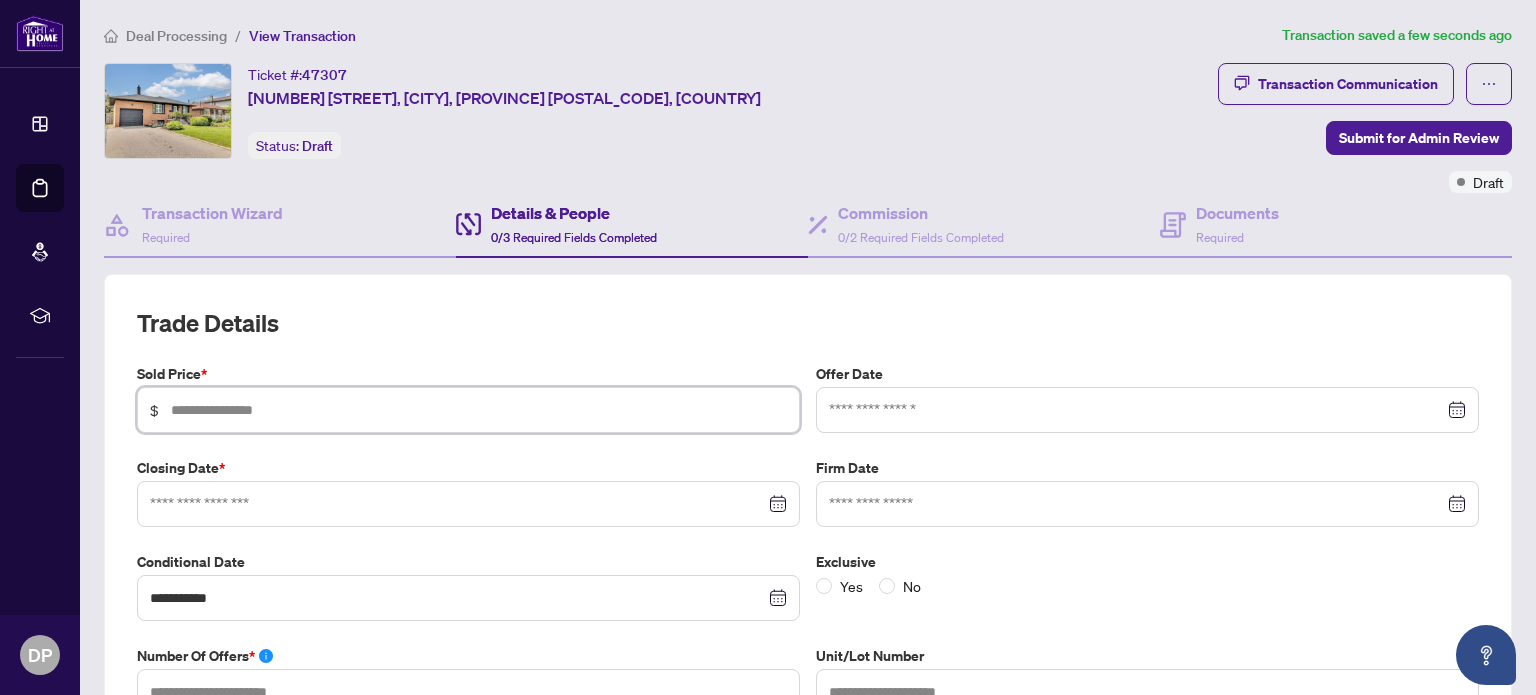 click at bounding box center (479, 410) 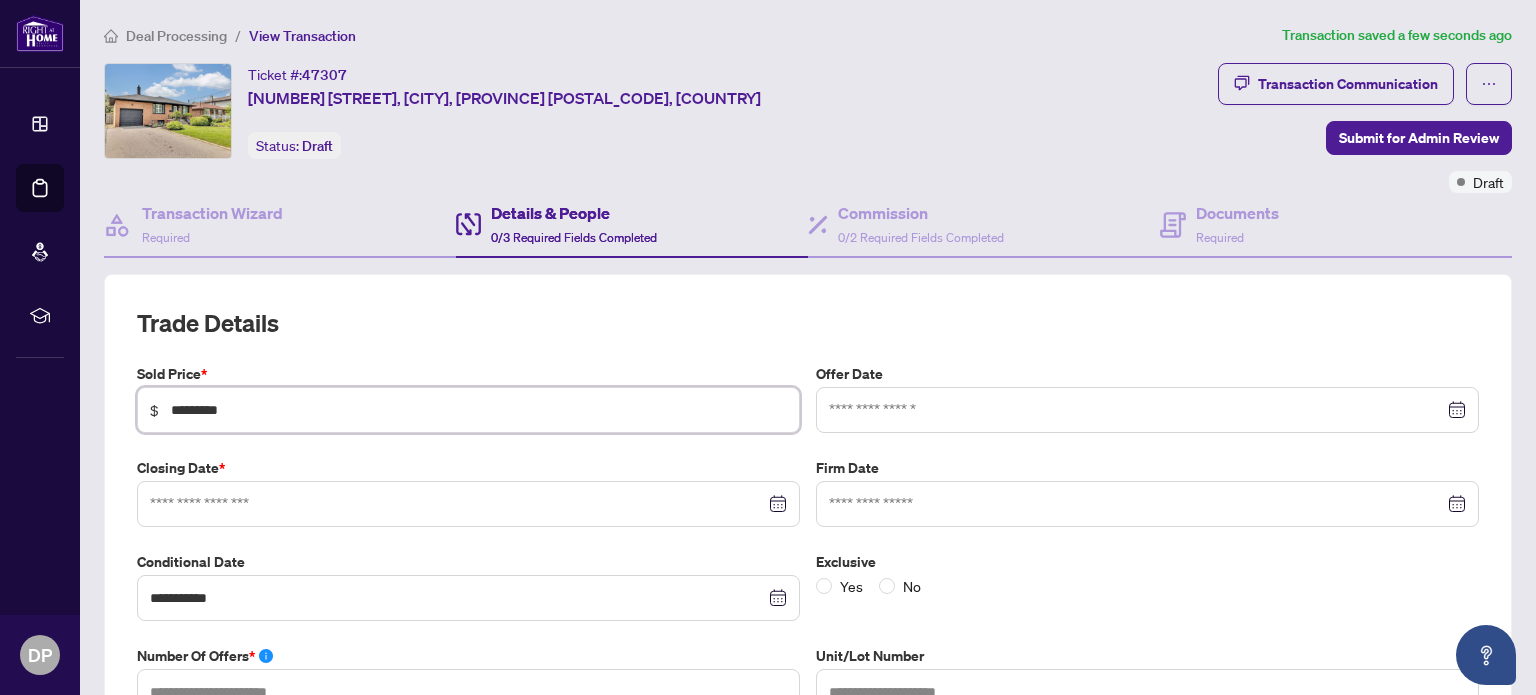 type on "*********" 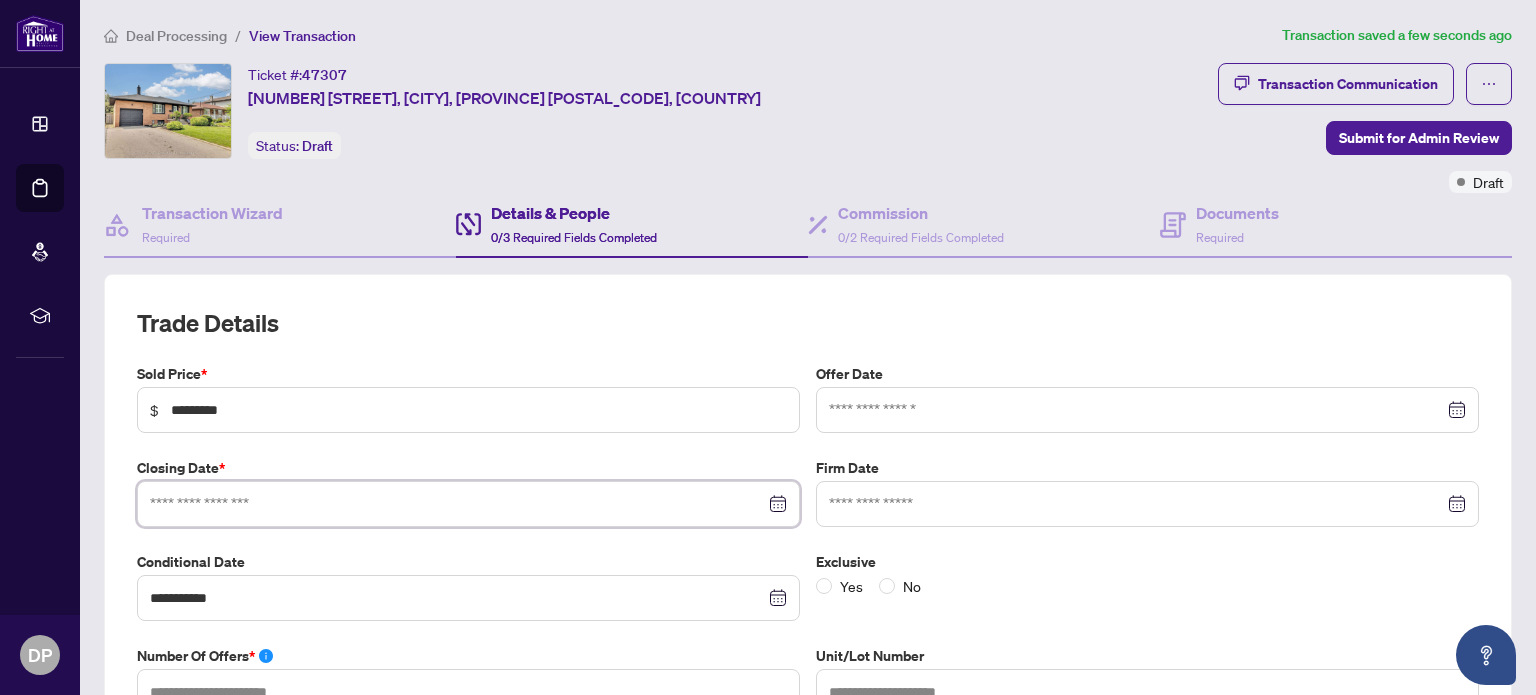click at bounding box center [457, 504] 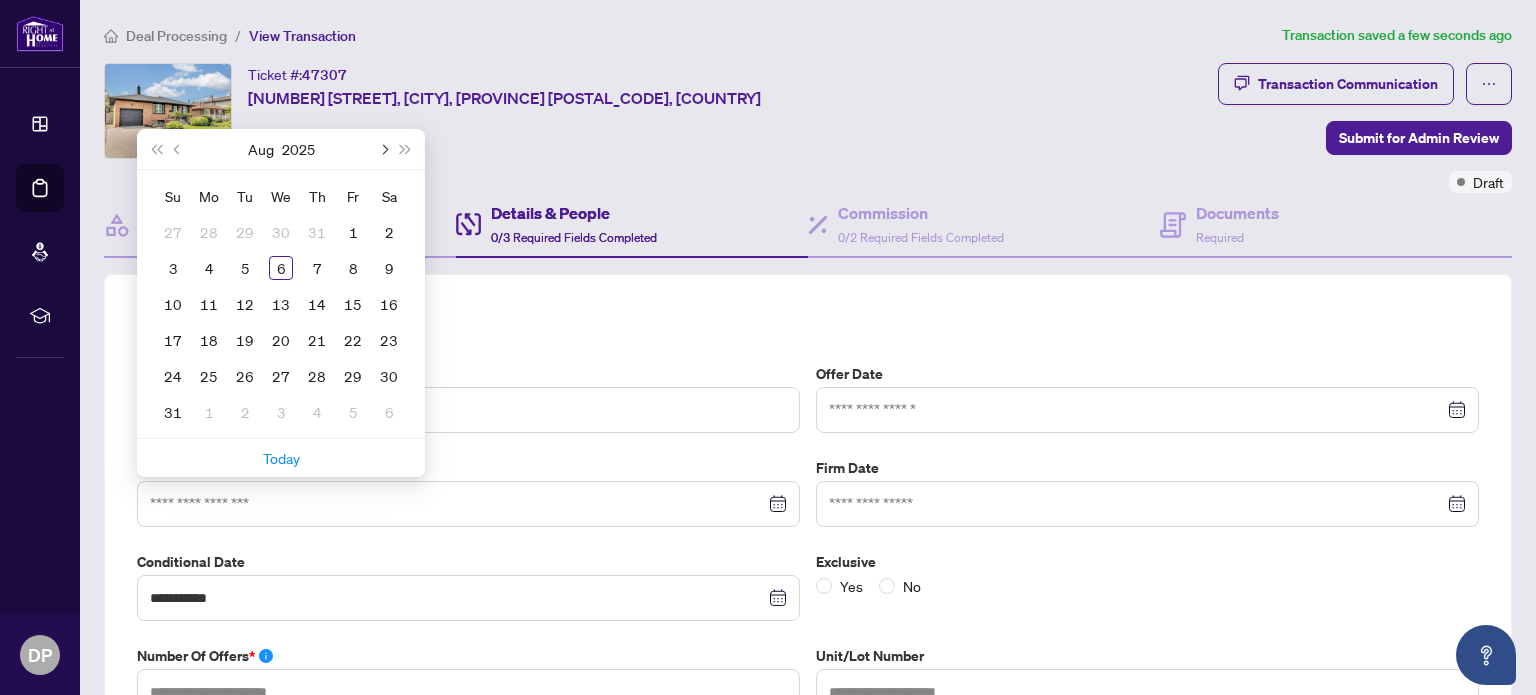click at bounding box center (383, 149) 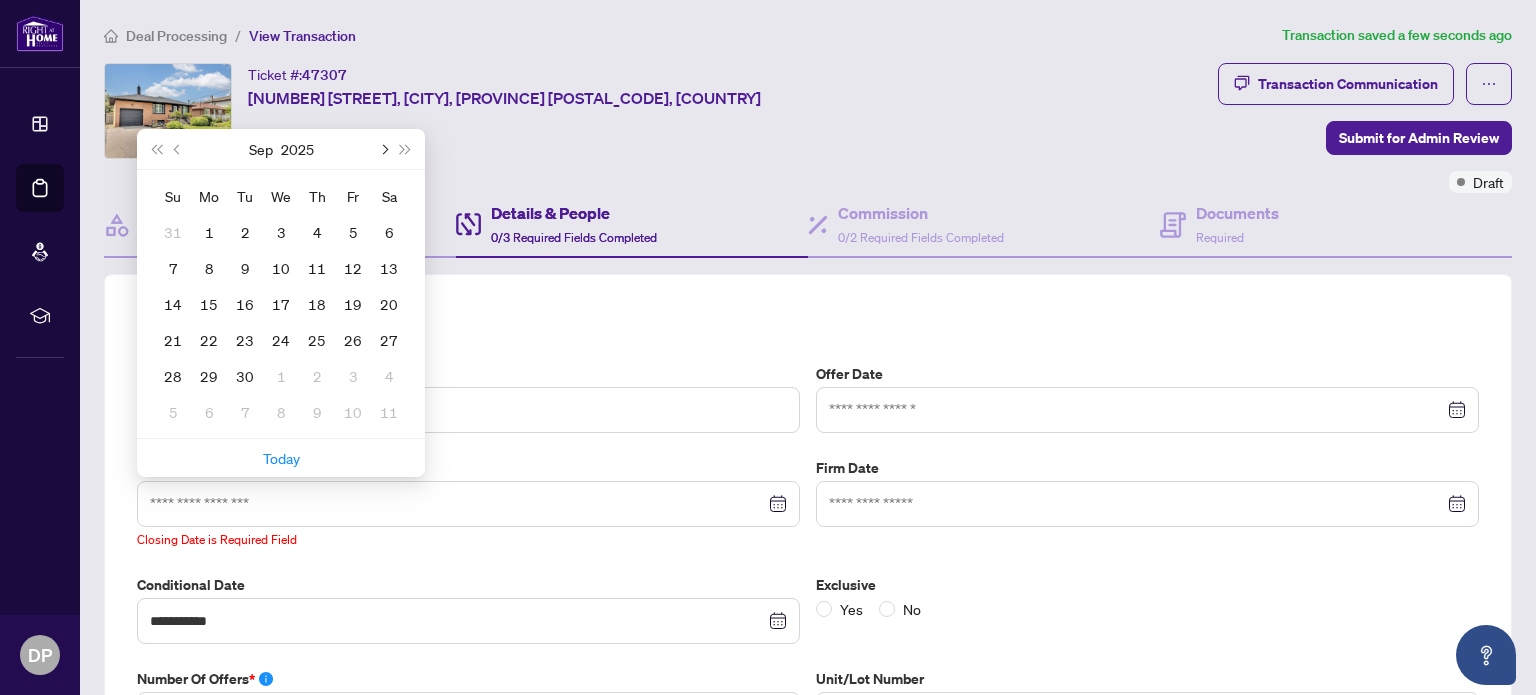 click at bounding box center [383, 149] 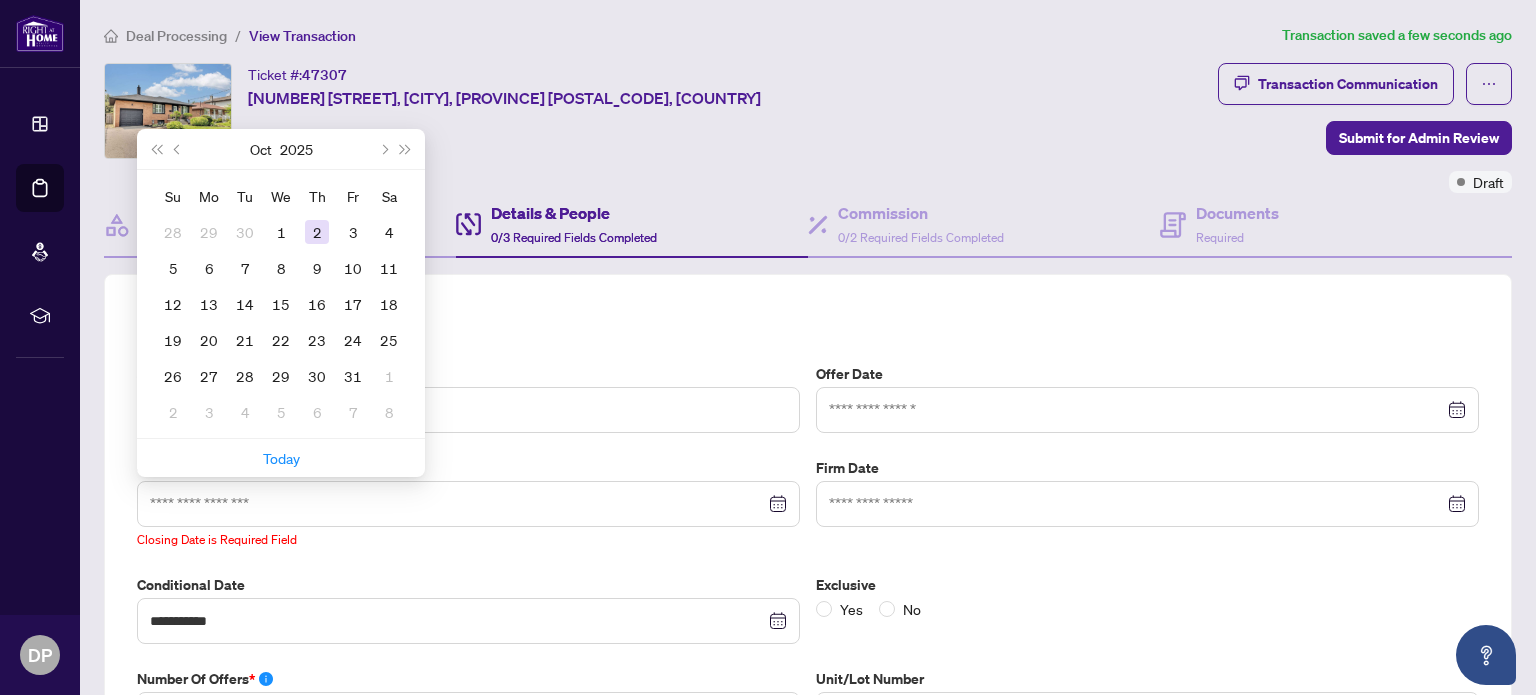 click on "2" at bounding box center [317, 232] 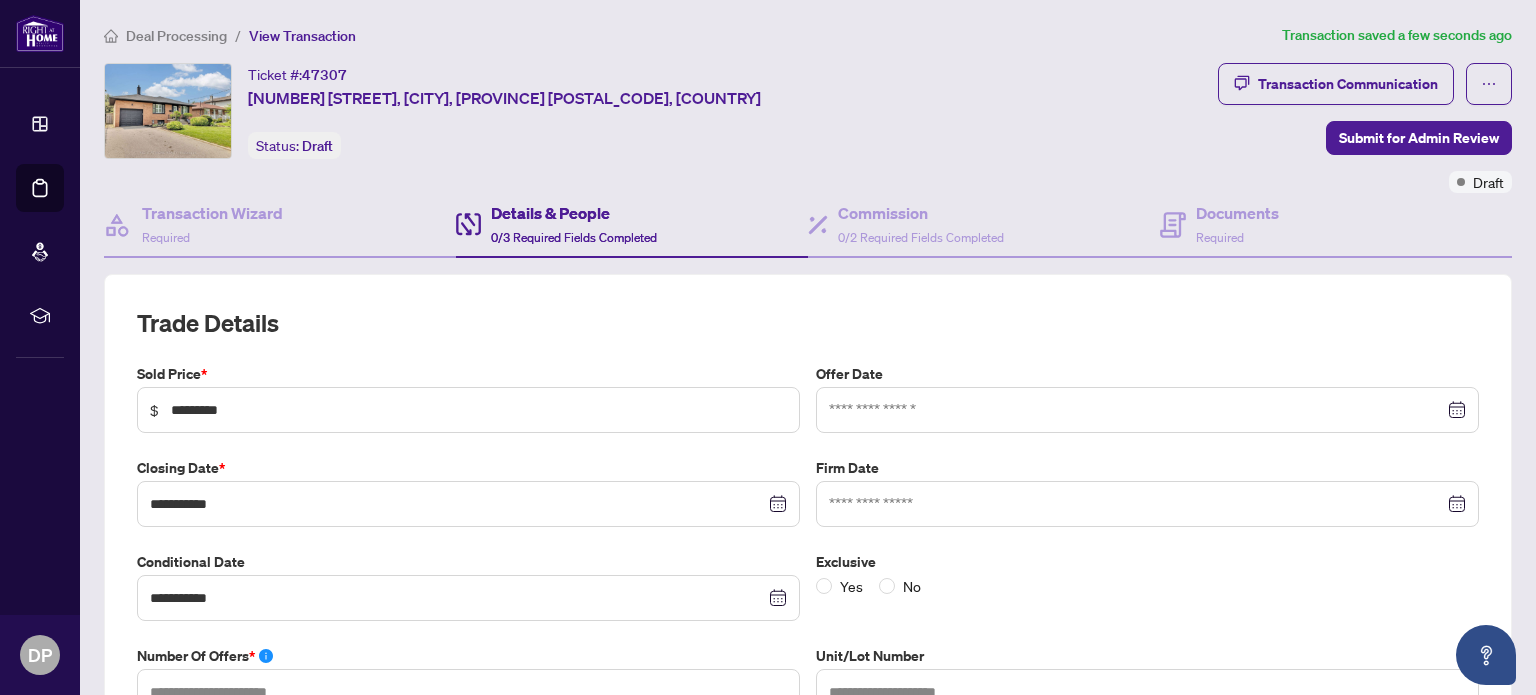 type on "**********" 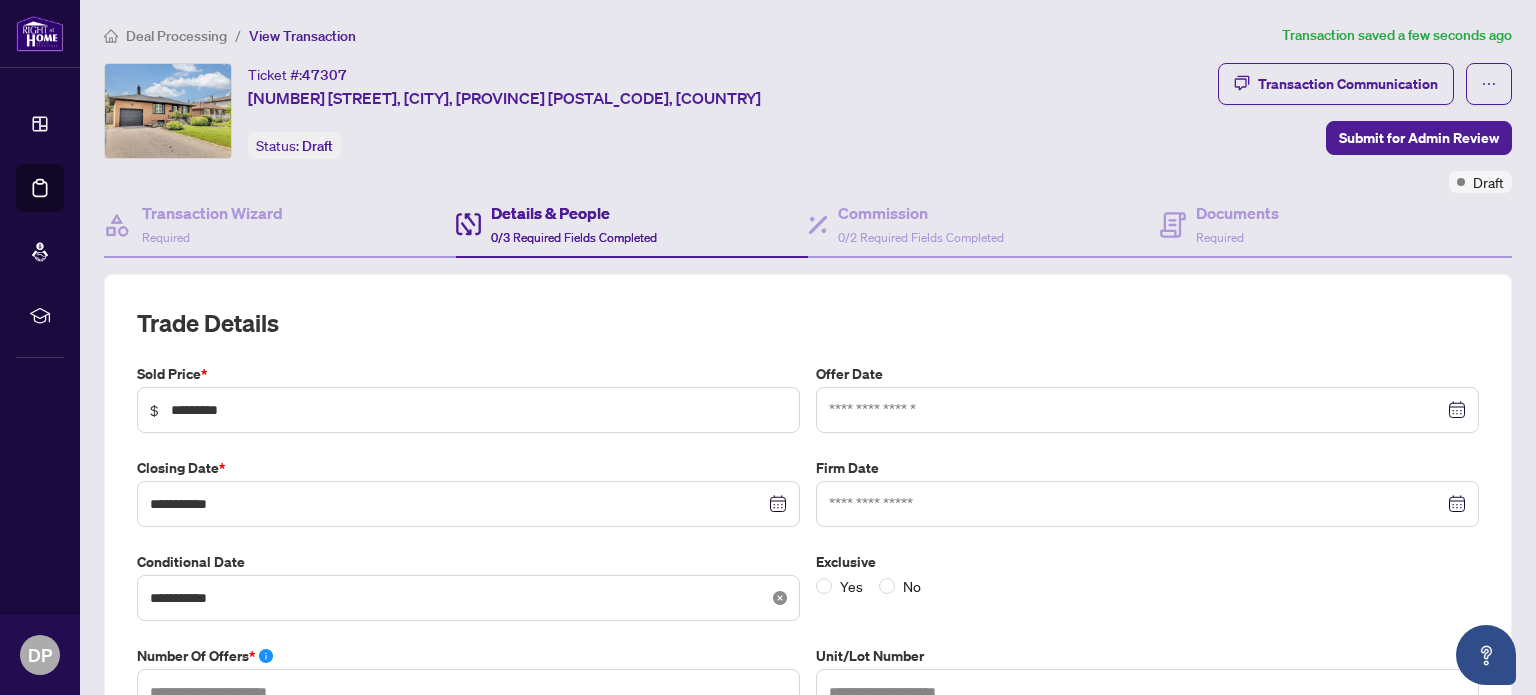 click 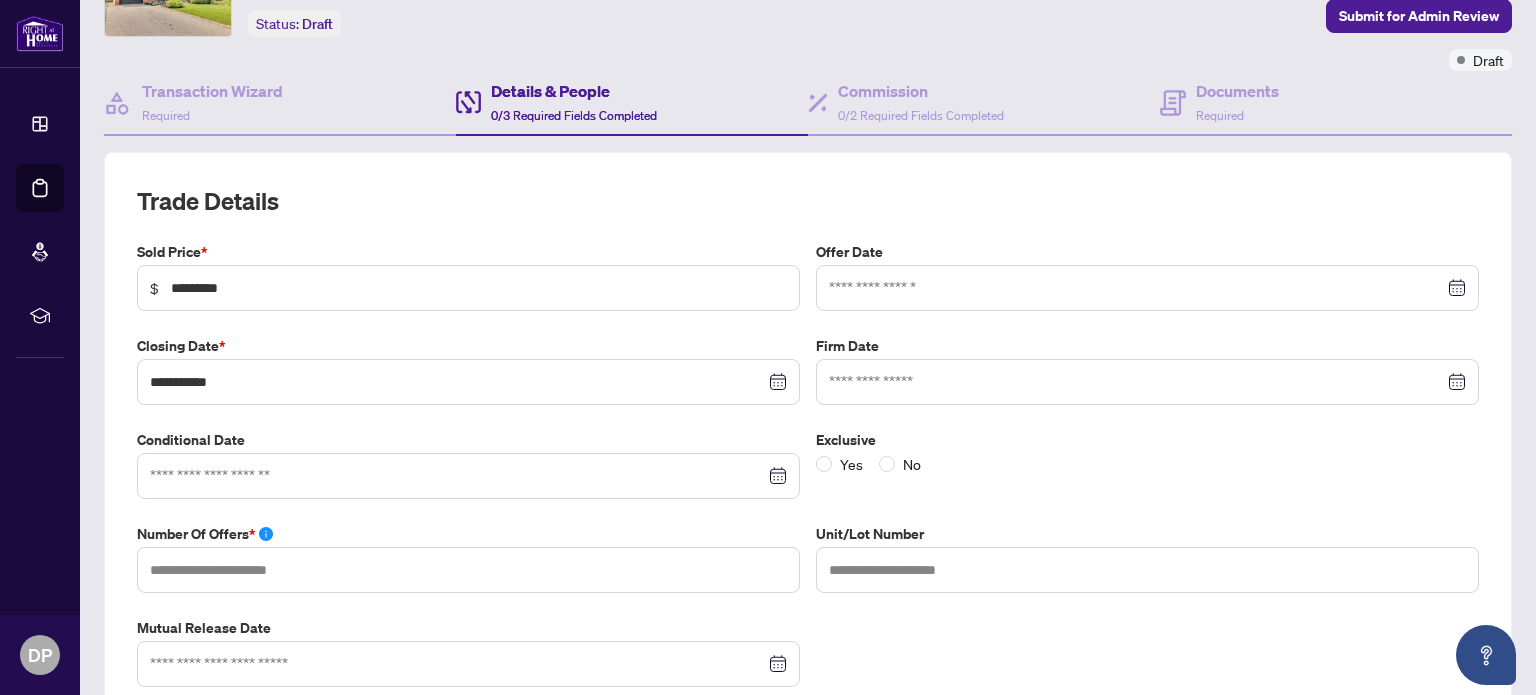 scroll, scrollTop: 123, scrollLeft: 0, axis: vertical 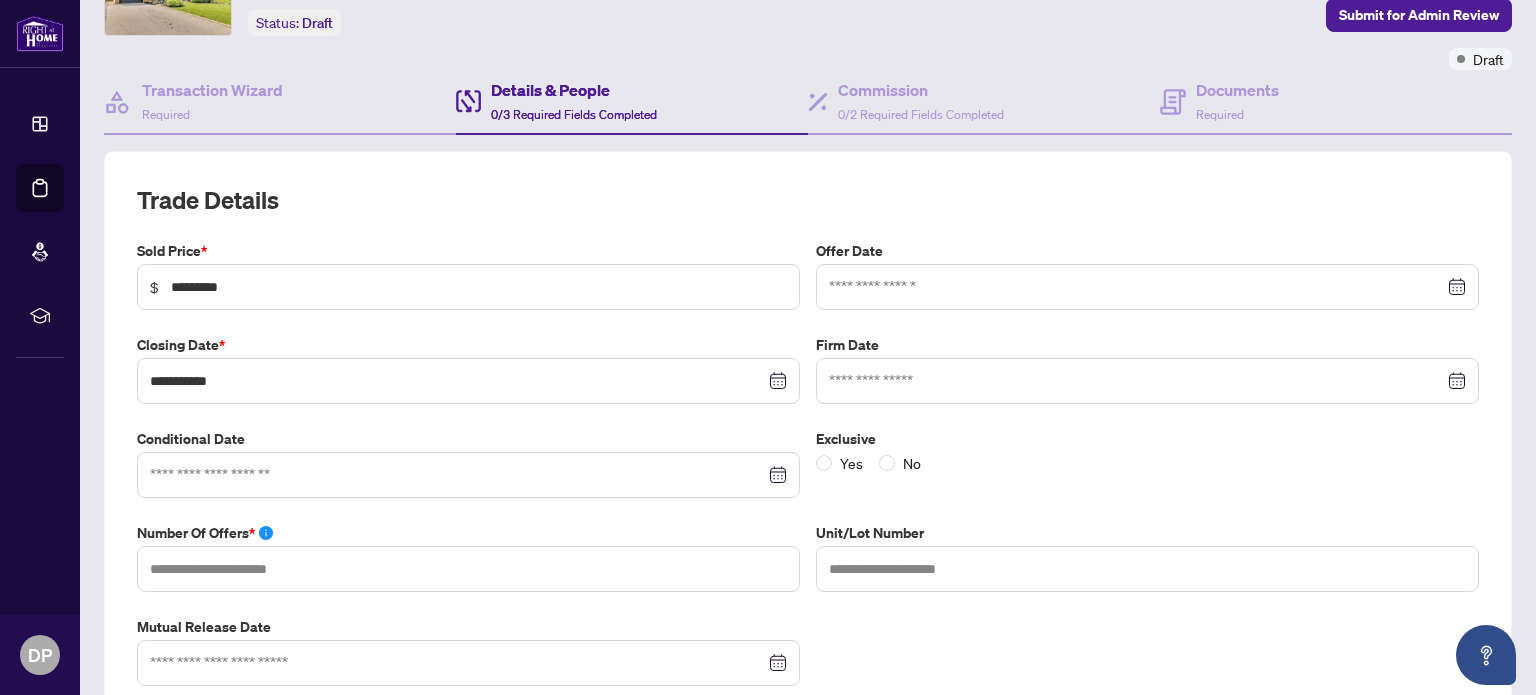click at bounding box center [468, 475] 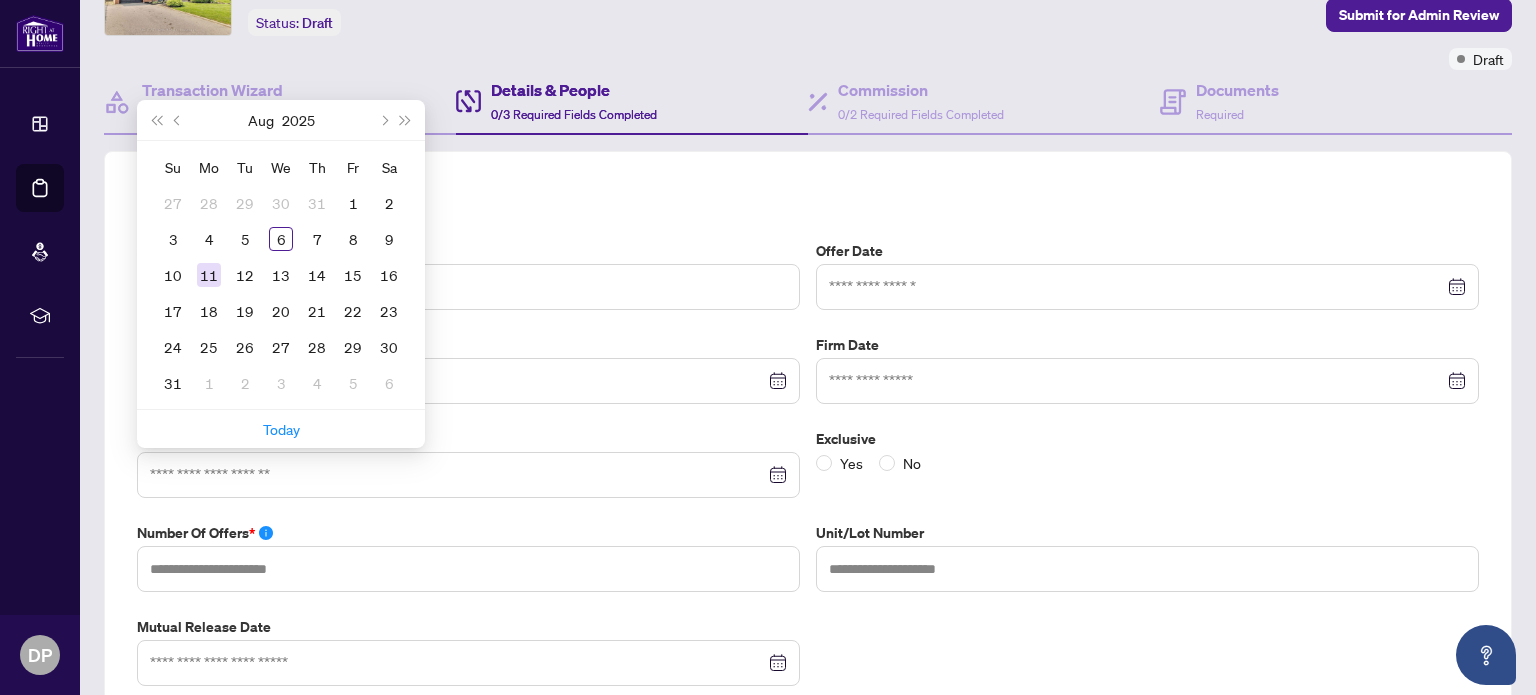 click on "11" at bounding box center (209, 275) 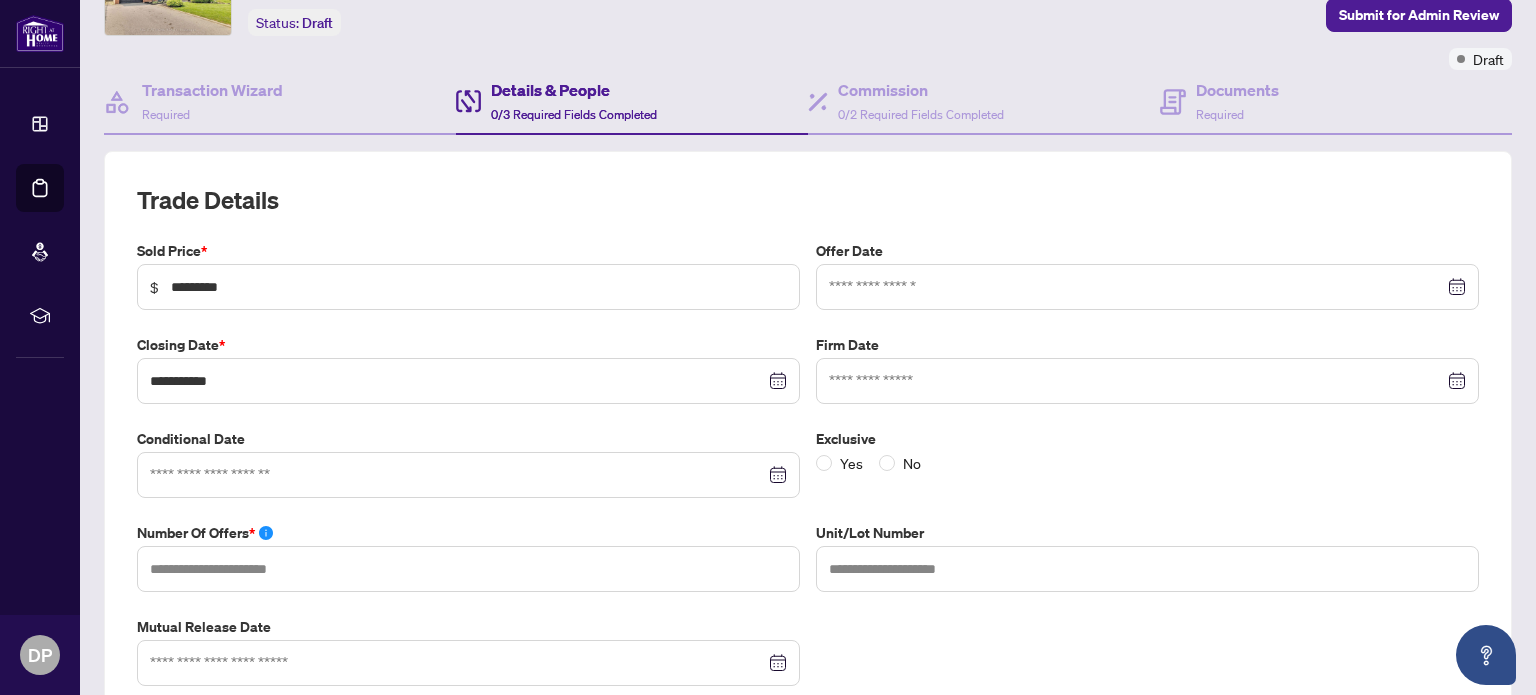 type on "**********" 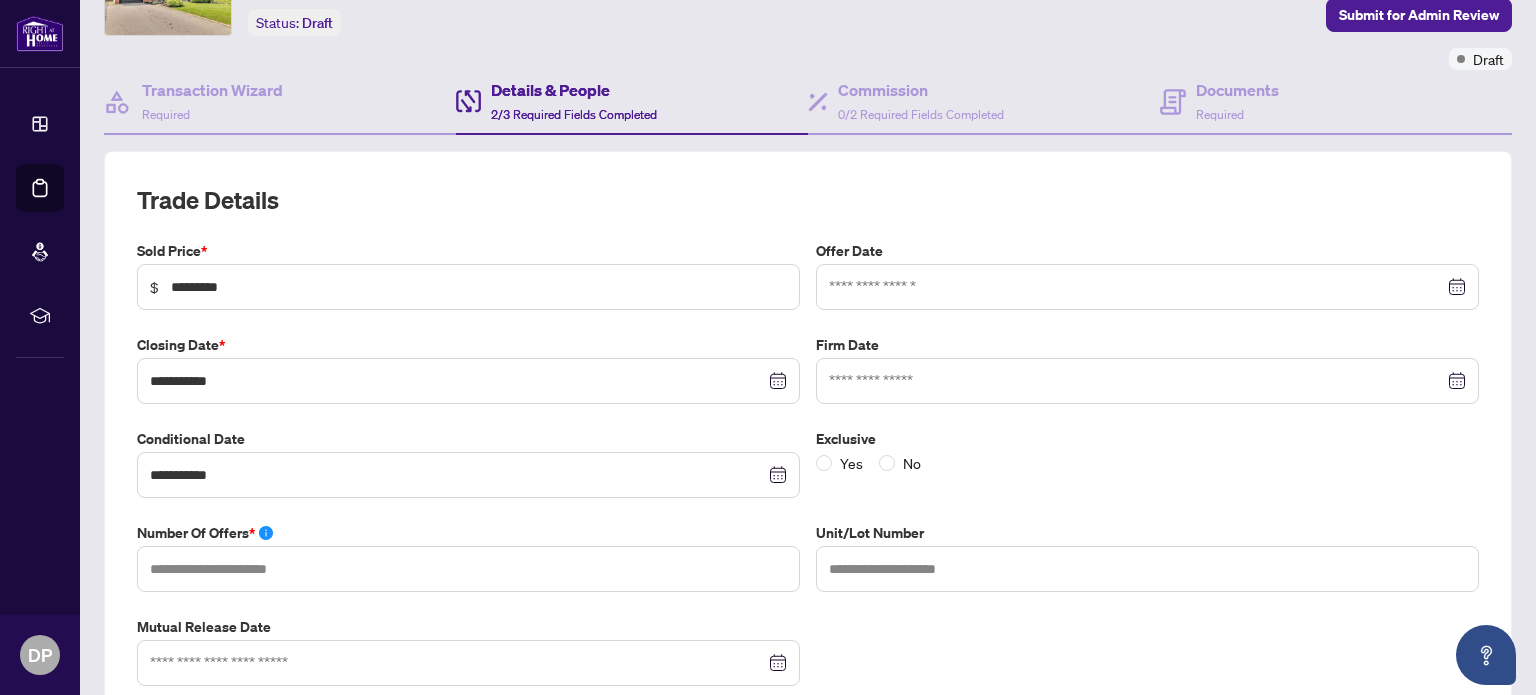 click at bounding box center [1147, 287] 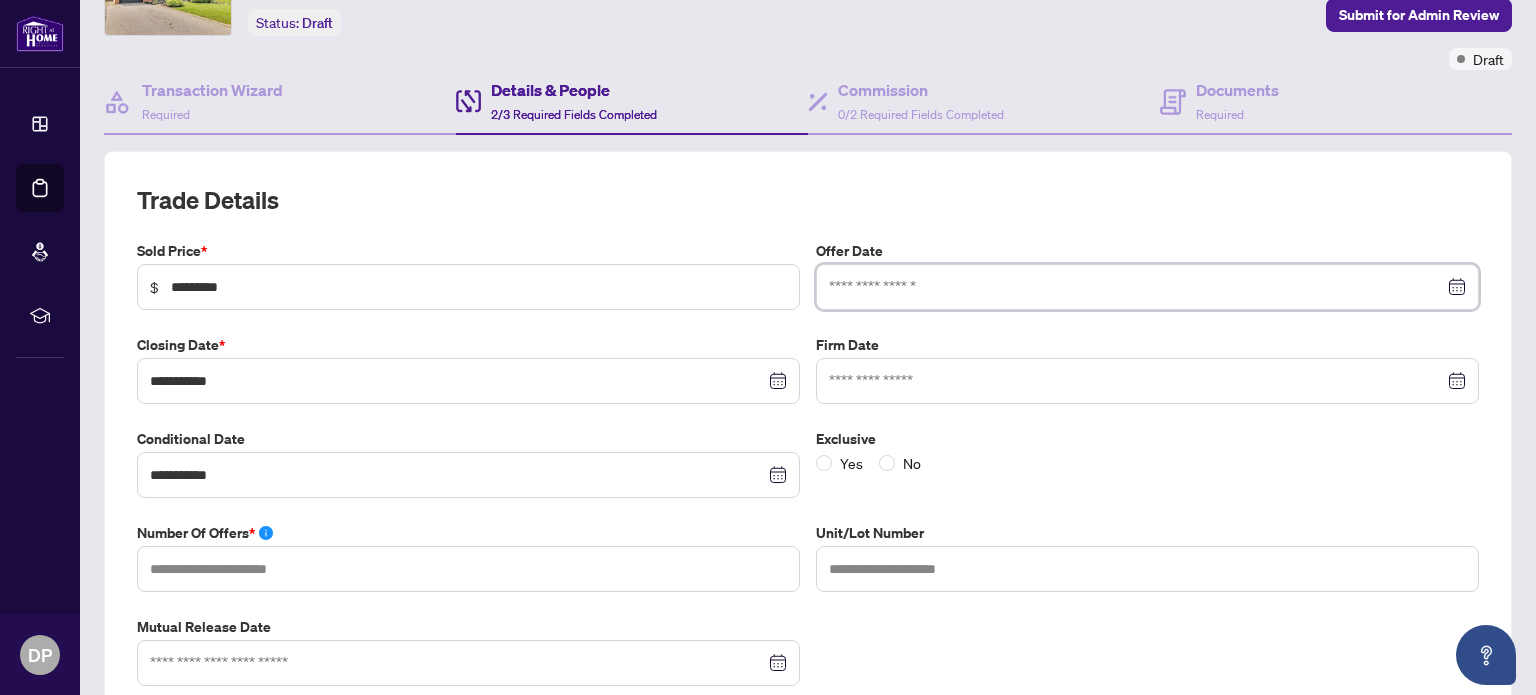 click at bounding box center [1136, 287] 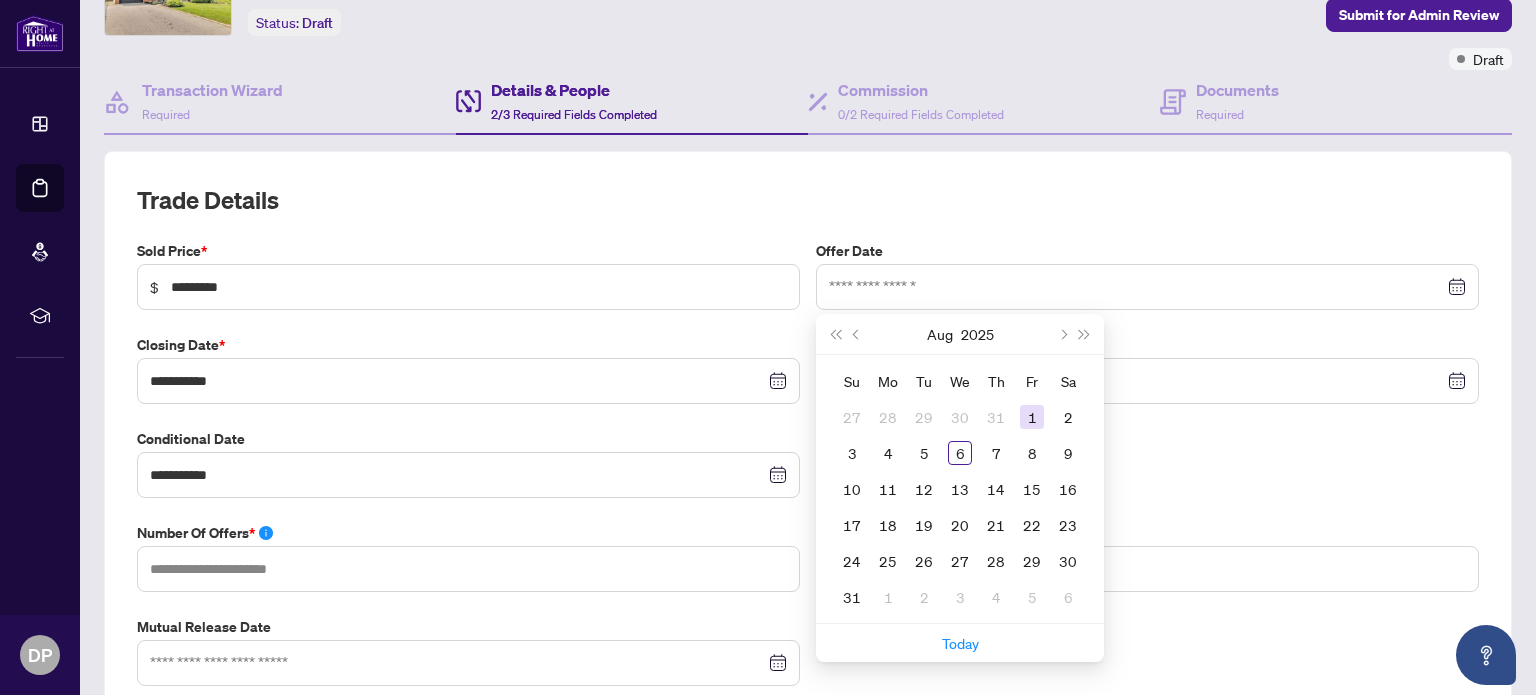 click on "1" at bounding box center [1032, 417] 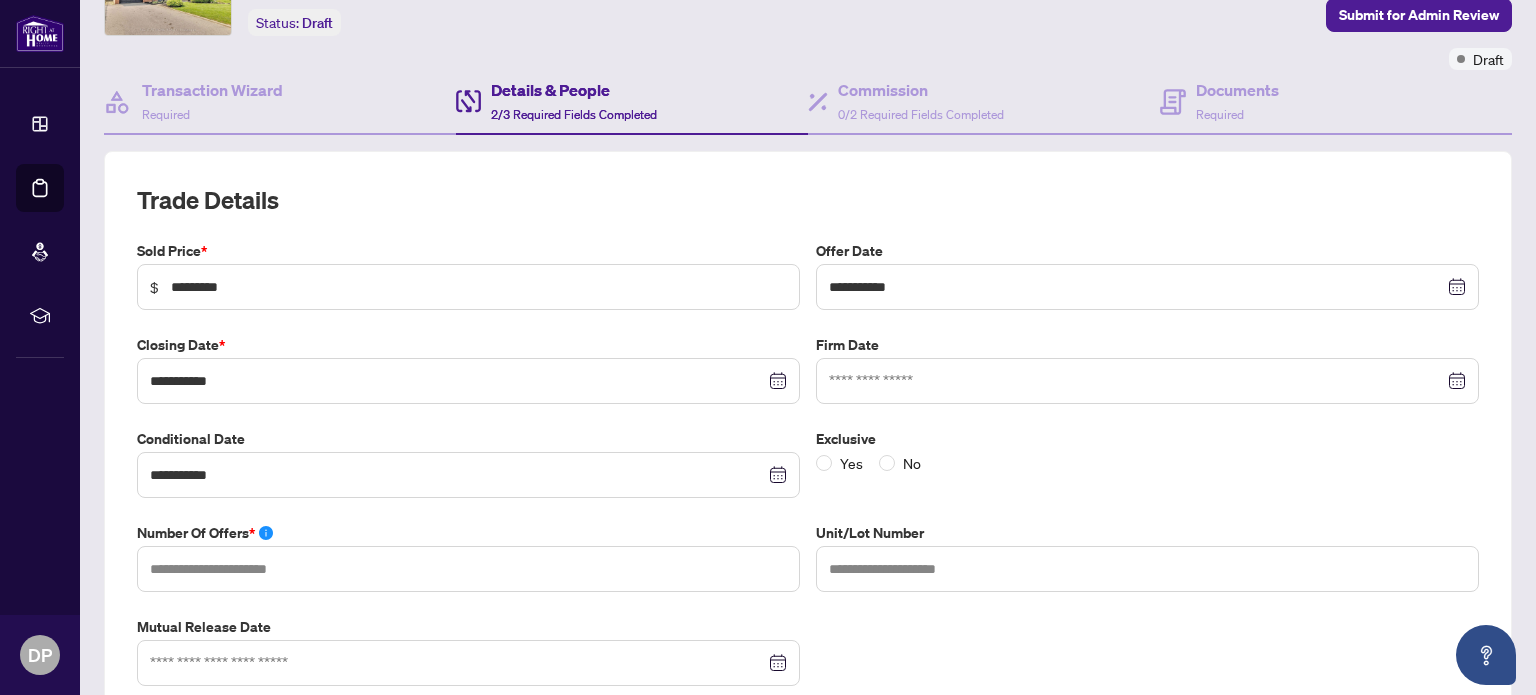 type on "**********" 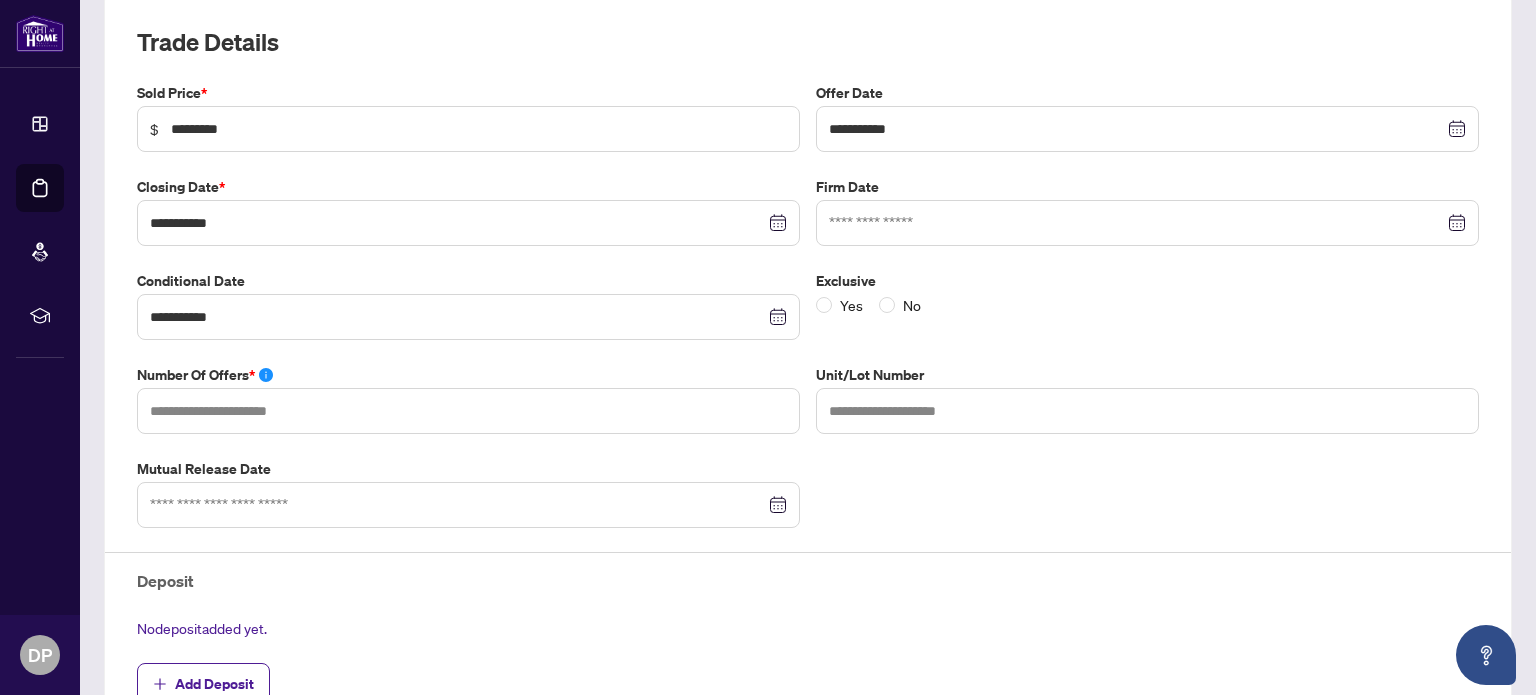 scroll, scrollTop: 308, scrollLeft: 0, axis: vertical 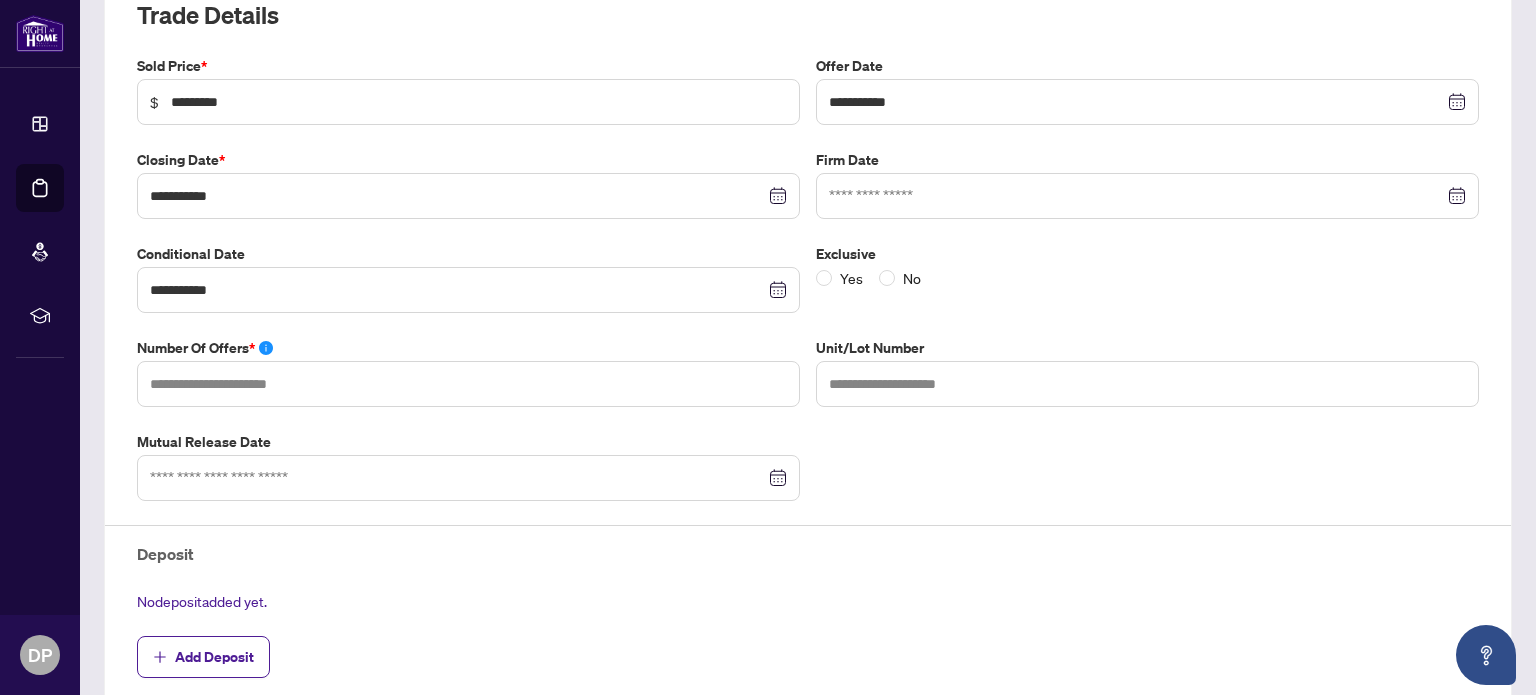 click at bounding box center [1147, 196] 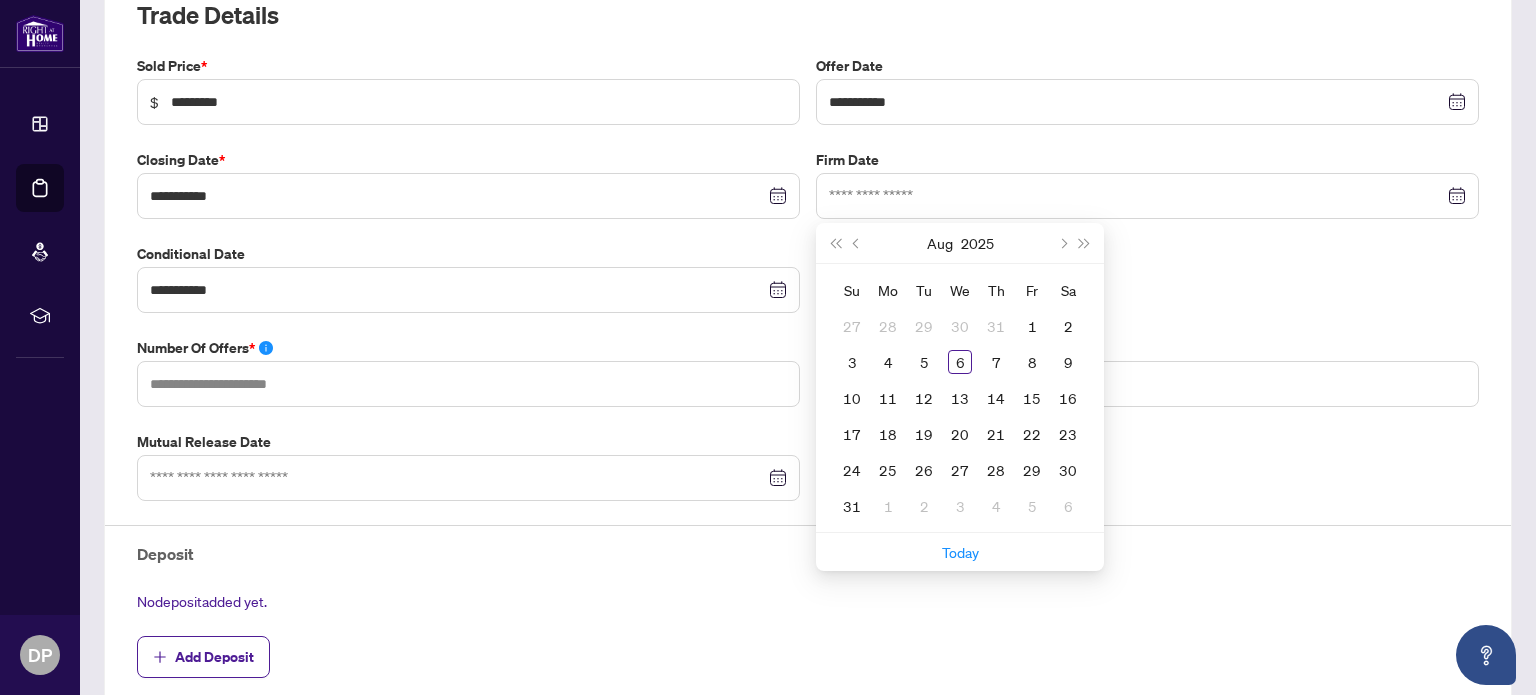 click on "Exclusive Yes No" at bounding box center (1147, 278) 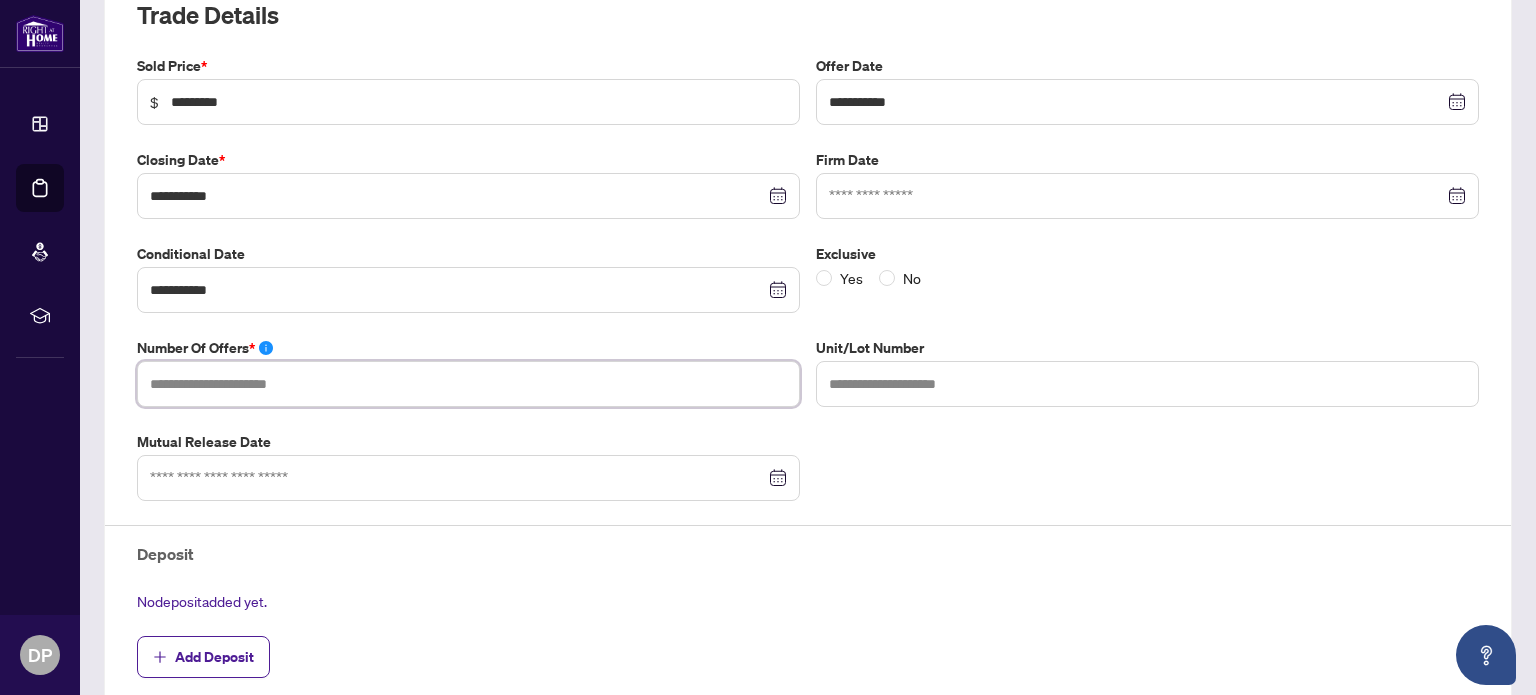 click at bounding box center [468, 384] 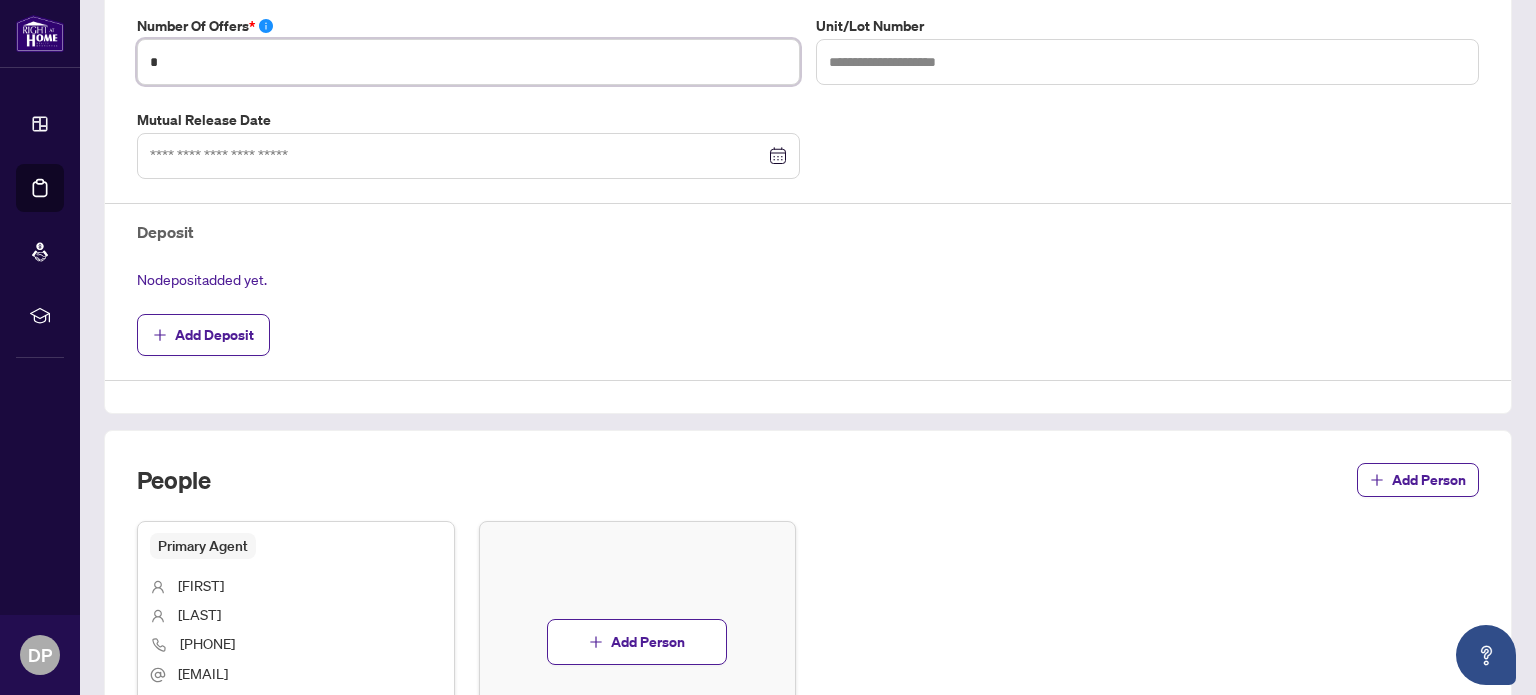 scroll, scrollTop: 656, scrollLeft: 0, axis: vertical 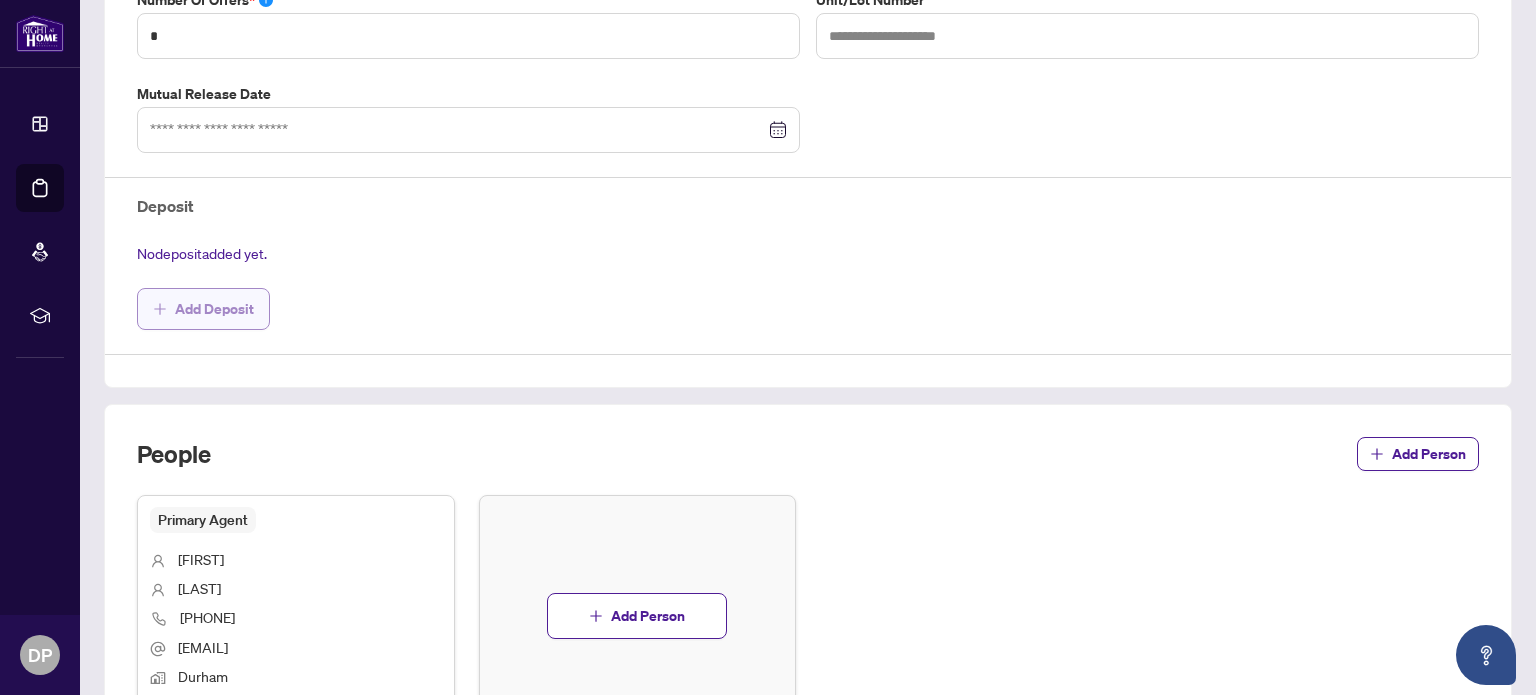 click on "Add Deposit" at bounding box center (214, 309) 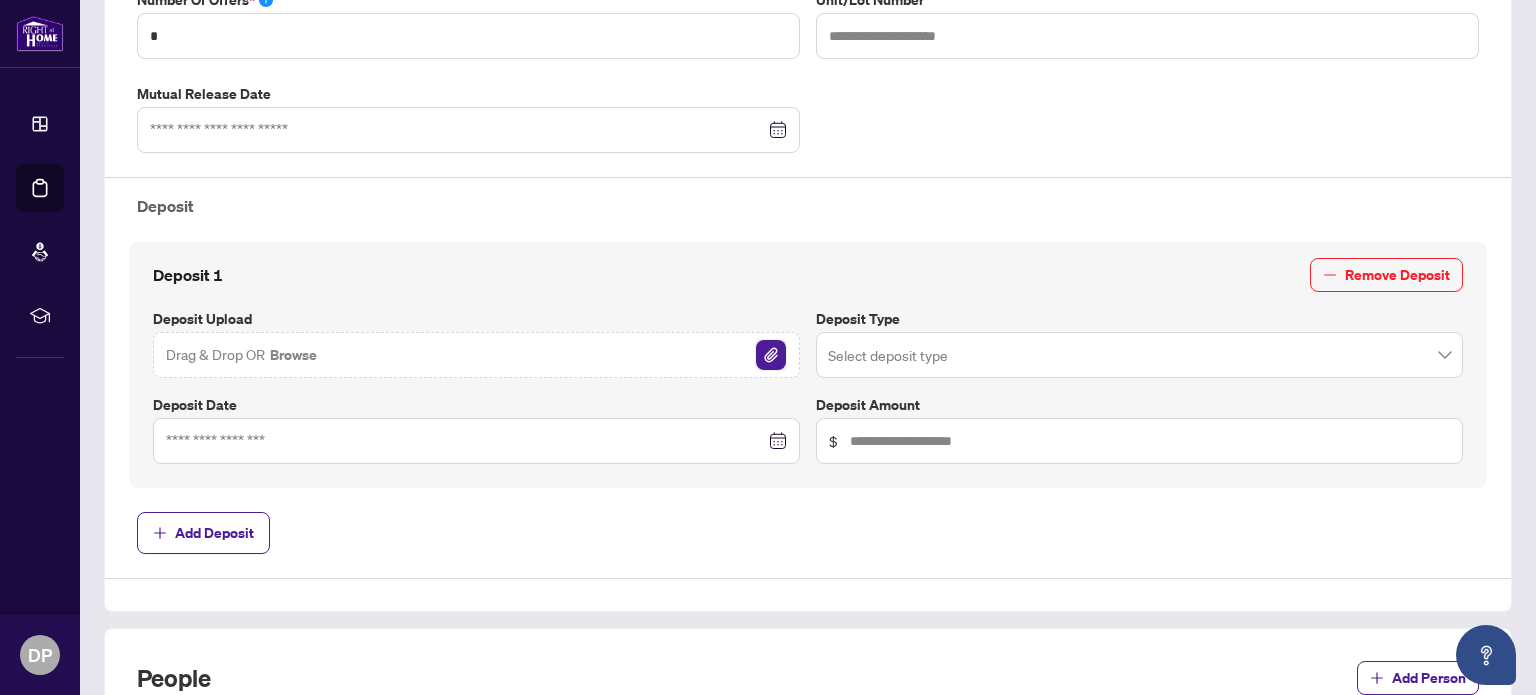 click at bounding box center [771, 355] 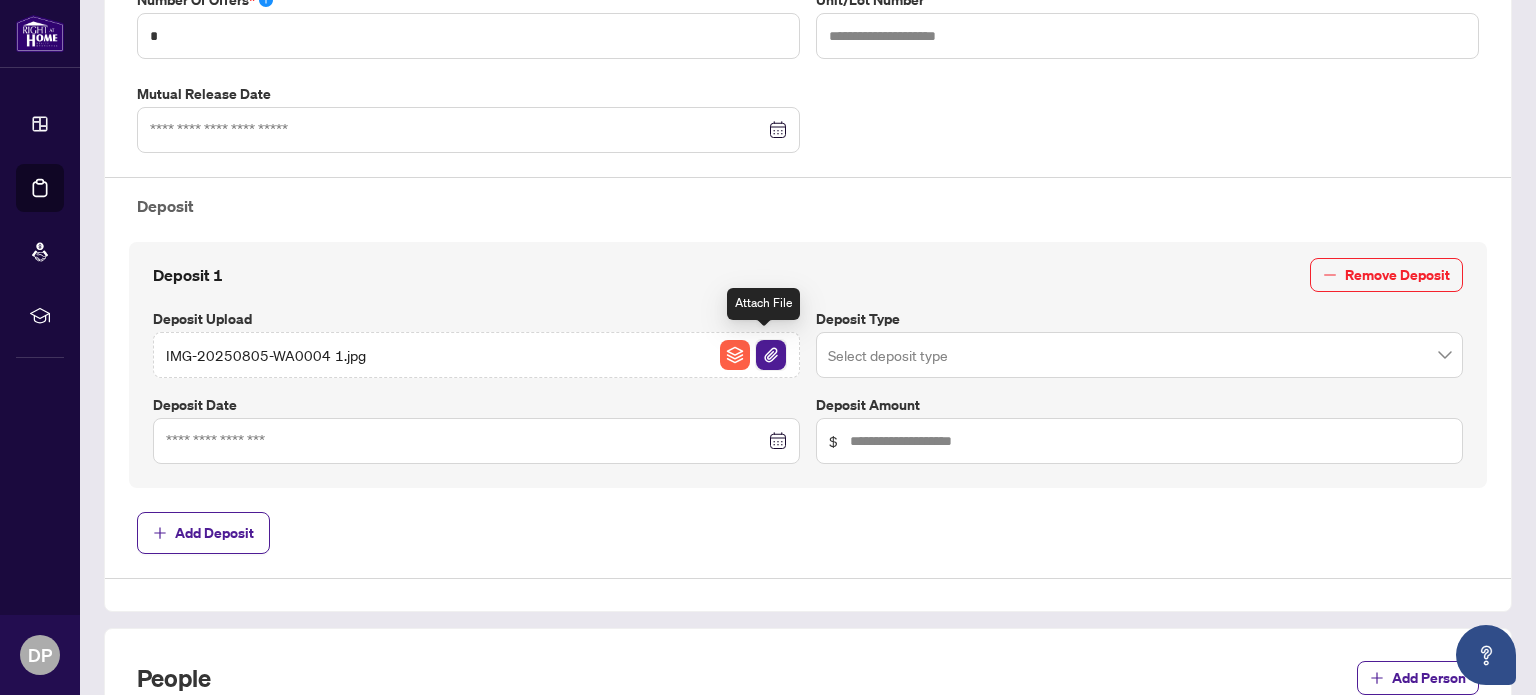 click at bounding box center [771, 355] 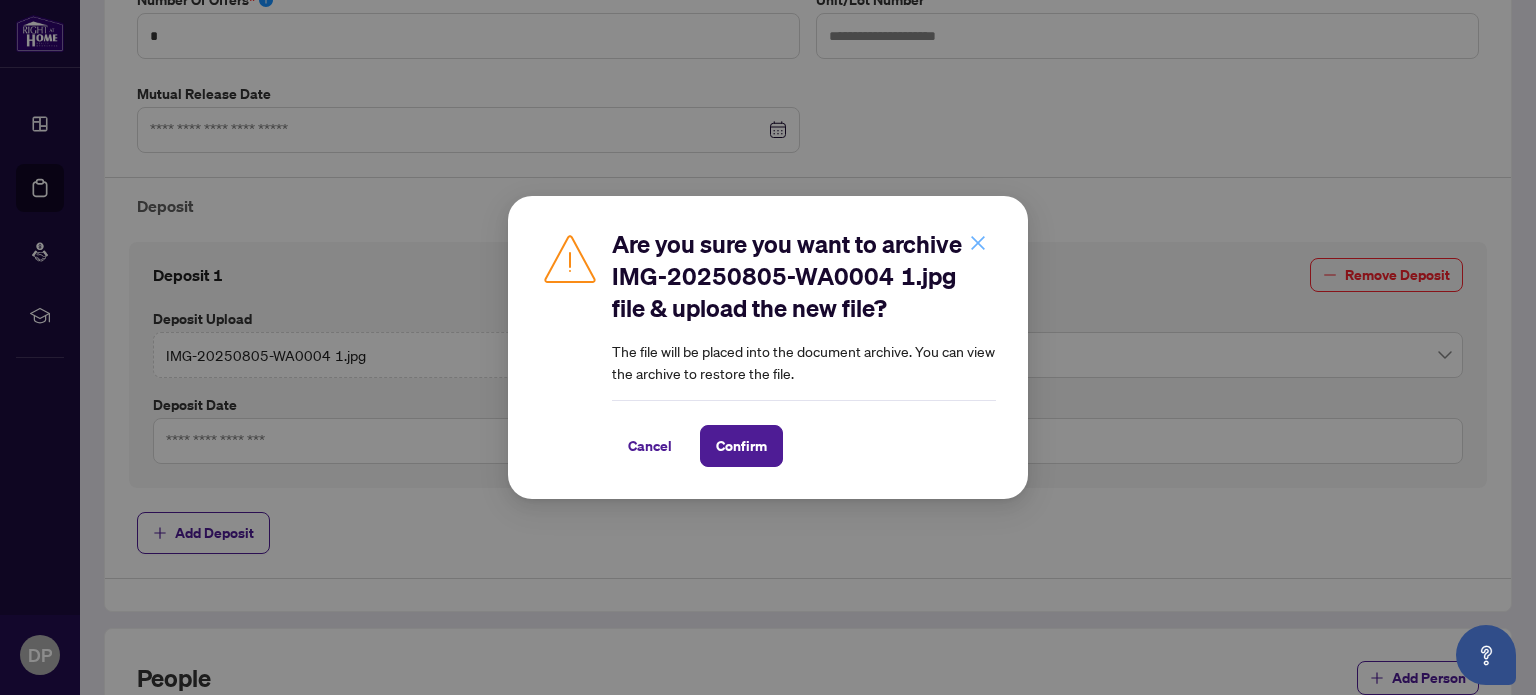 click at bounding box center [978, 243] 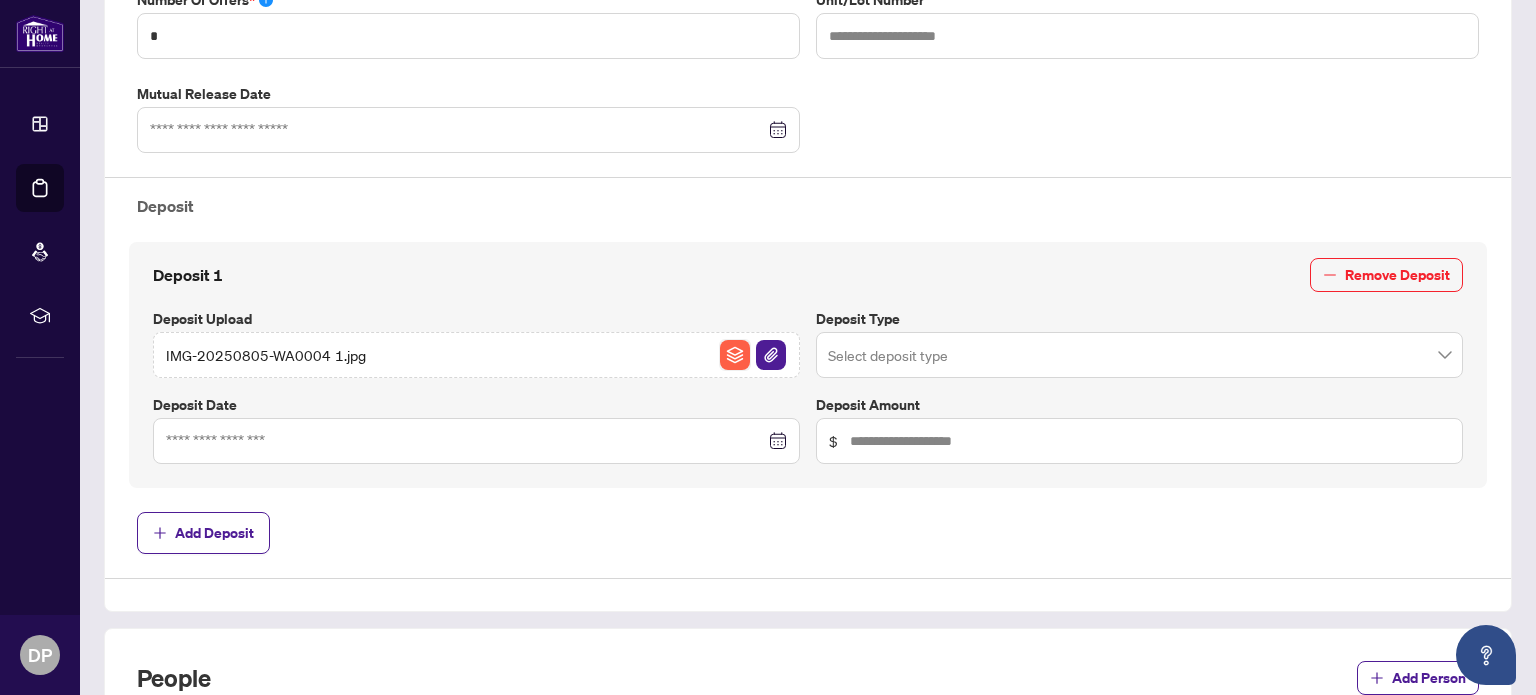click at bounding box center [735, 355] 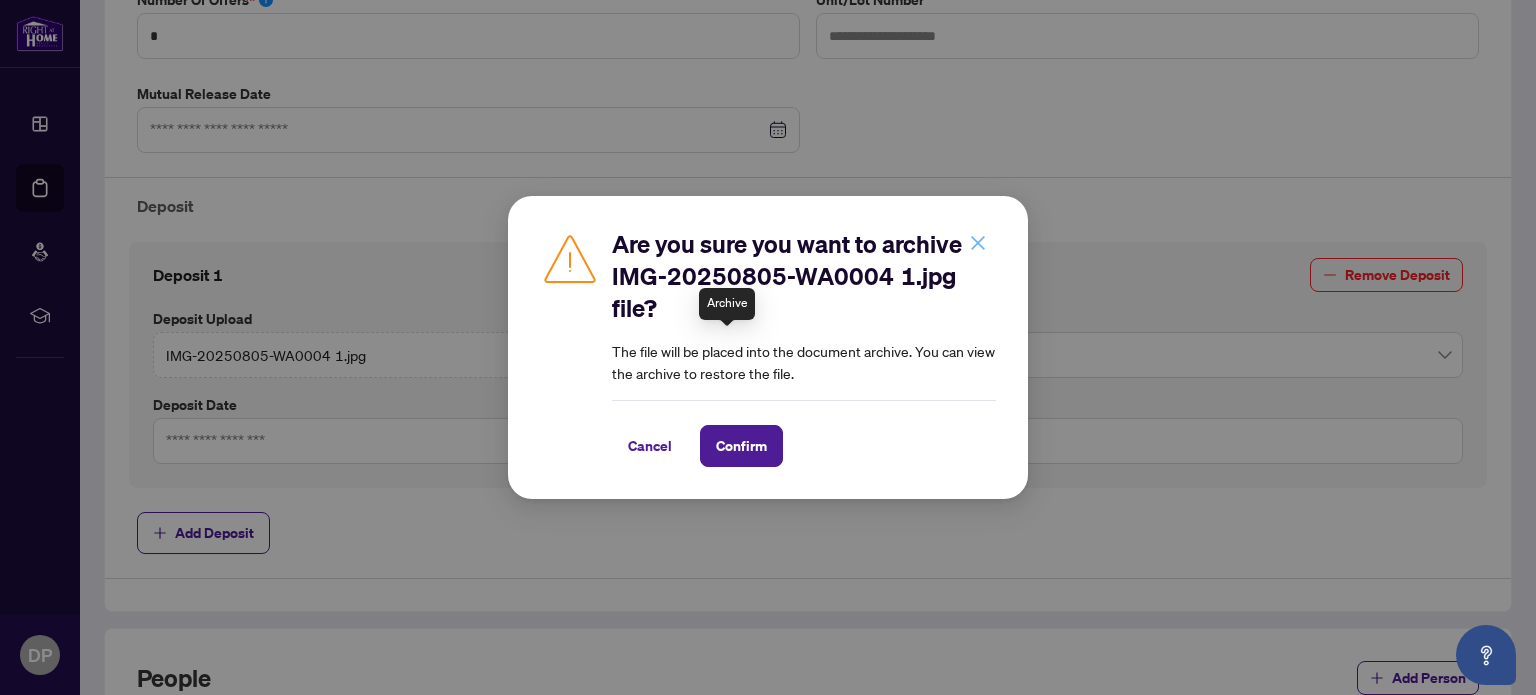 click at bounding box center [978, 243] 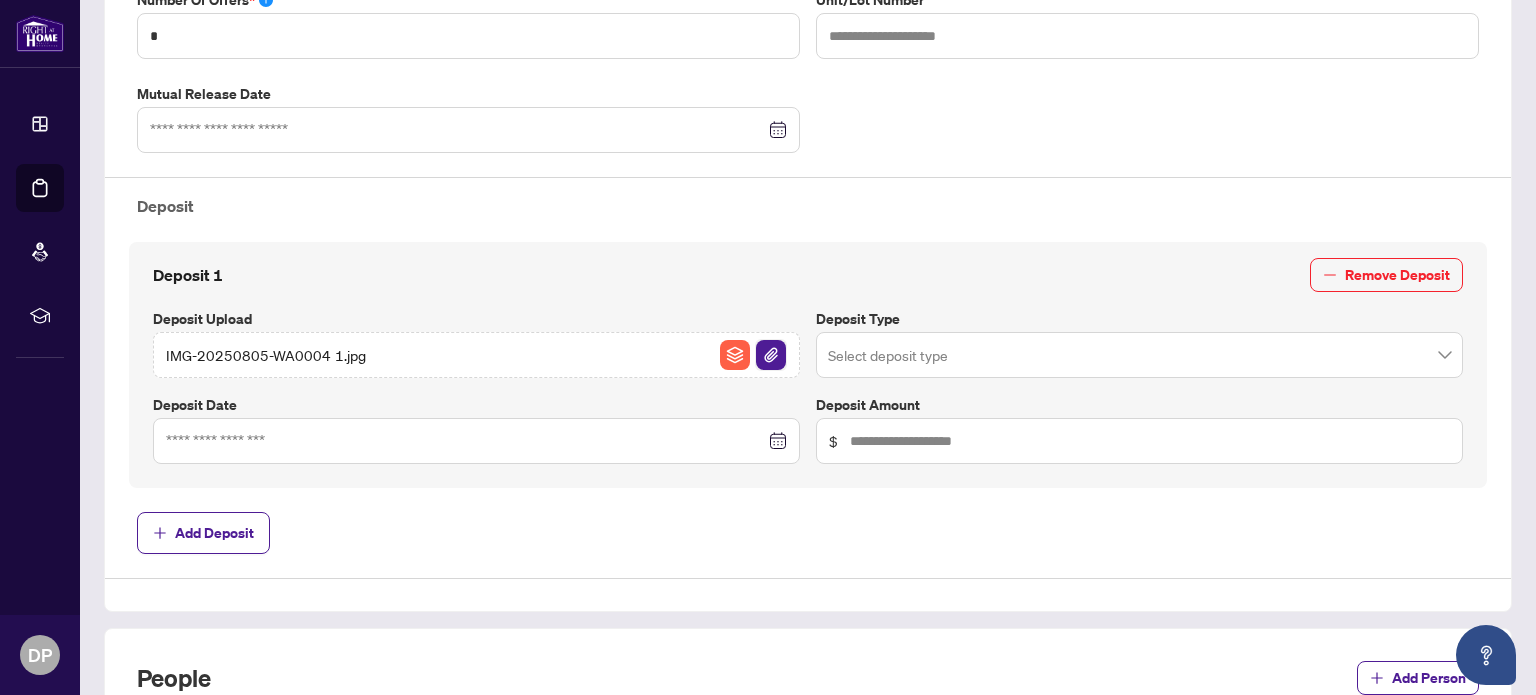 click at bounding box center (771, 355) 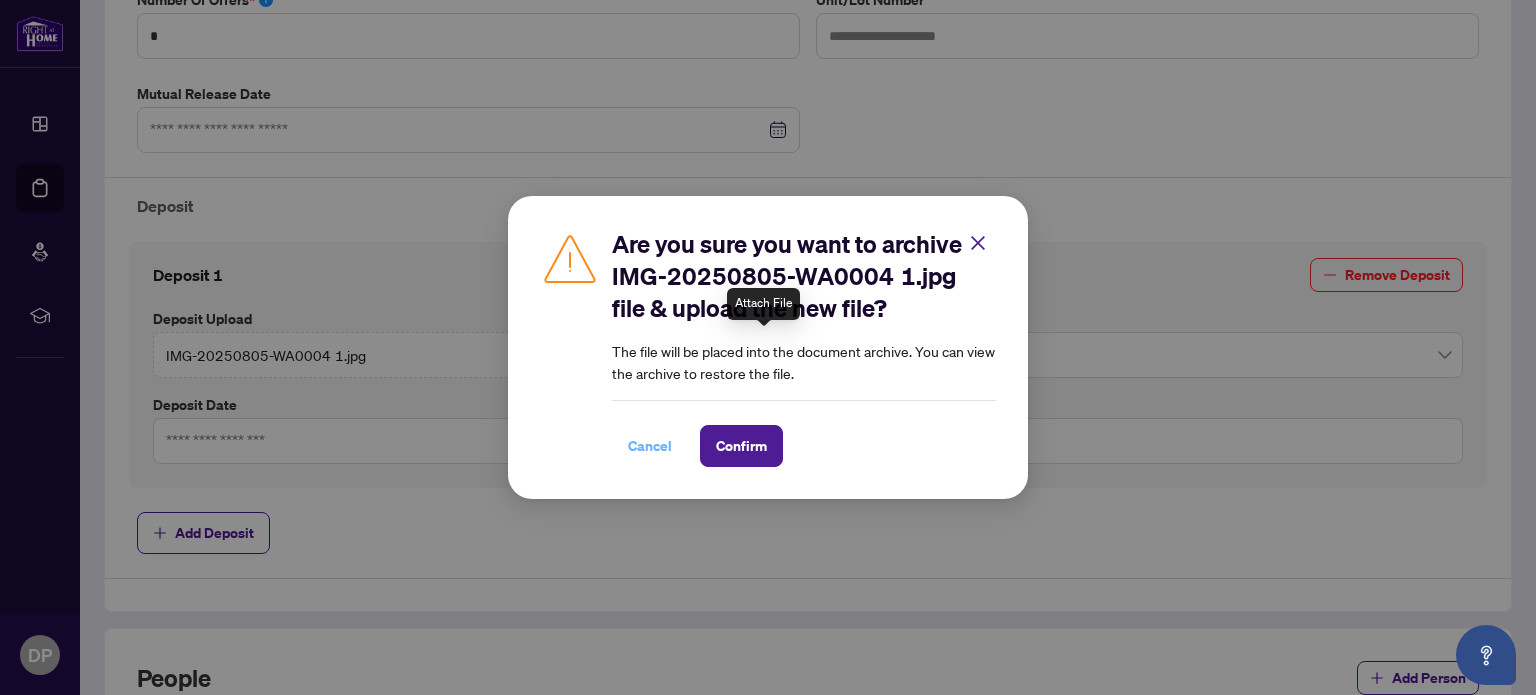 click on "Cancel" at bounding box center [650, 446] 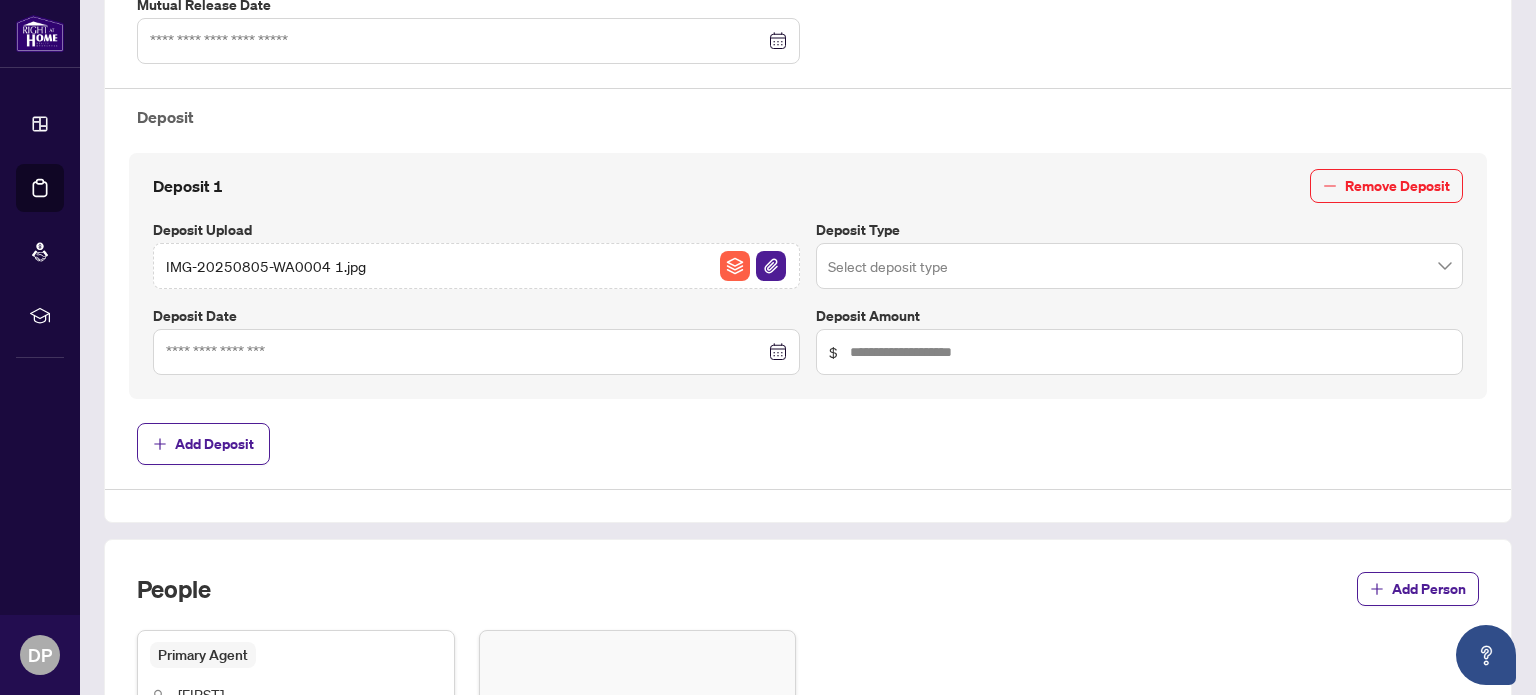 scroll, scrollTop: 791, scrollLeft: 0, axis: vertical 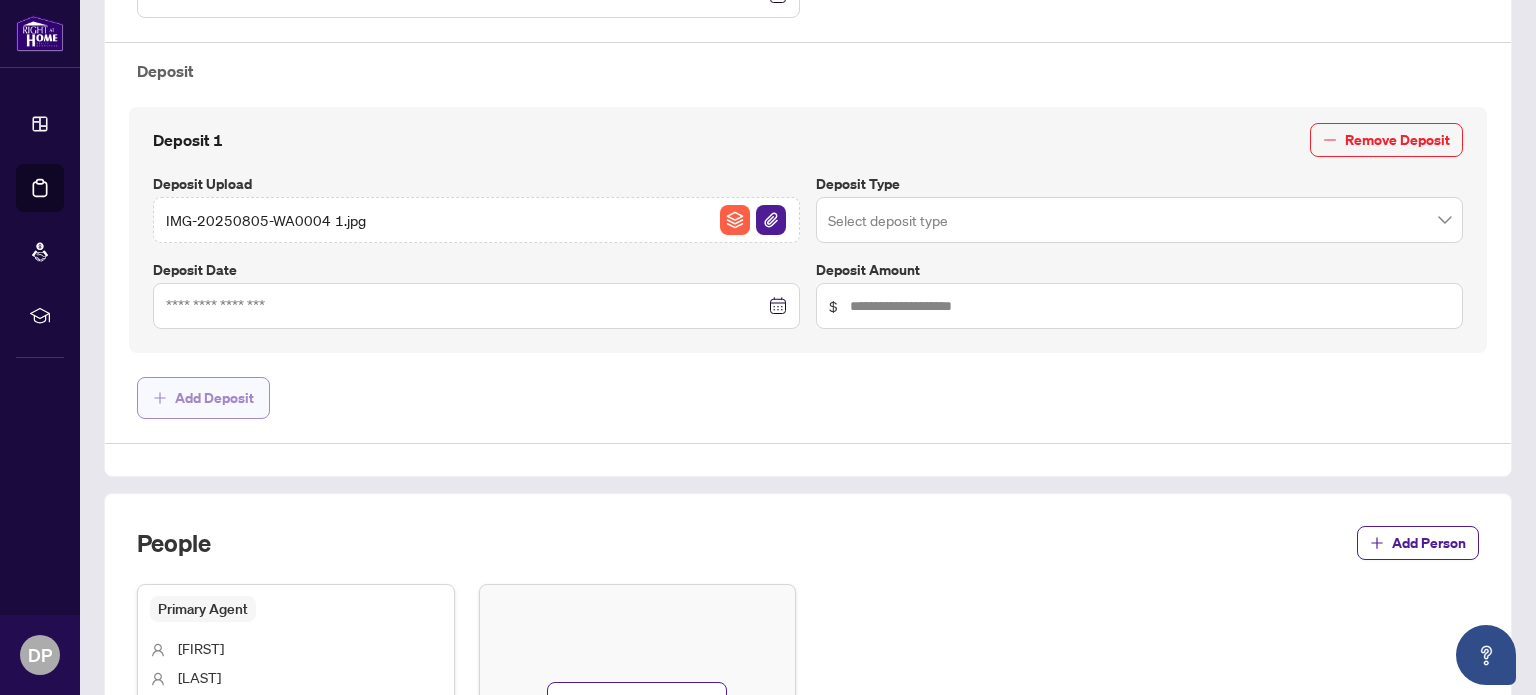 click on "Add Deposit" at bounding box center [214, 398] 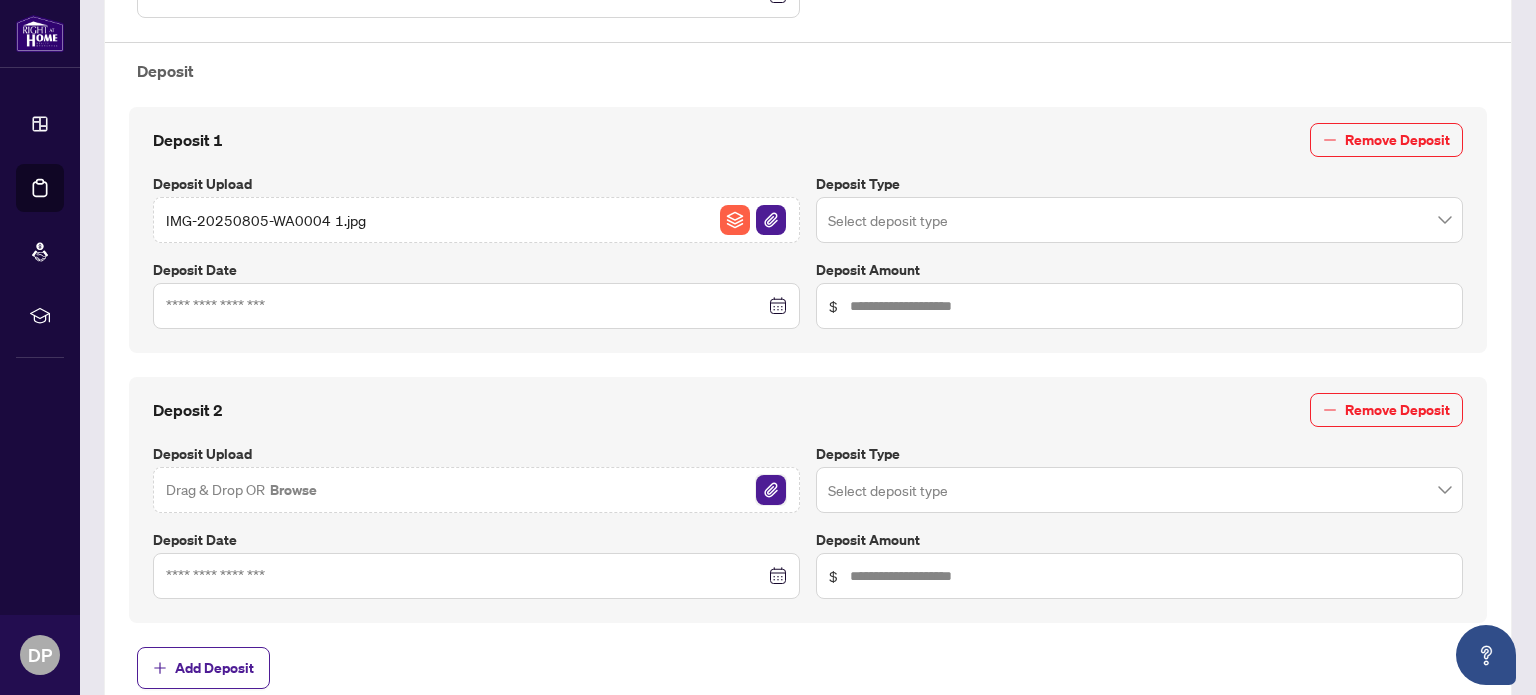 click at bounding box center (771, 490) 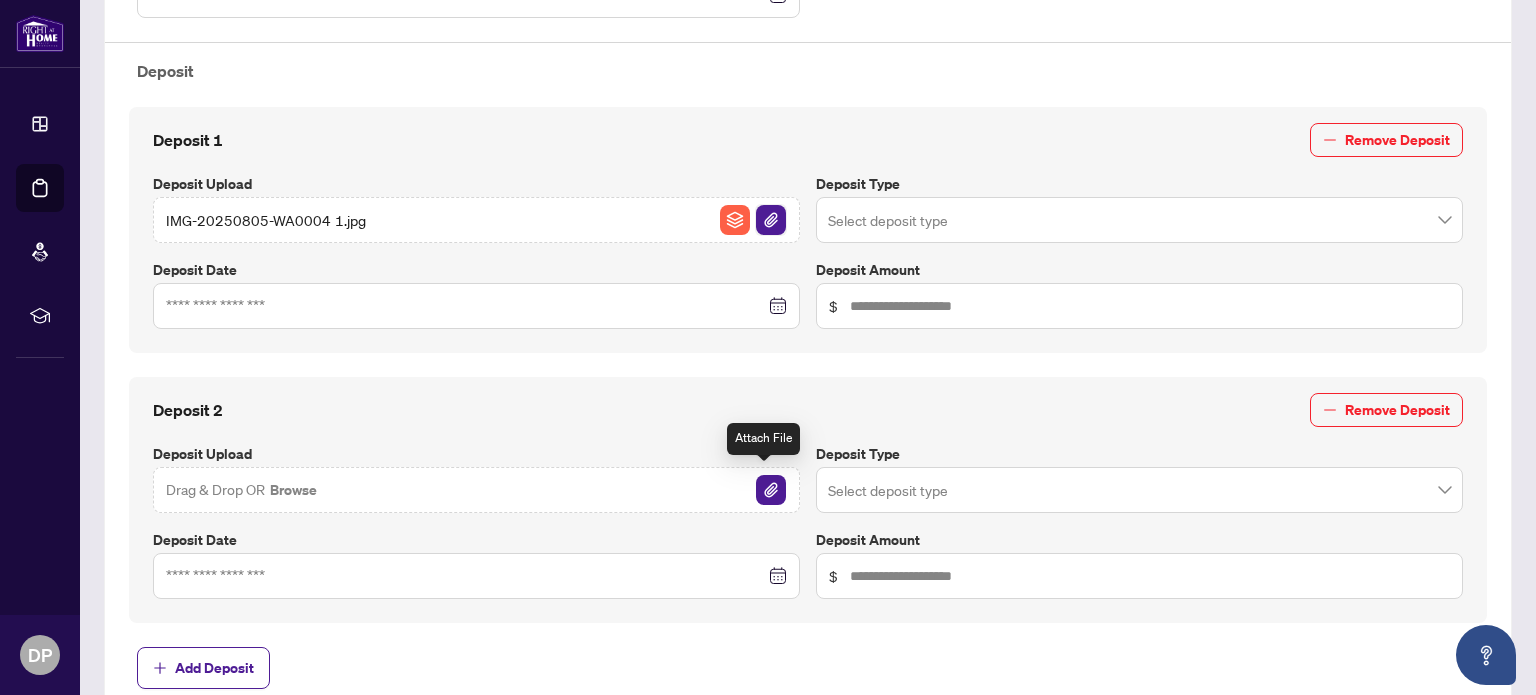 click at bounding box center (771, 220) 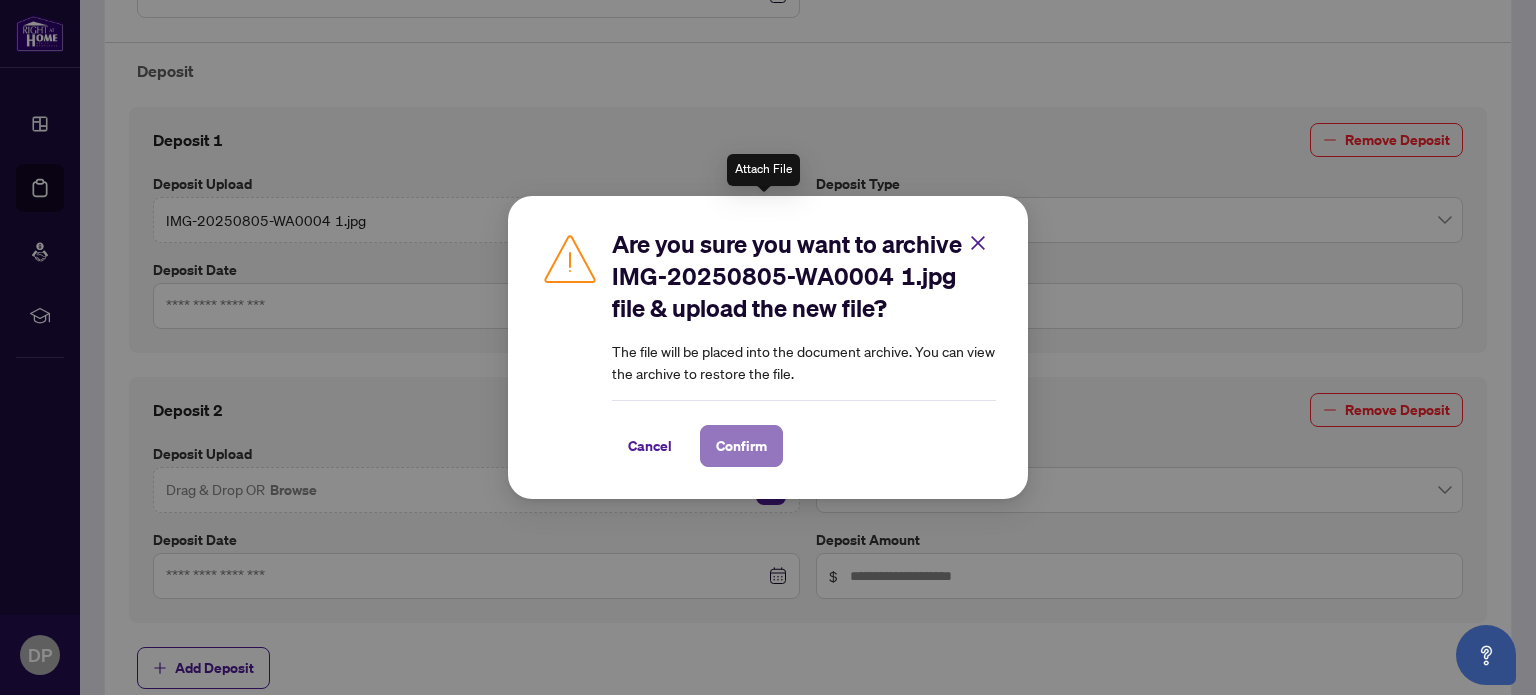 click on "Confirm" at bounding box center [741, 446] 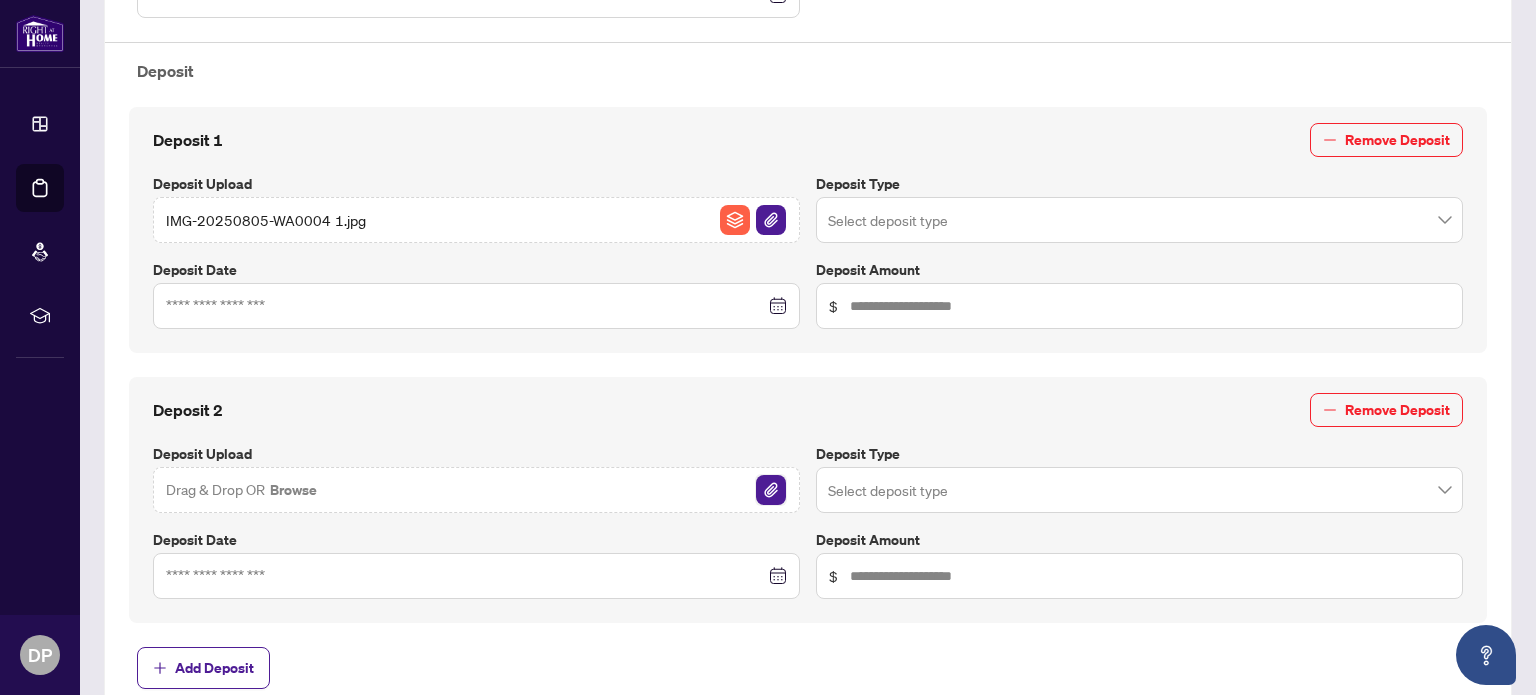 click at bounding box center (771, 490) 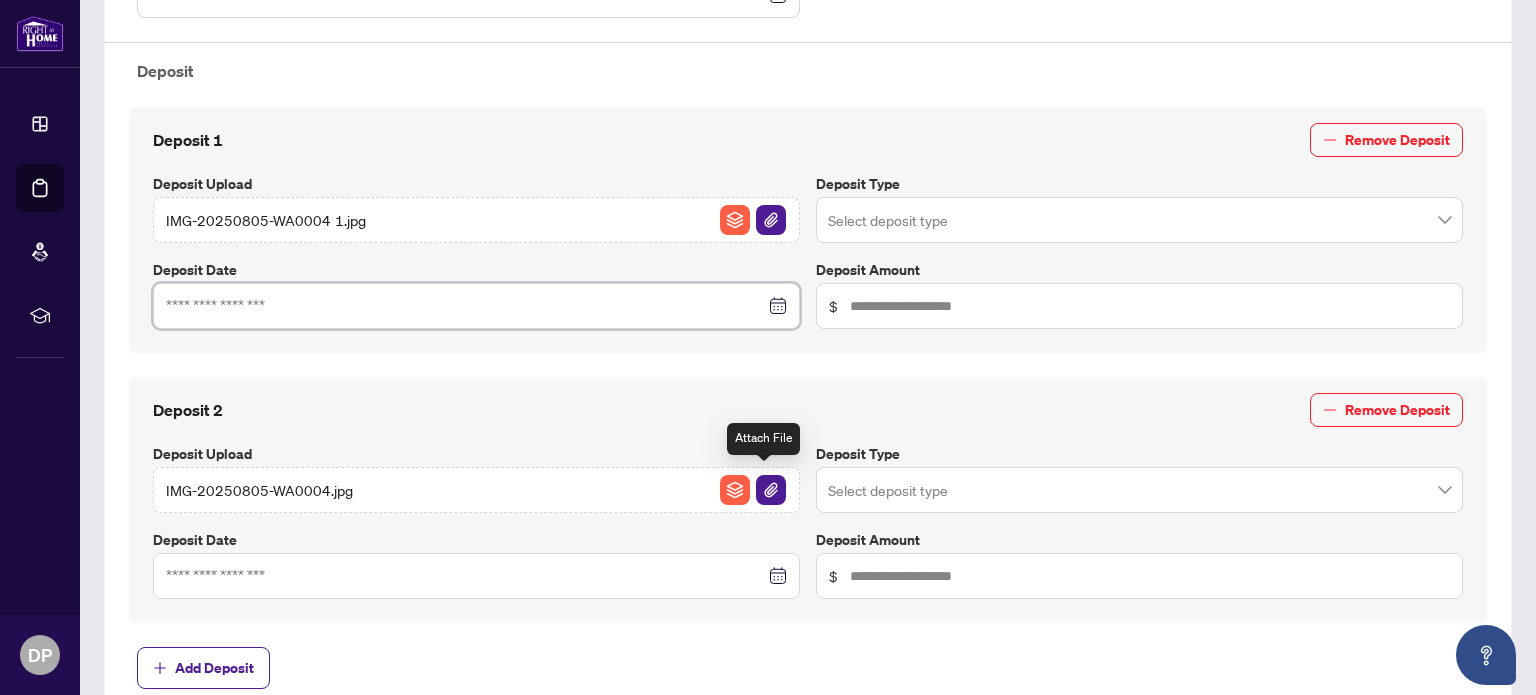 click at bounding box center [465, 306] 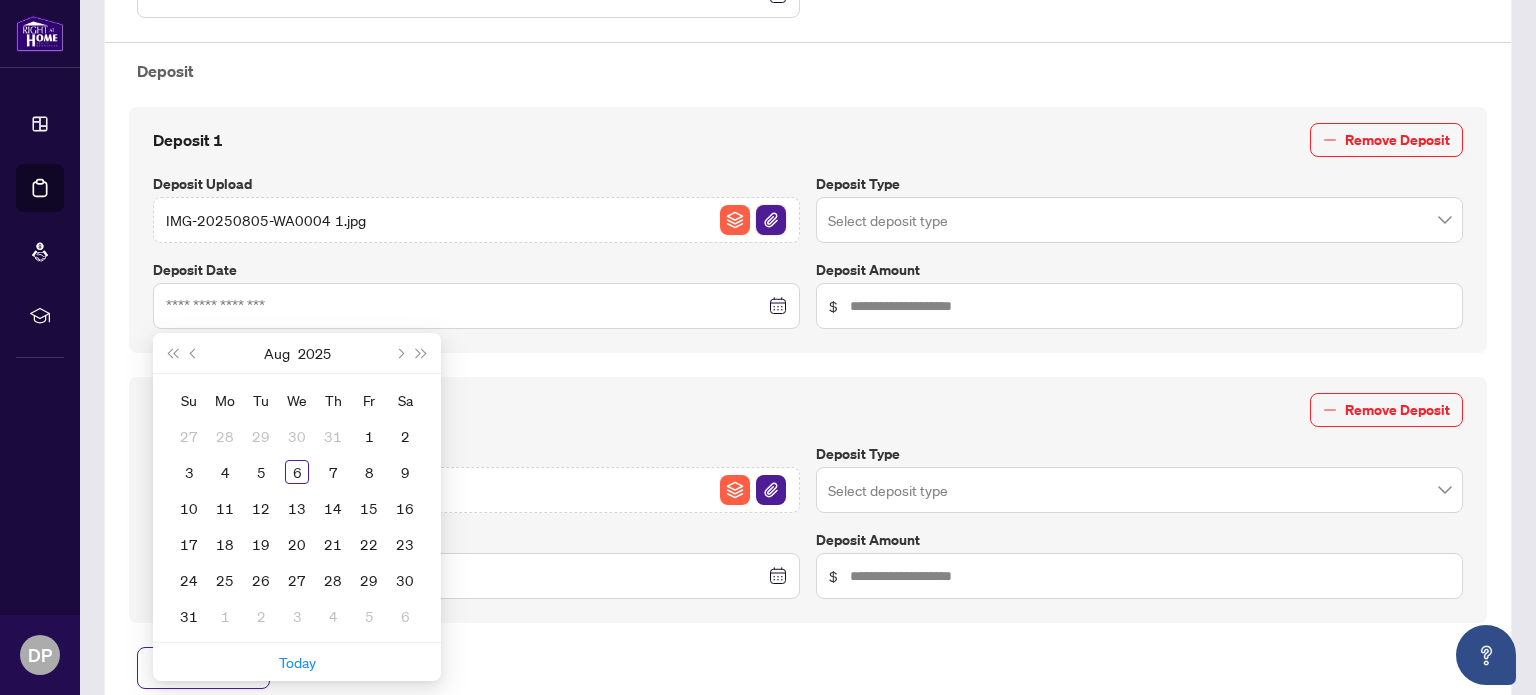 click at bounding box center (771, 220) 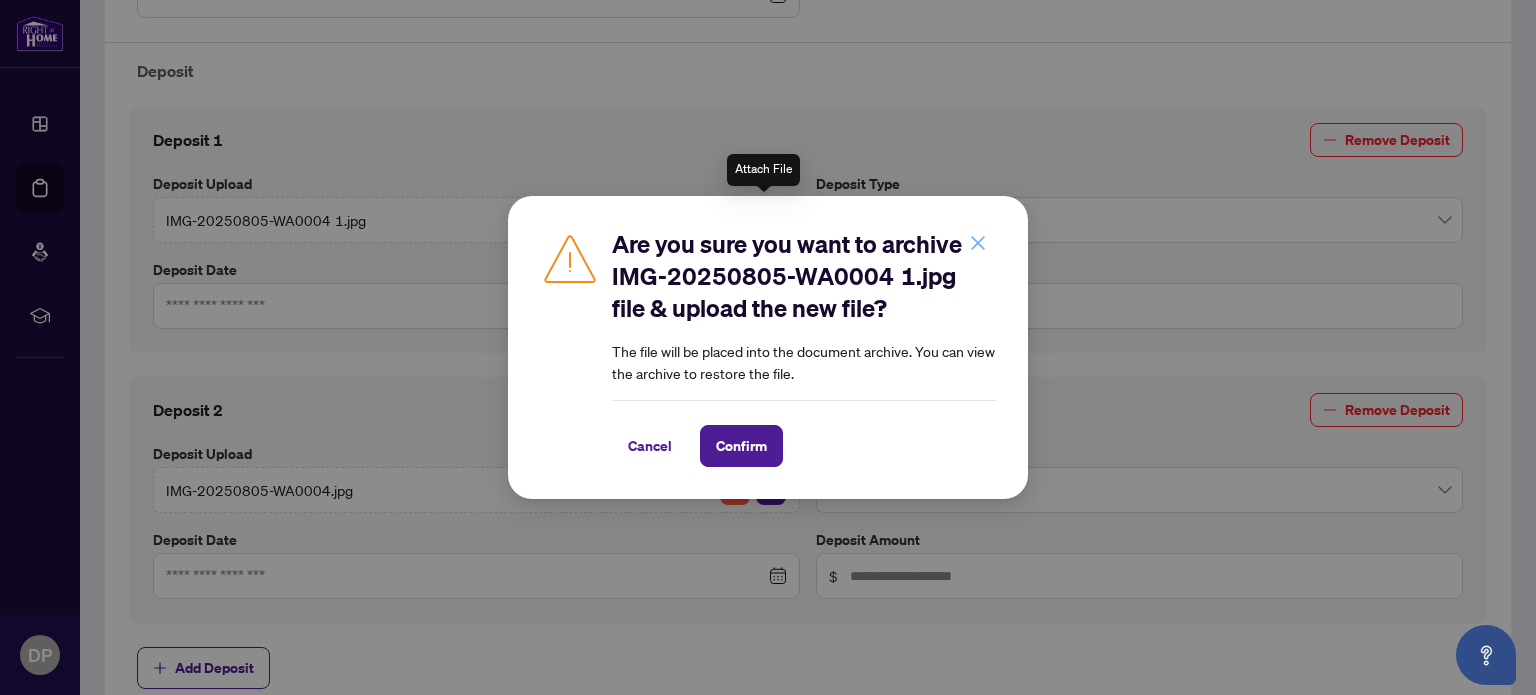 click 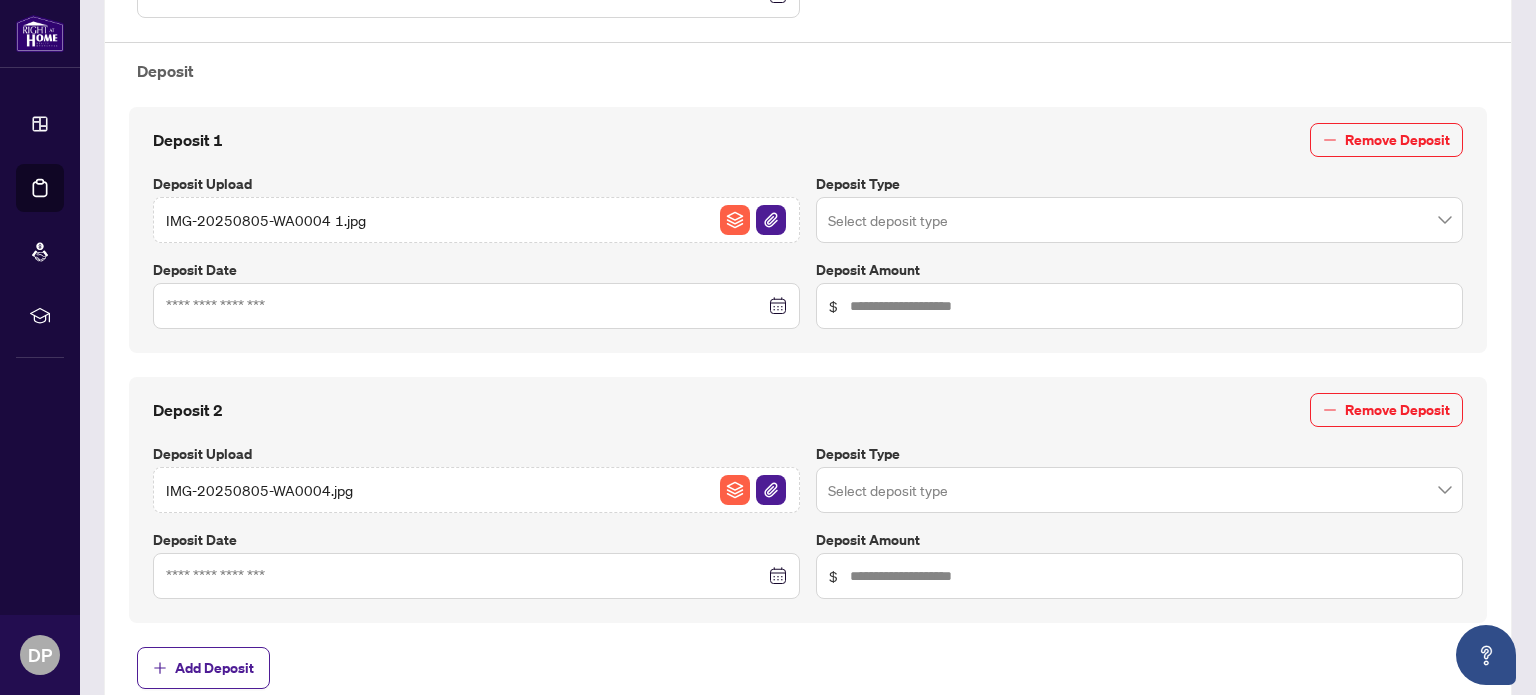 click on "**********" at bounding box center (808, 143) 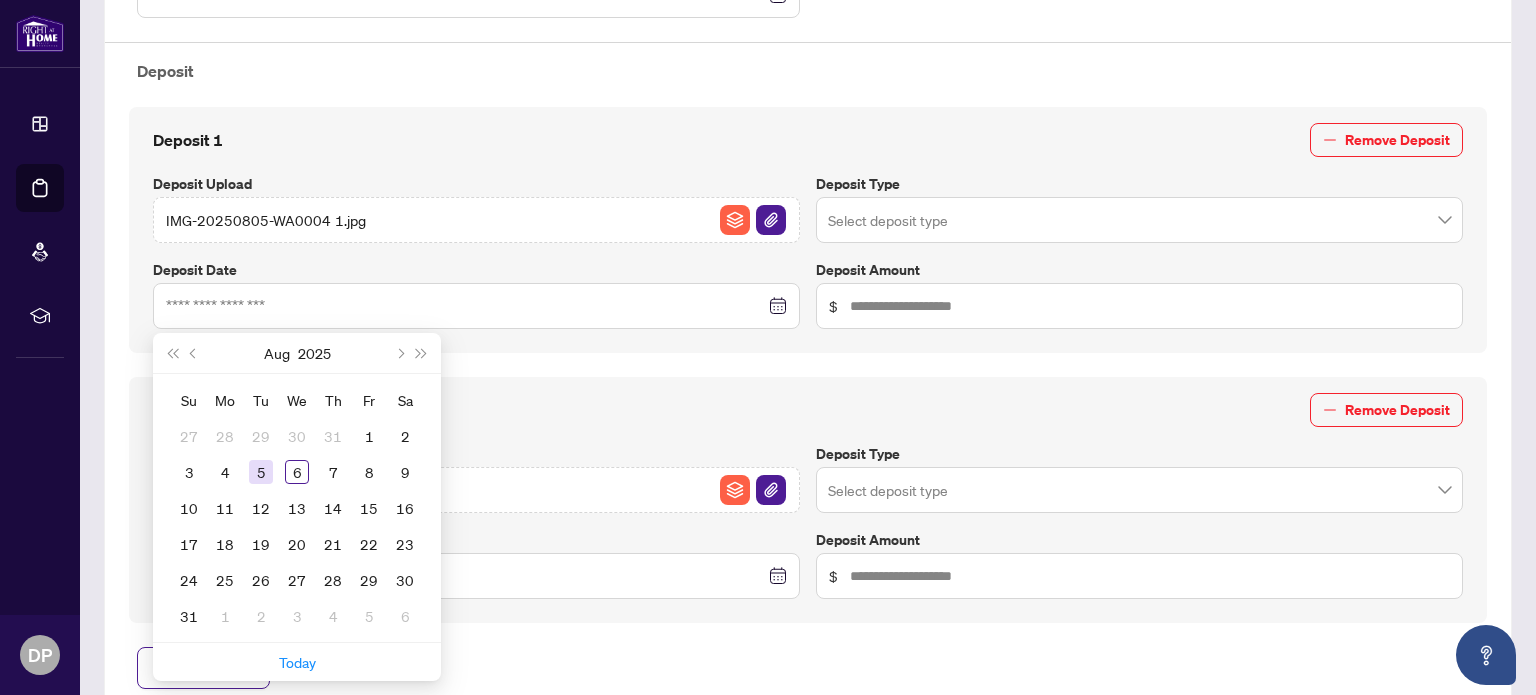 click on "5" at bounding box center (261, 472) 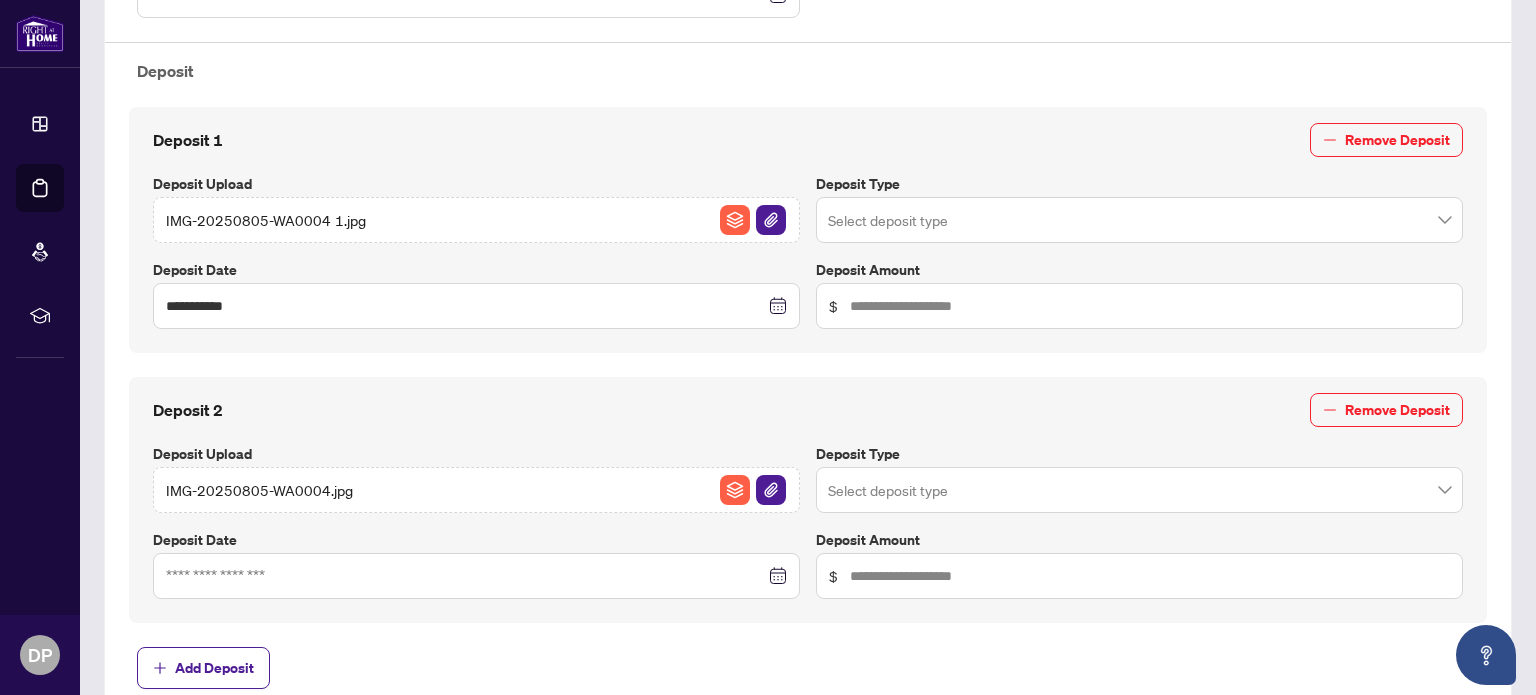 type on "**********" 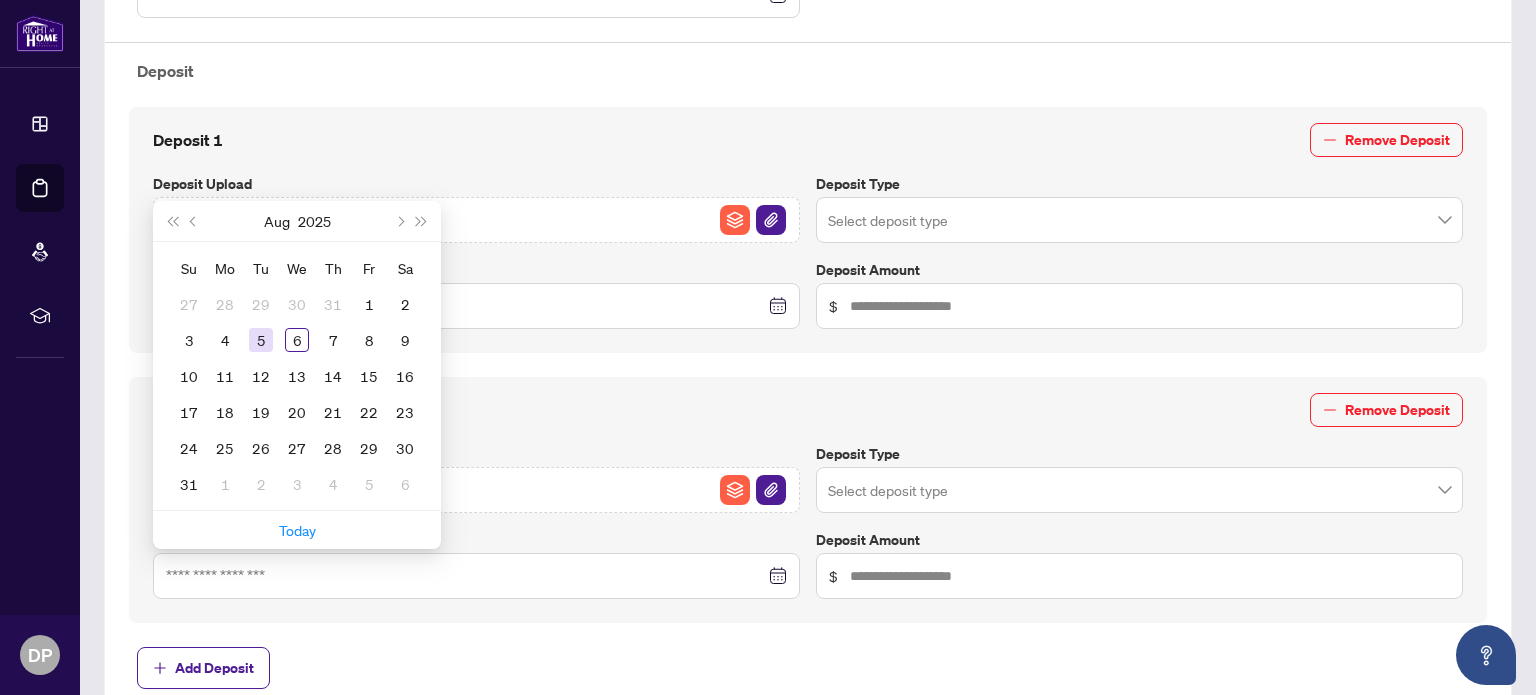 click on "5" at bounding box center [261, 340] 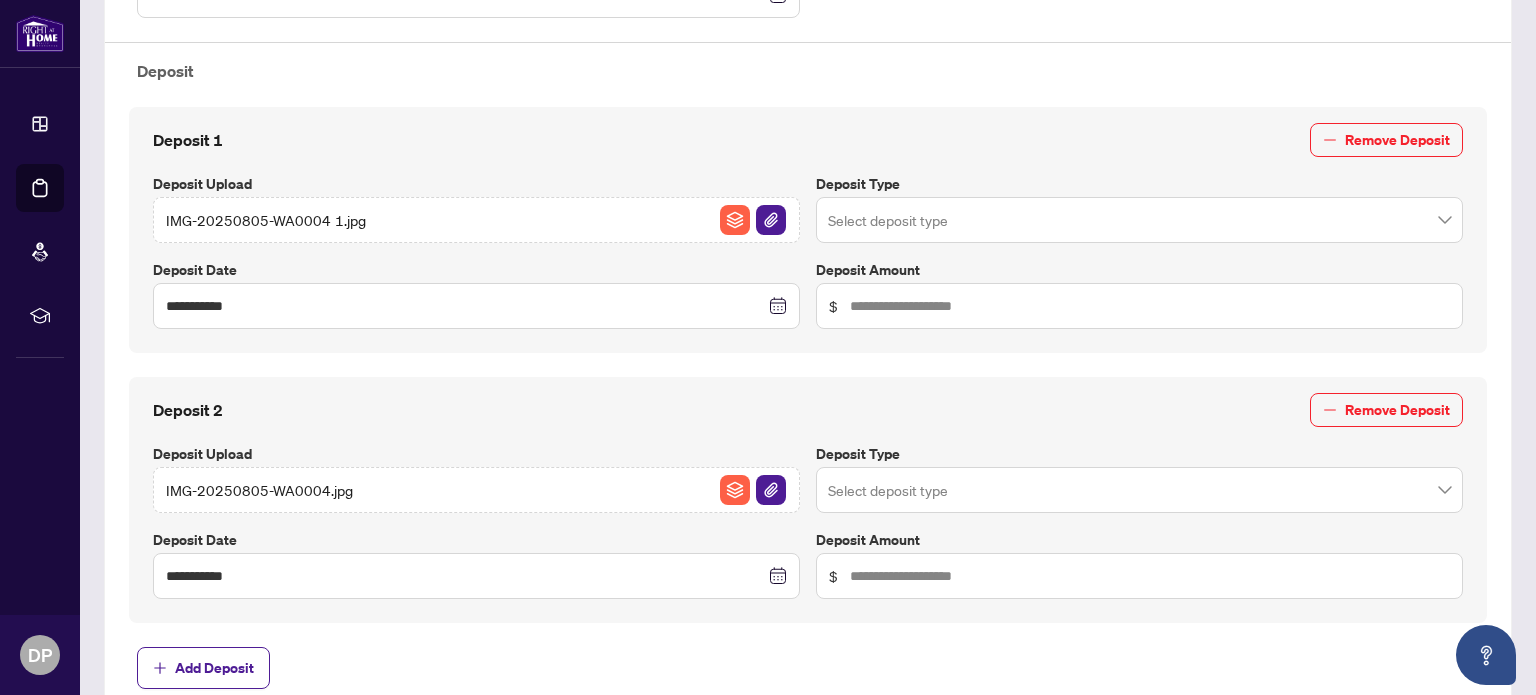 type on "**********" 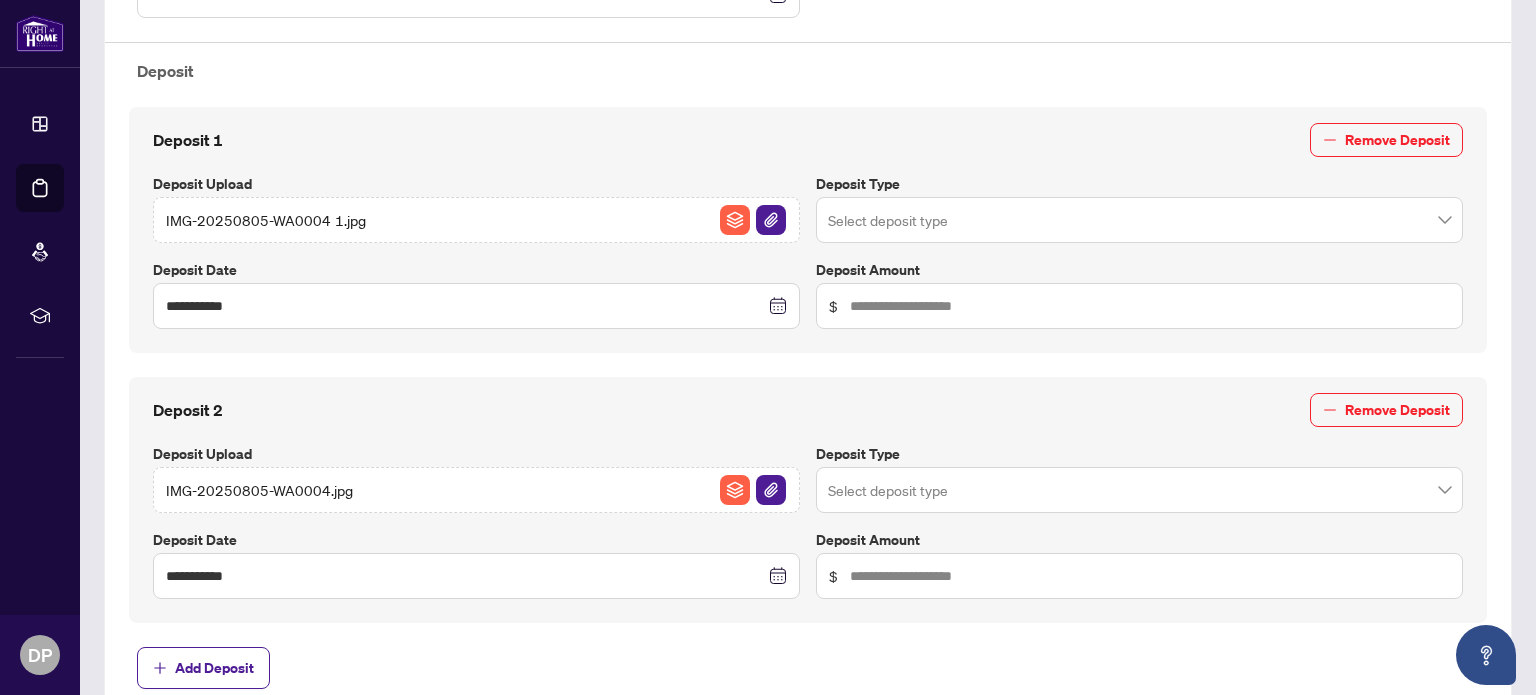click at bounding box center [1139, 220] 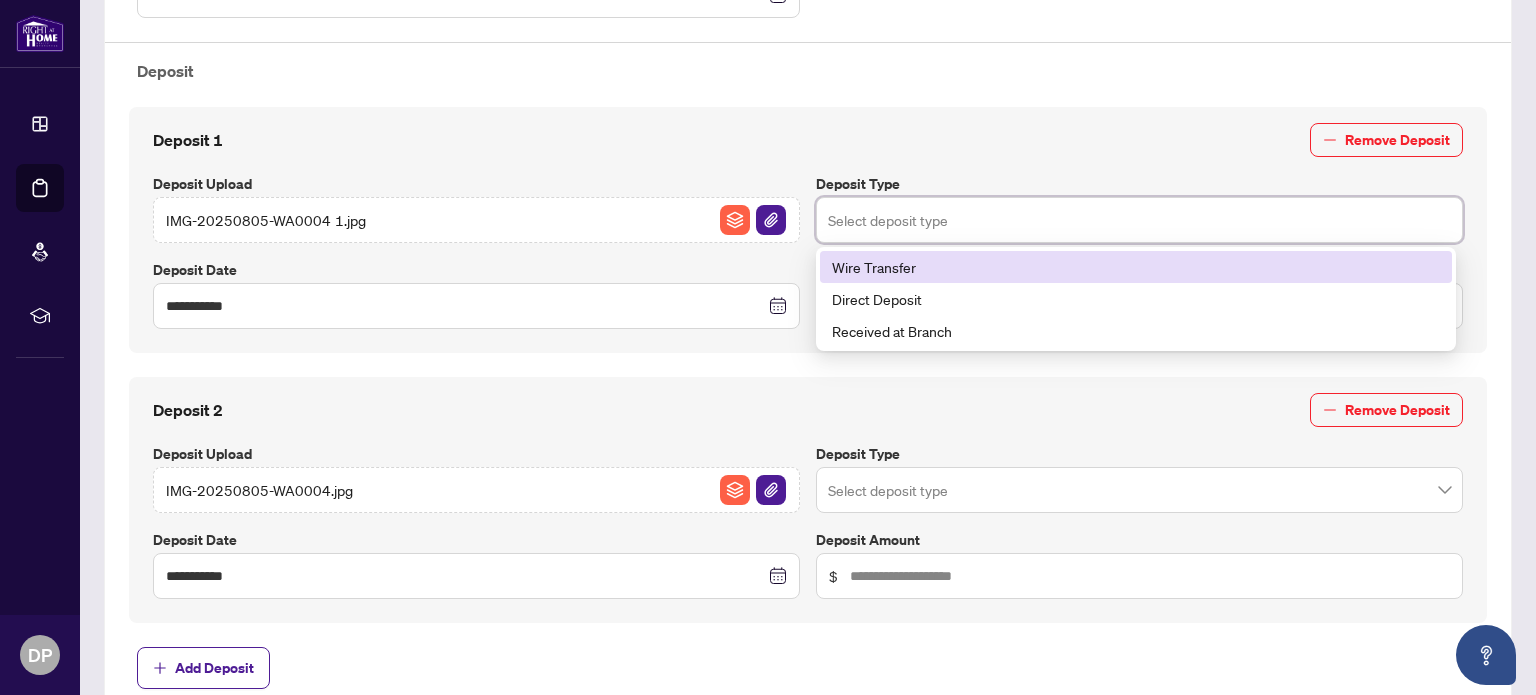 click on "Received at Branch" at bounding box center (1136, 331) 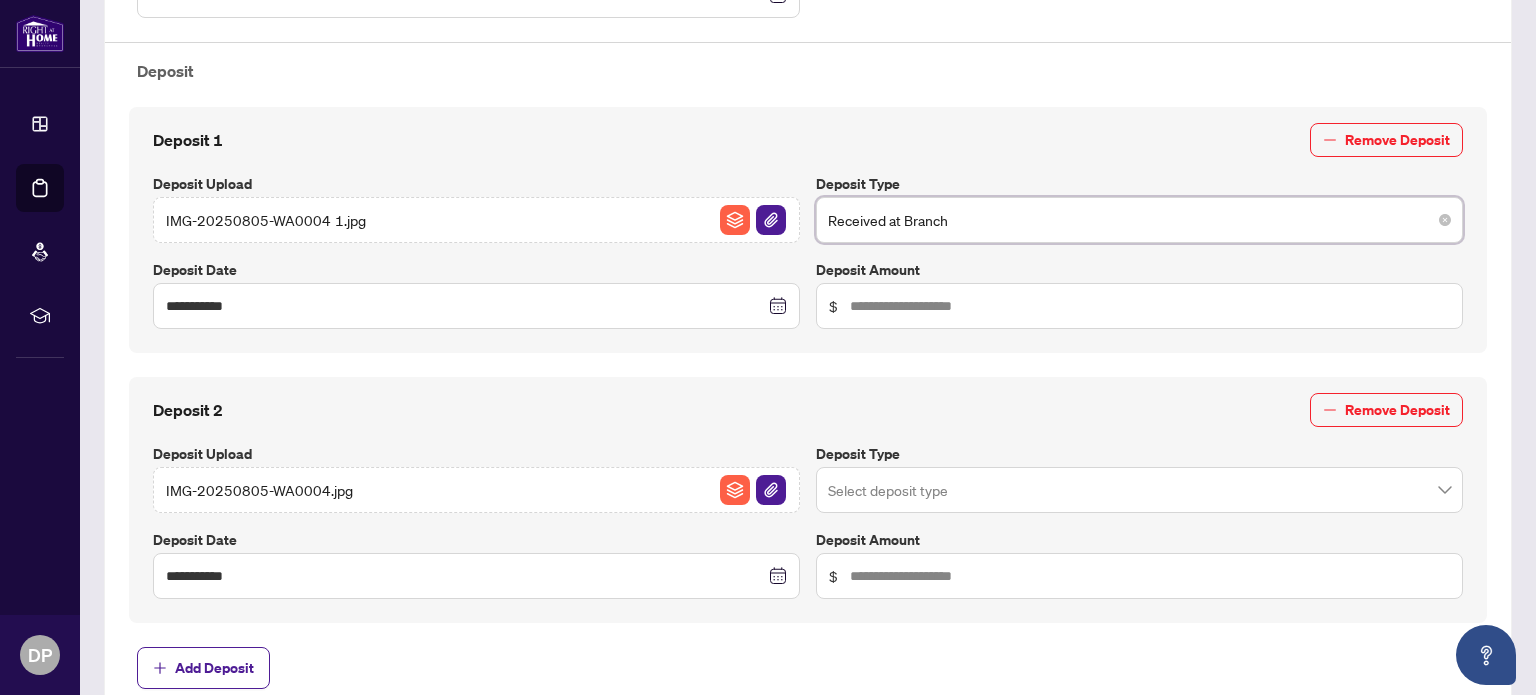 click on "Received at Branch" at bounding box center (1139, 220) 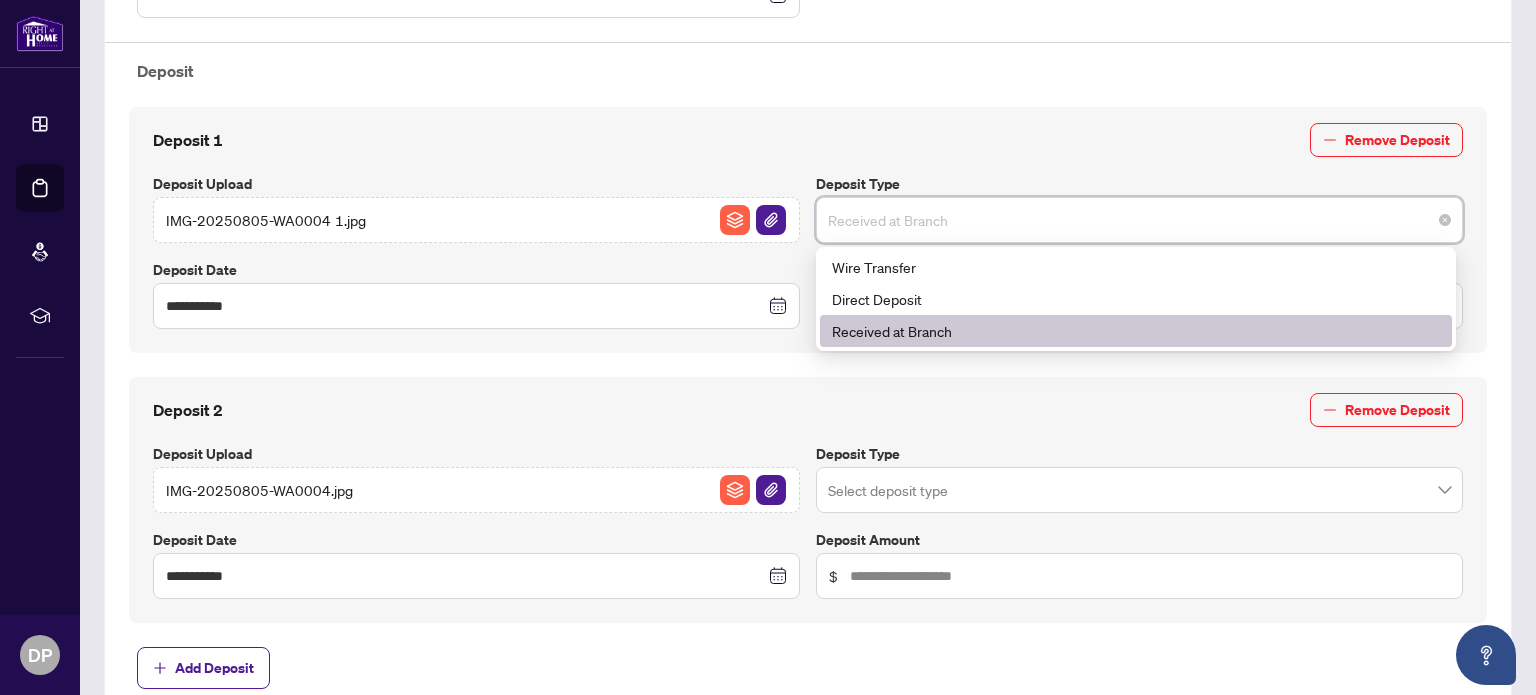 click on "Received at Branch" at bounding box center [1136, 331] 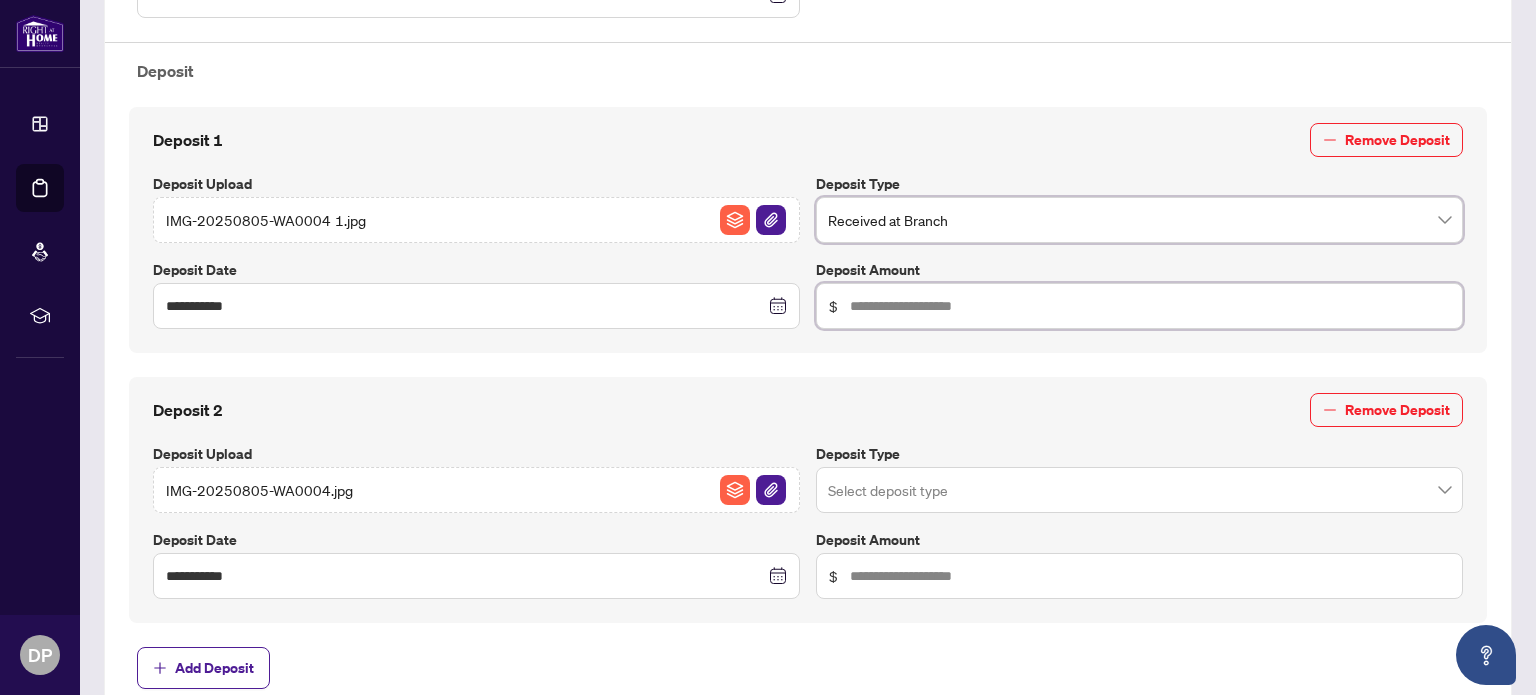 click at bounding box center [1150, 306] 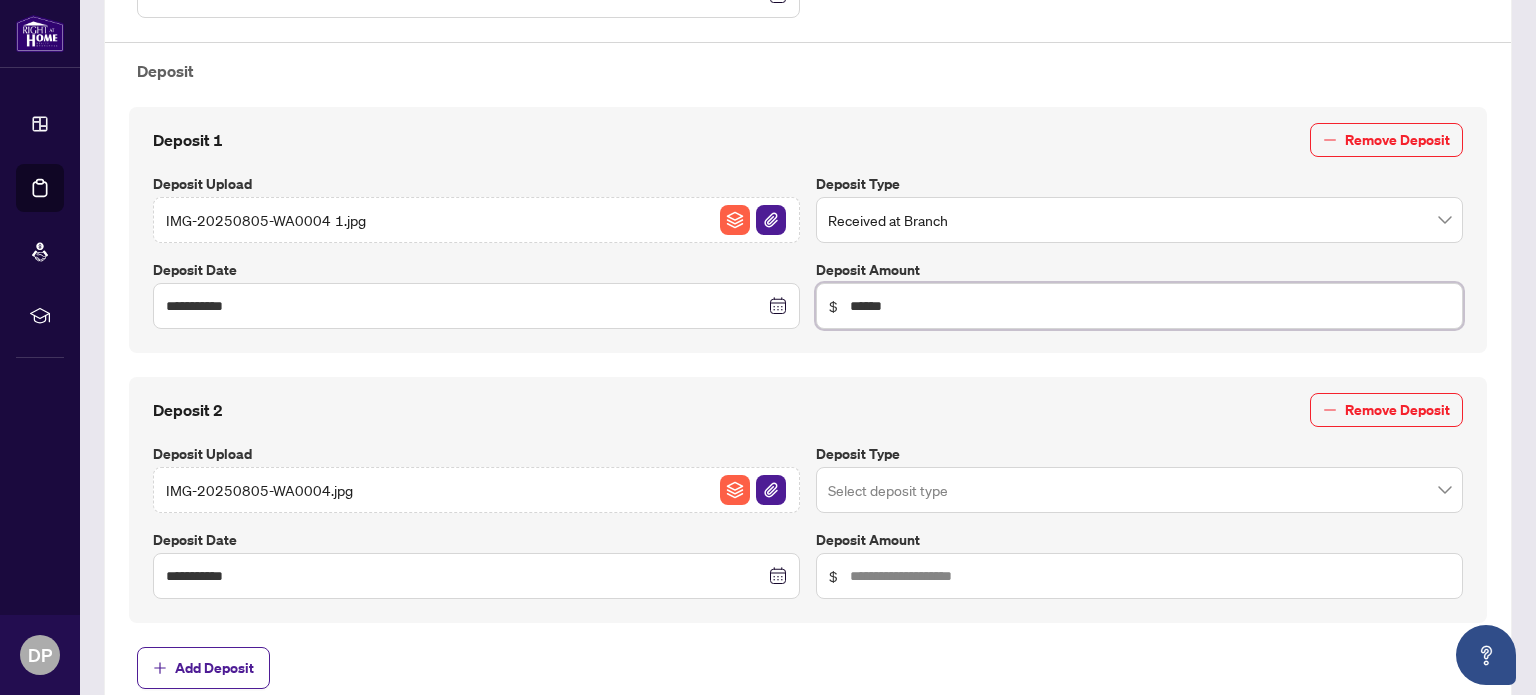 type on "******" 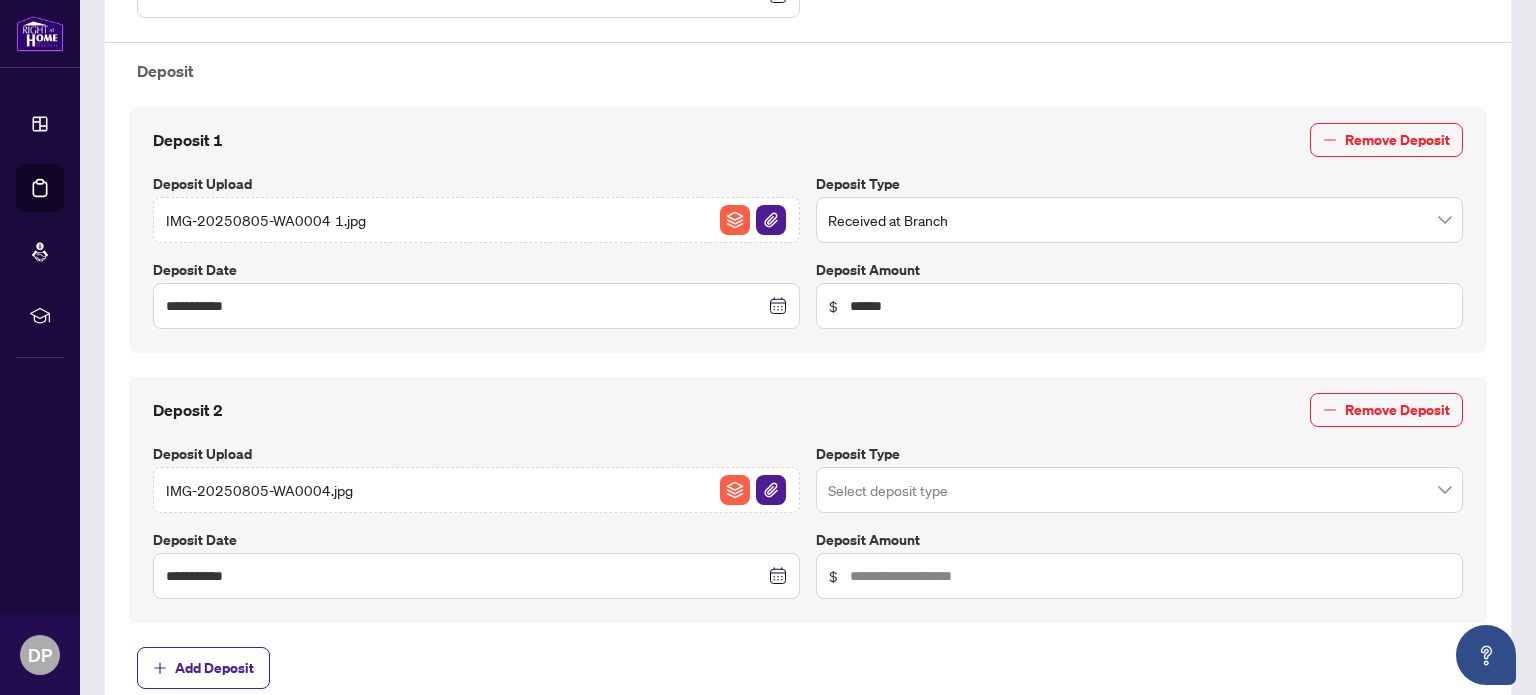 click at bounding box center [1139, 220] 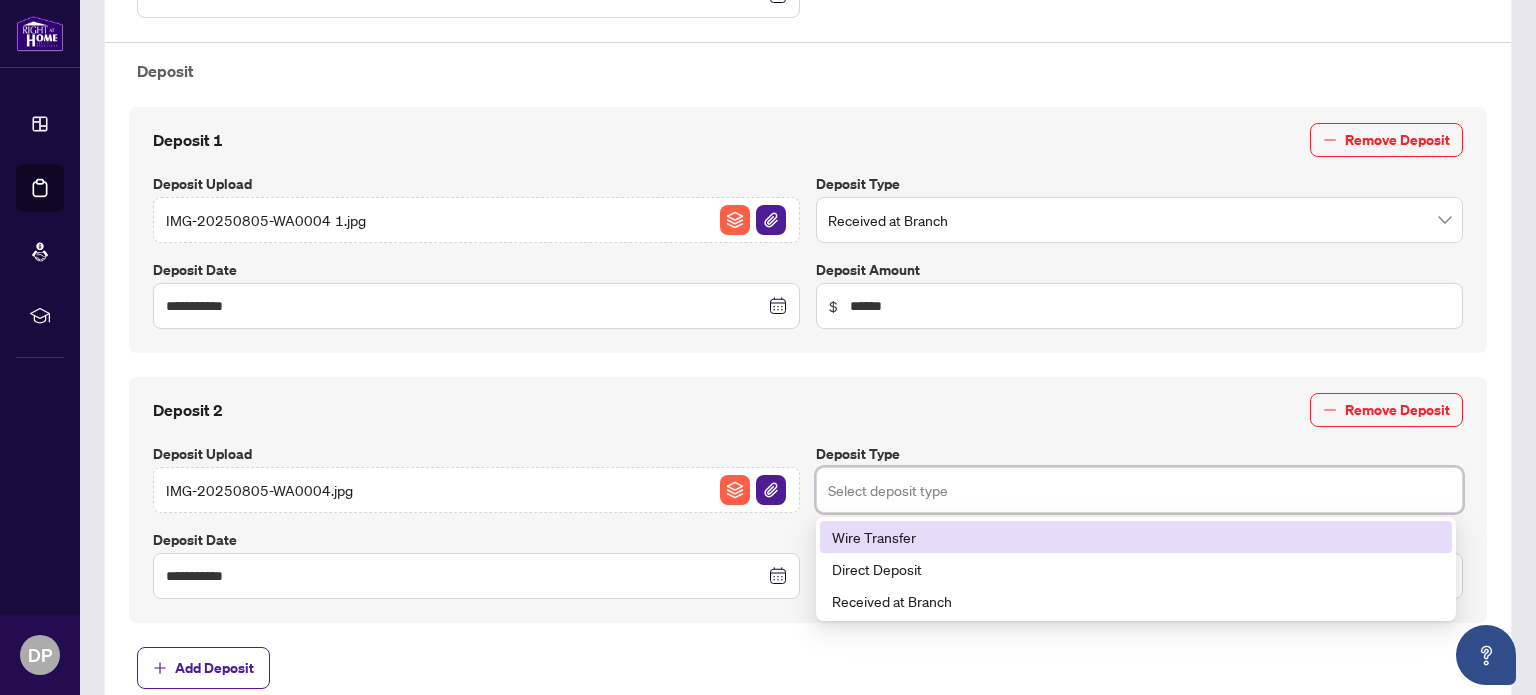click on "Received at Branch" at bounding box center (1136, 601) 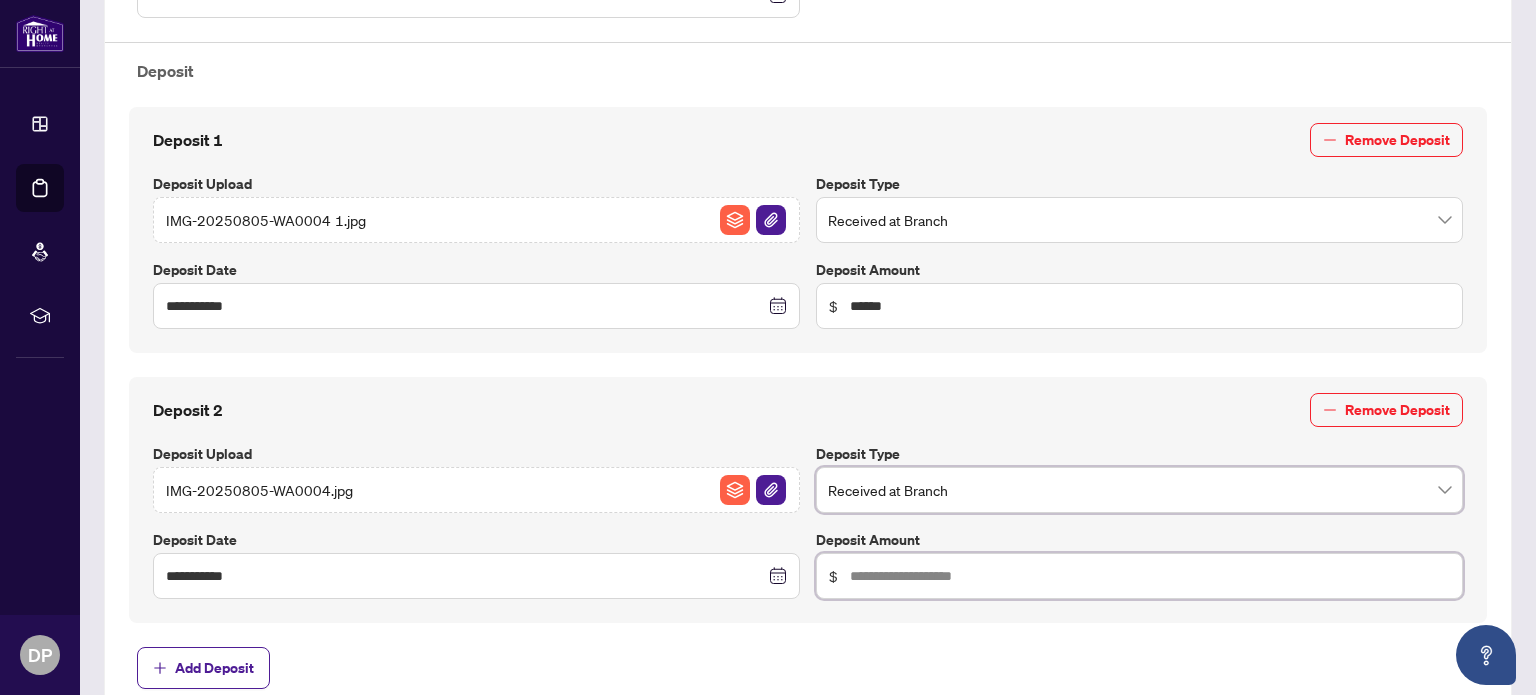 click at bounding box center (1150, 306) 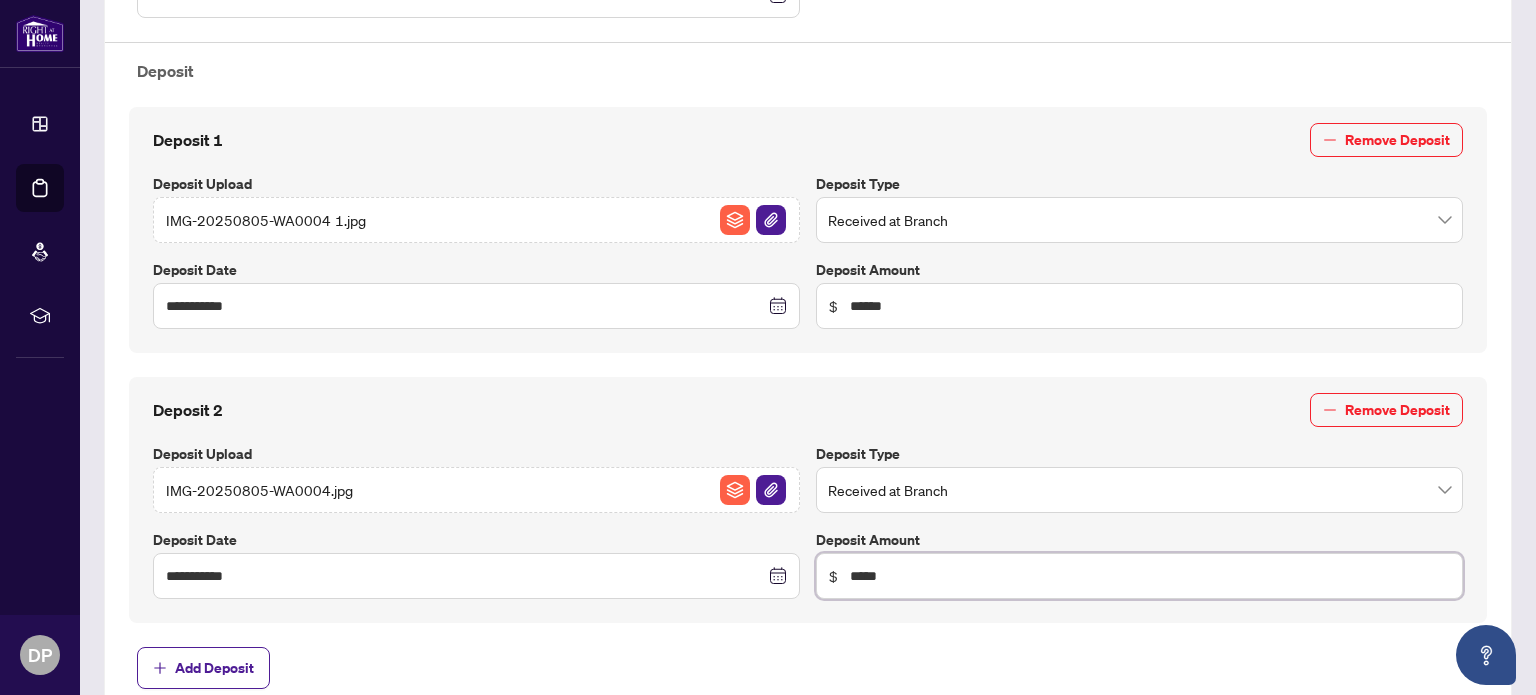 type on "******" 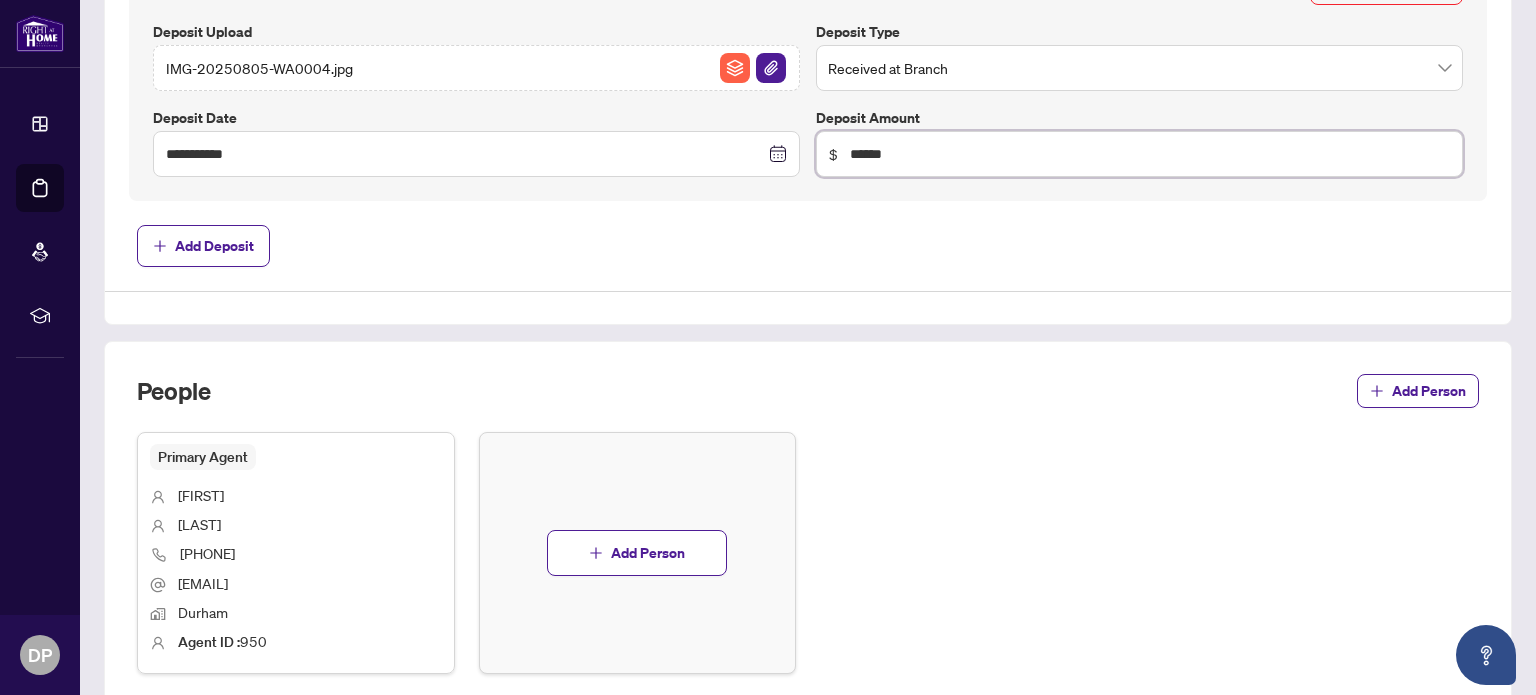 scroll, scrollTop: 1368, scrollLeft: 0, axis: vertical 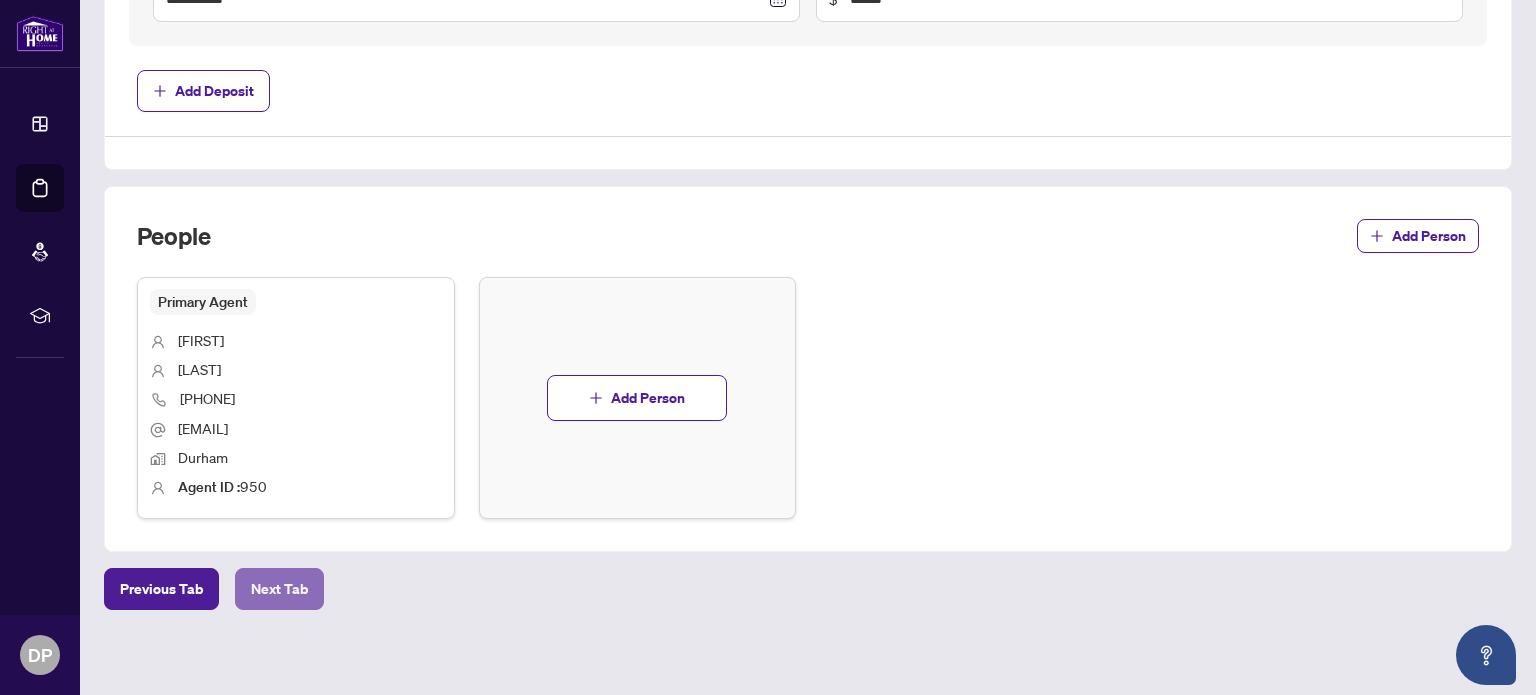 click on "Next Tab" at bounding box center (279, 589) 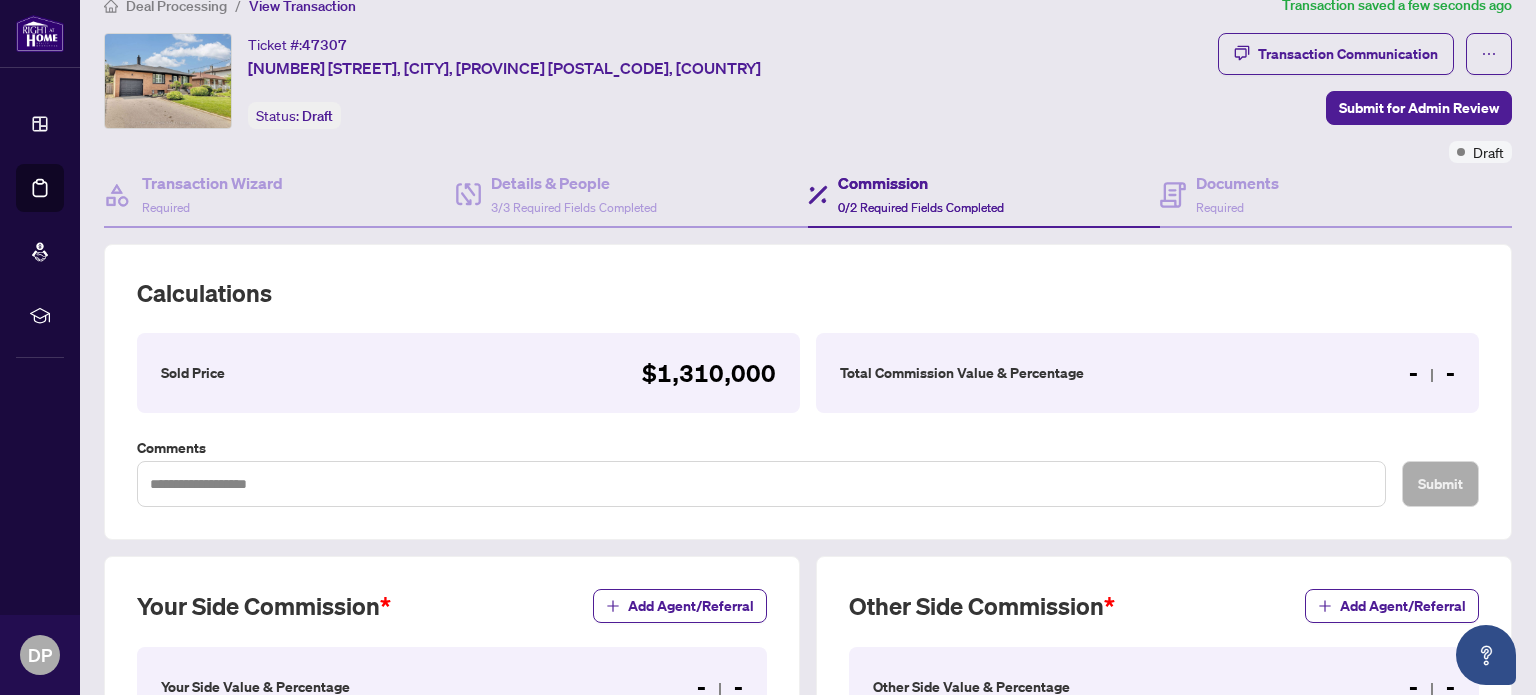 scroll, scrollTop: 490, scrollLeft: 0, axis: vertical 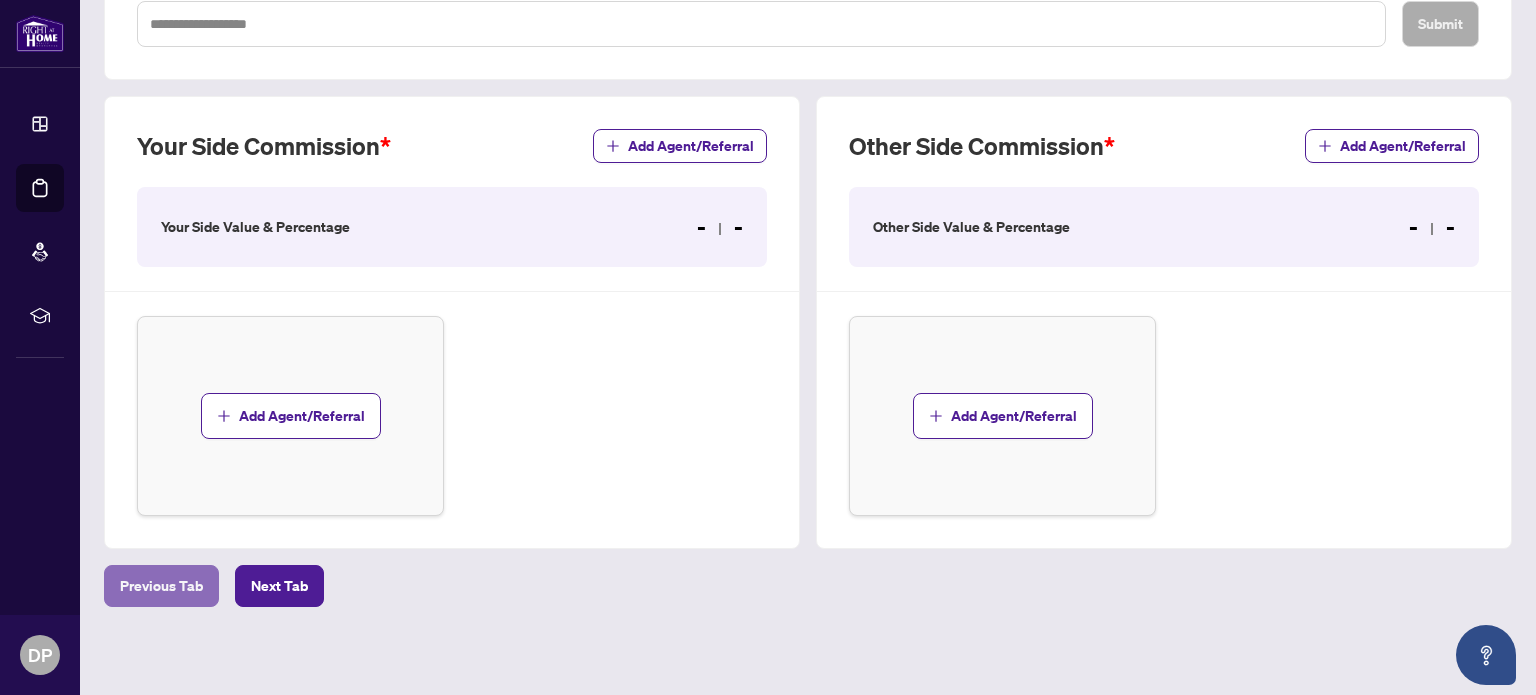 click on "Previous Tab" at bounding box center (161, 586) 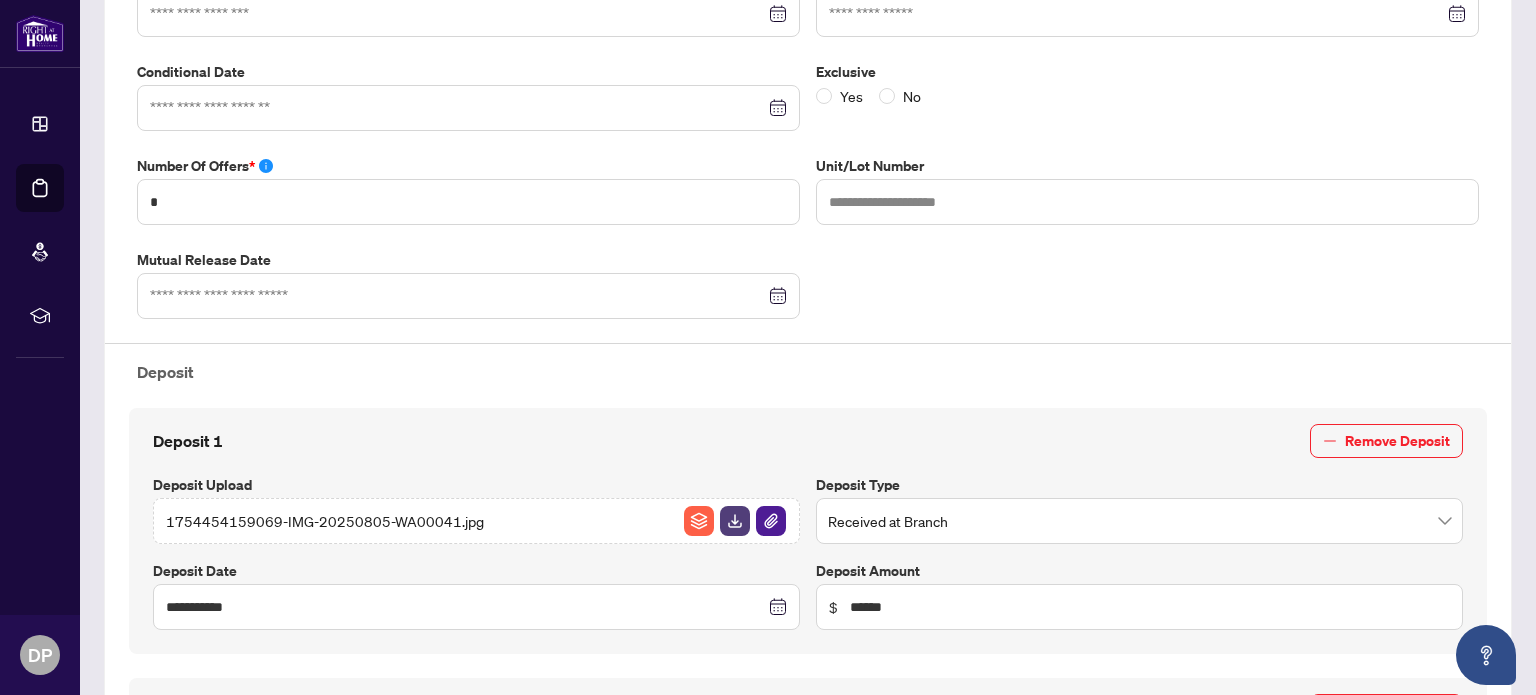 type on "**********" 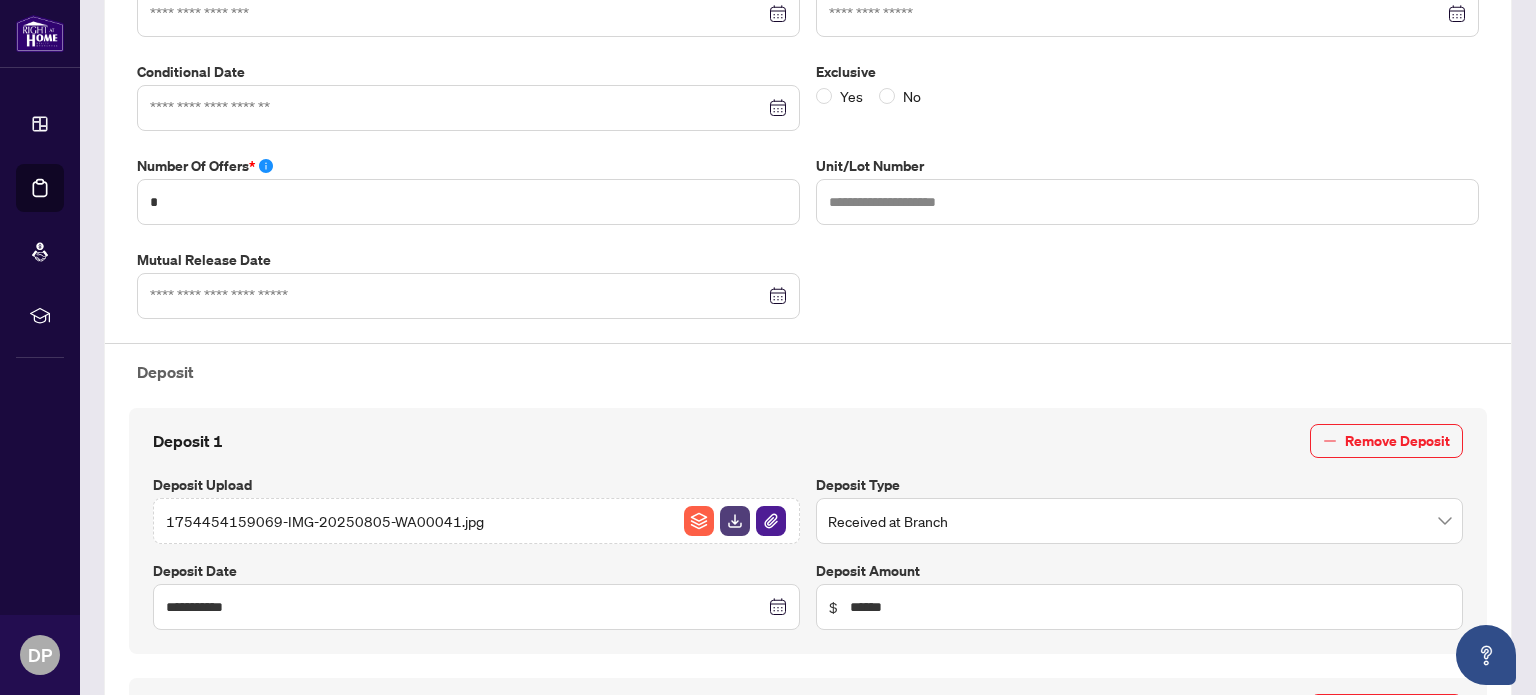 type on "**********" 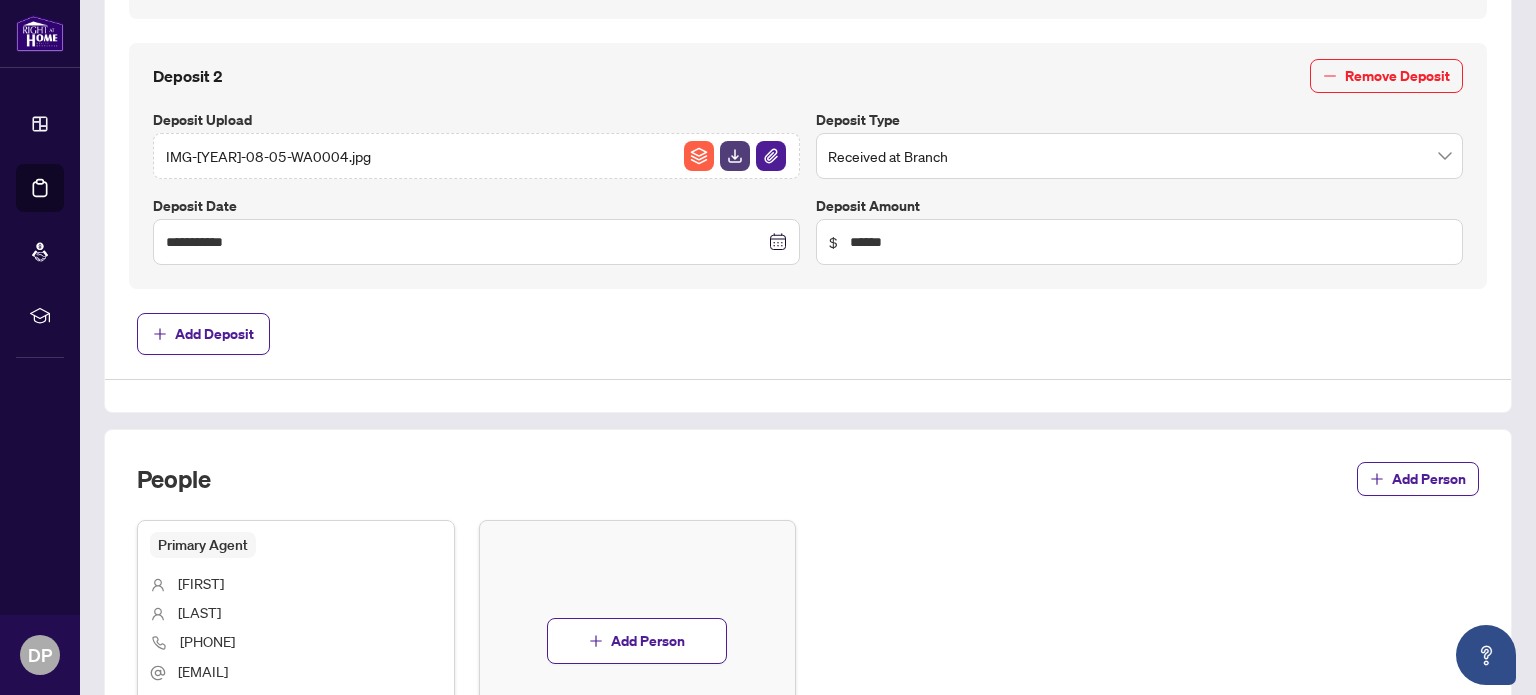 scroll, scrollTop: 1368, scrollLeft: 0, axis: vertical 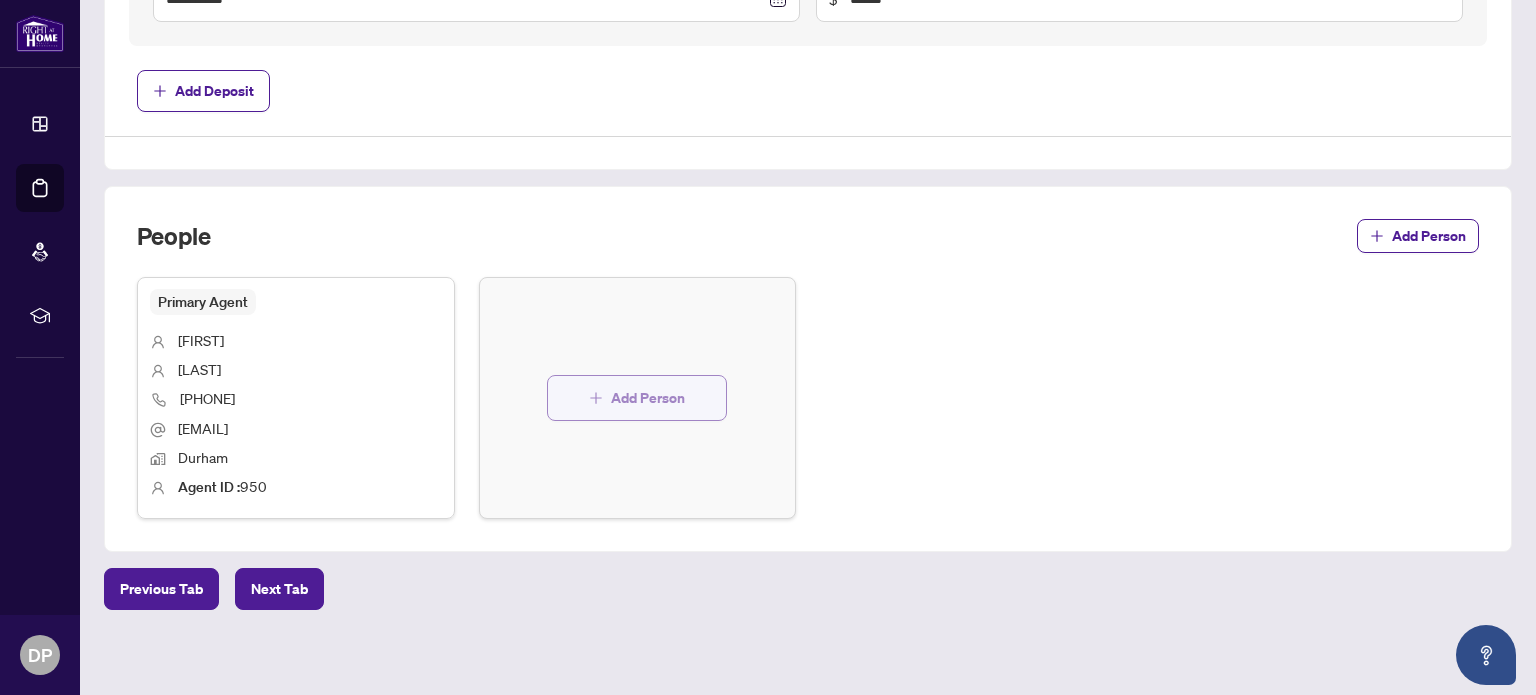 click on "Add Person" at bounding box center [648, 398] 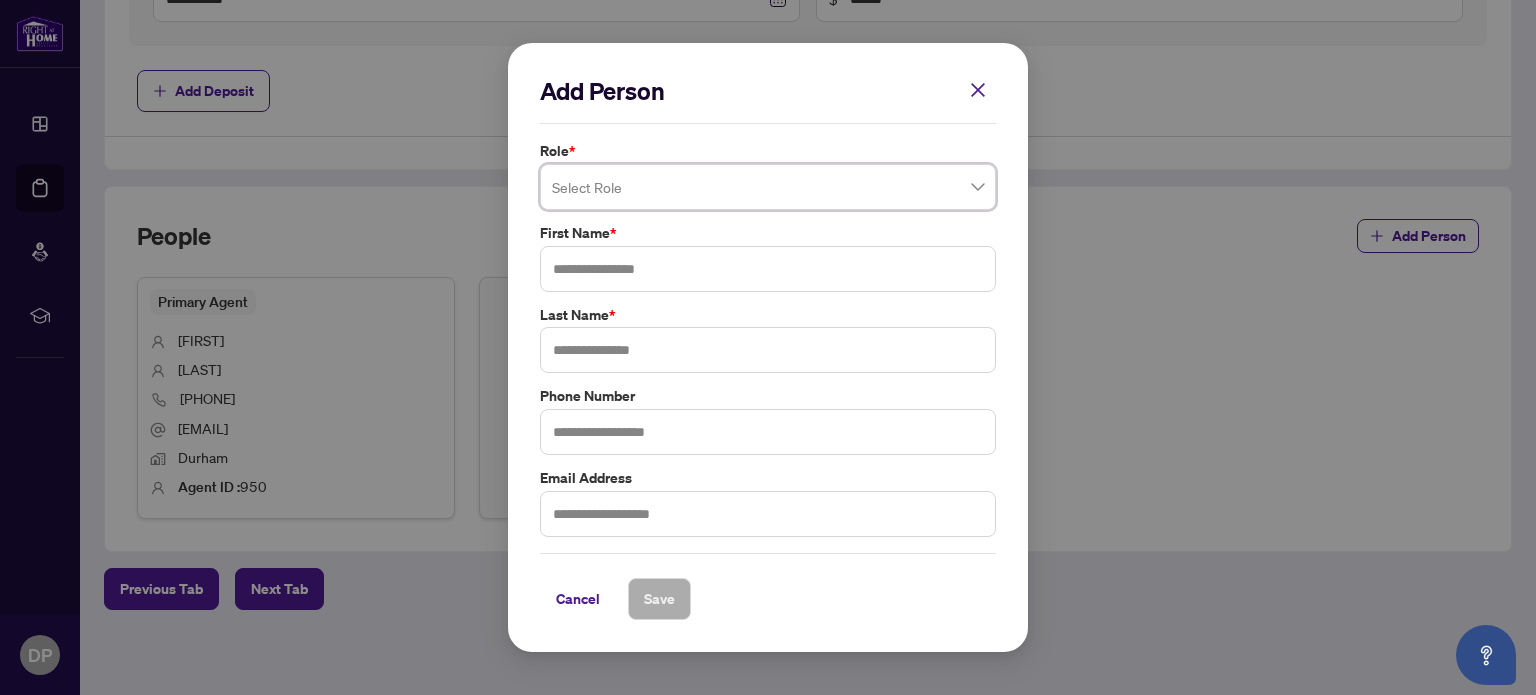 click at bounding box center [768, 187] 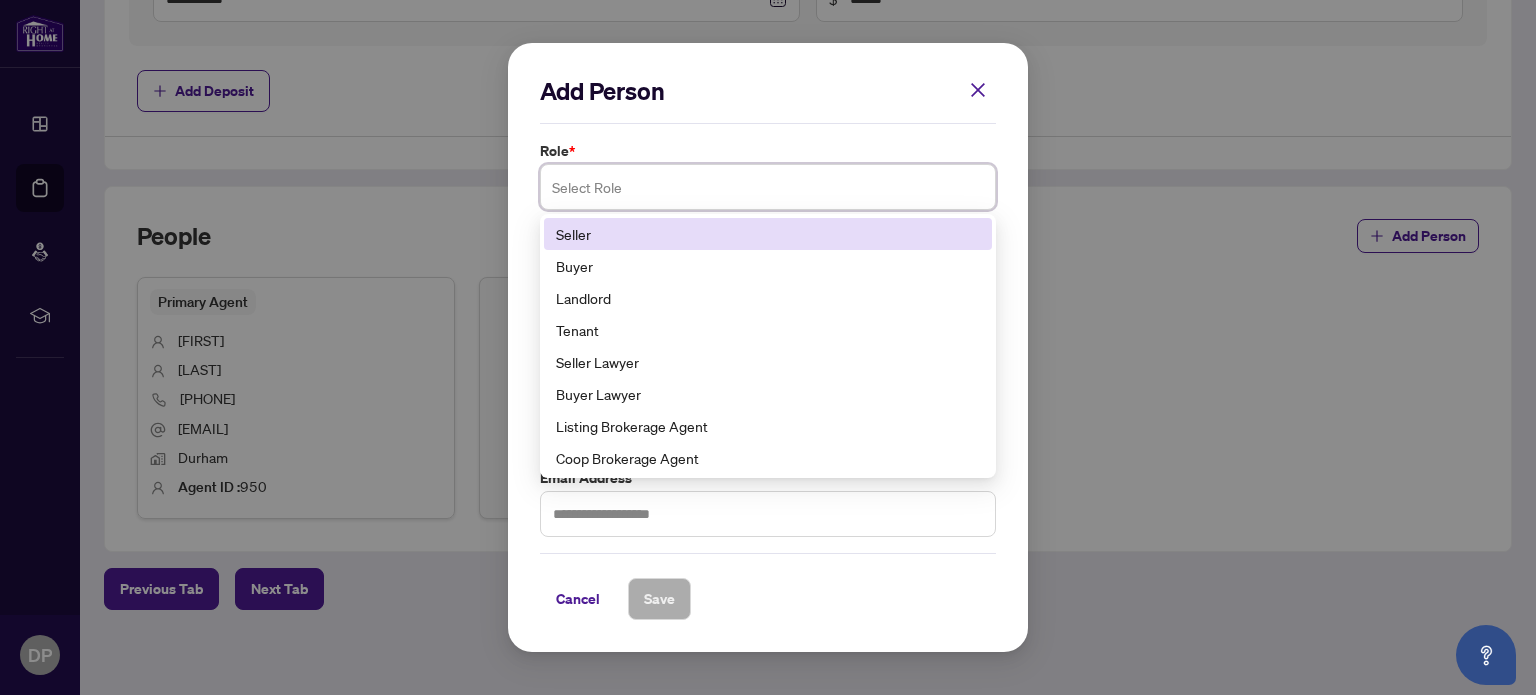 click on "Coop Brokerage Agent" at bounding box center (768, 458) 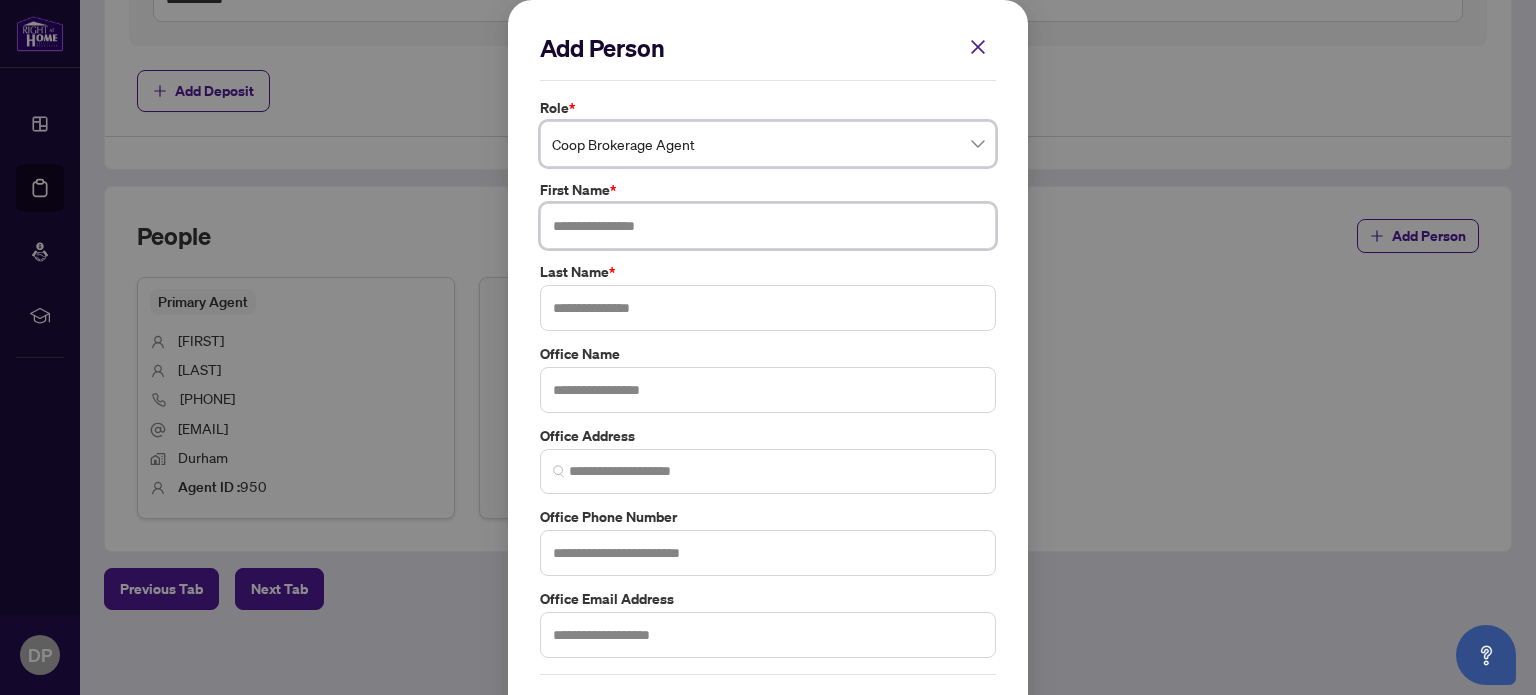 click at bounding box center (768, 226) 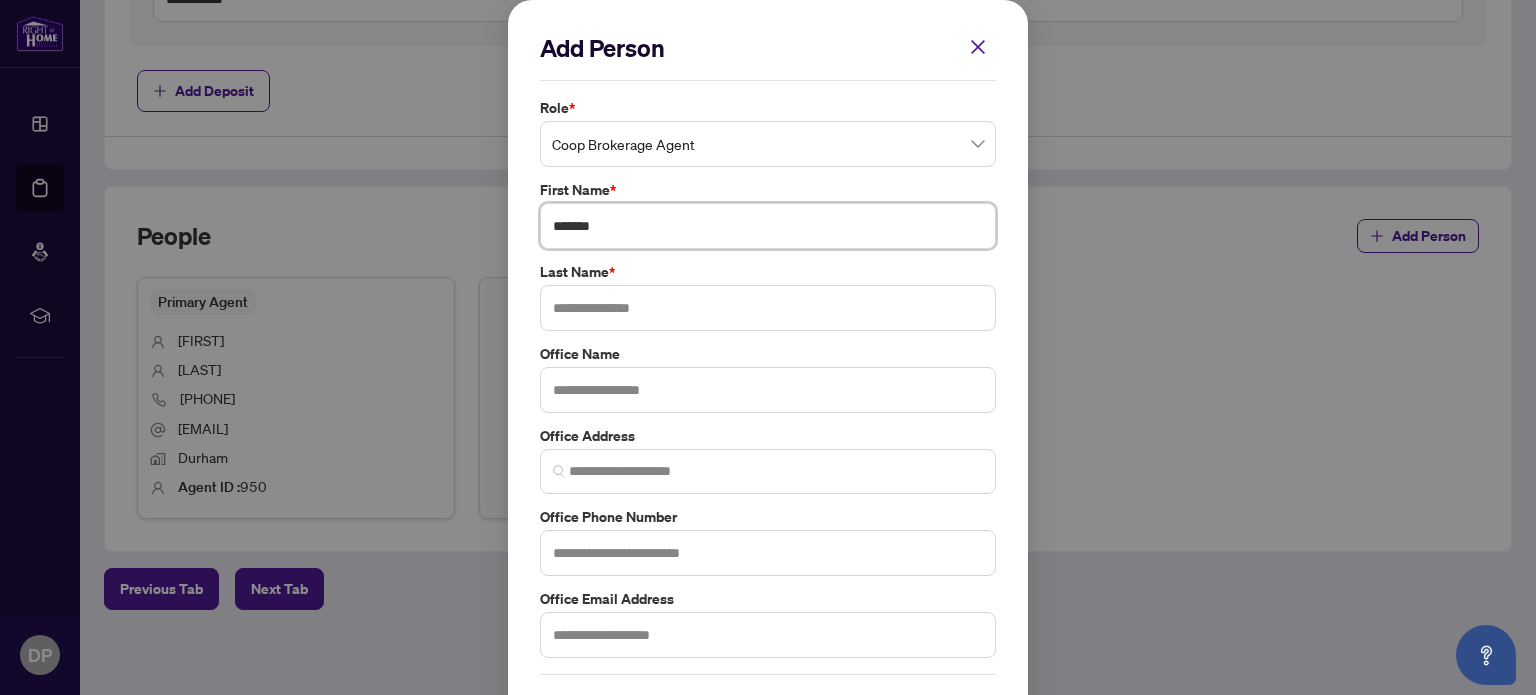 type on "******" 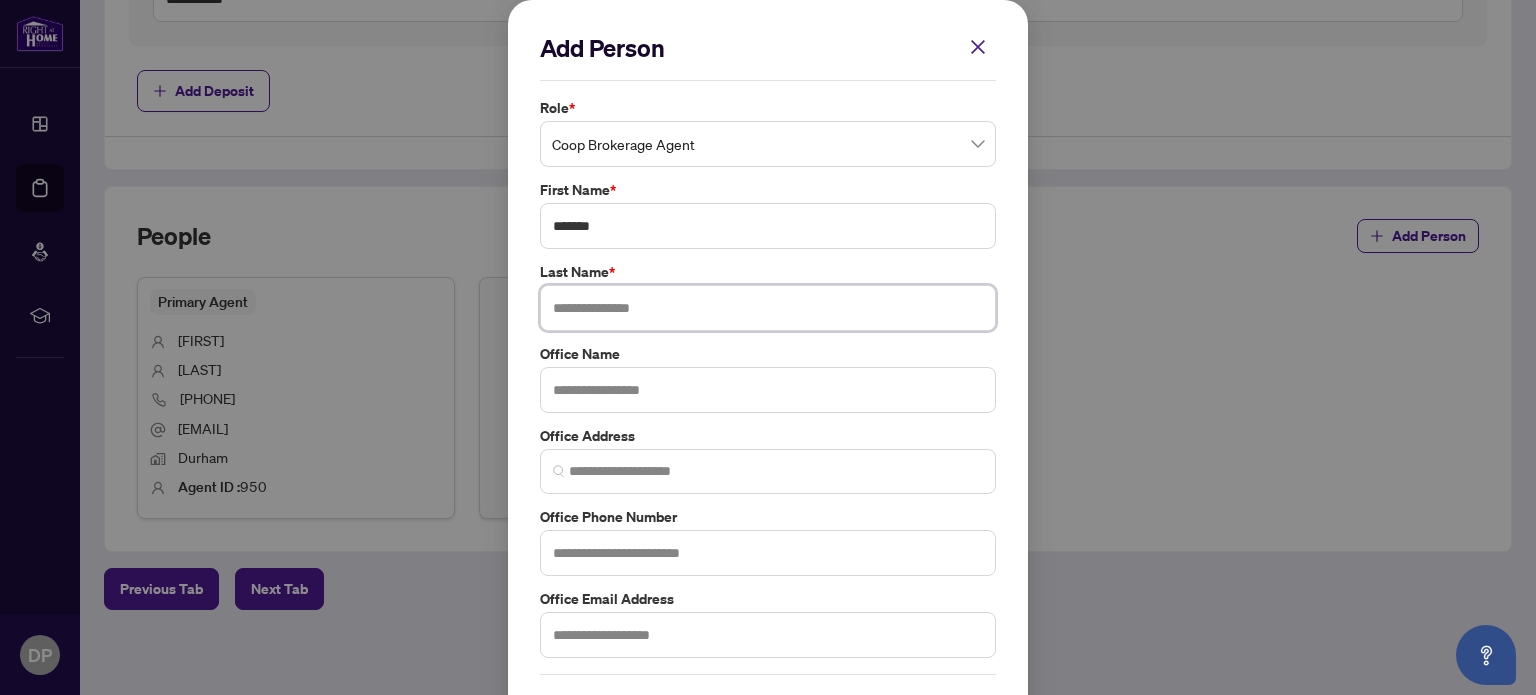click at bounding box center [768, 308] 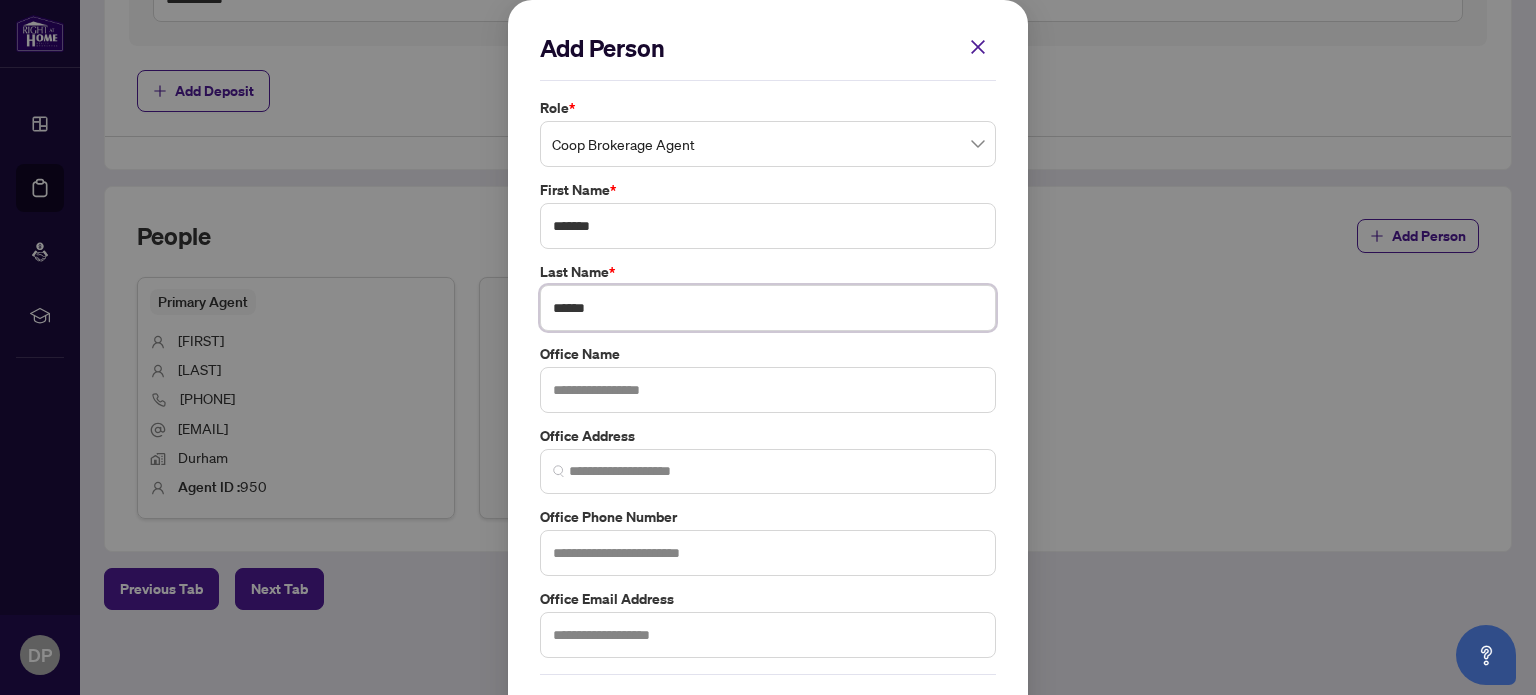 type on "******" 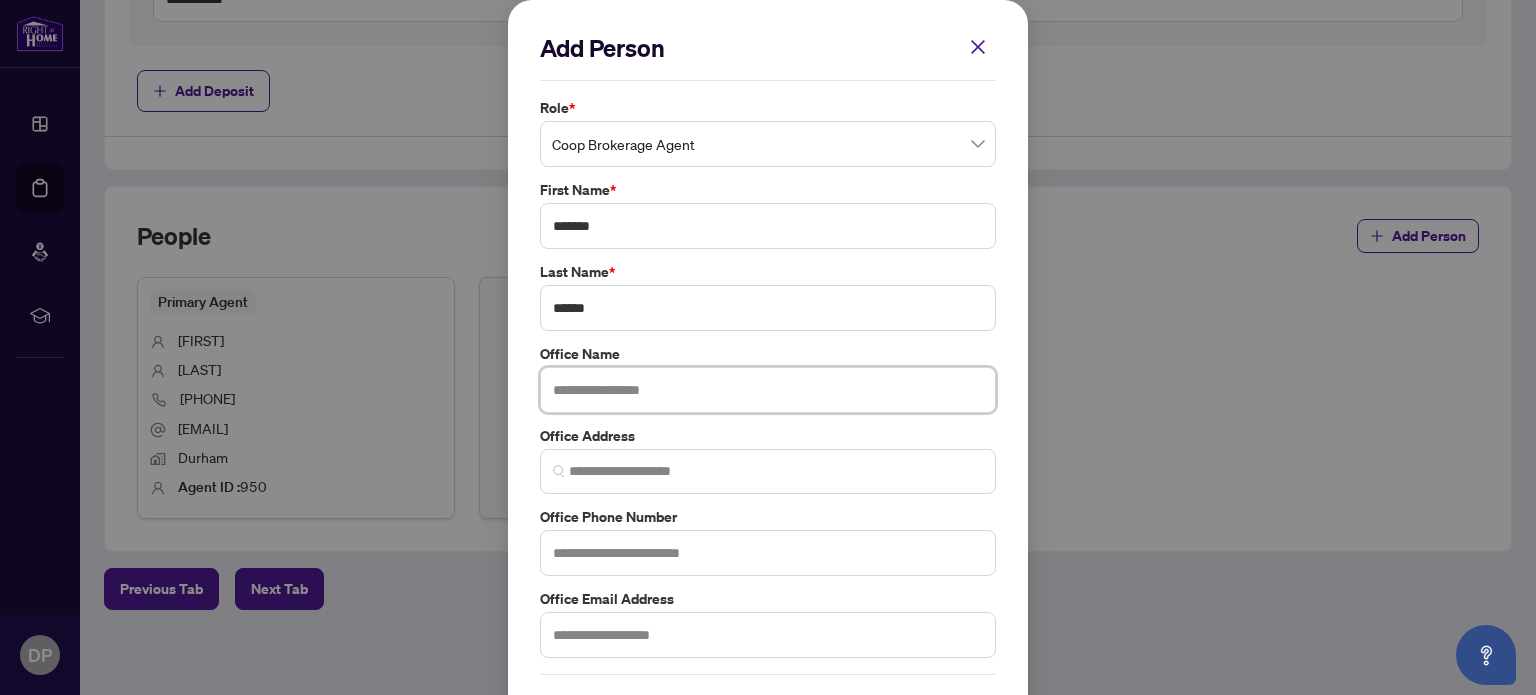 click at bounding box center [768, 390] 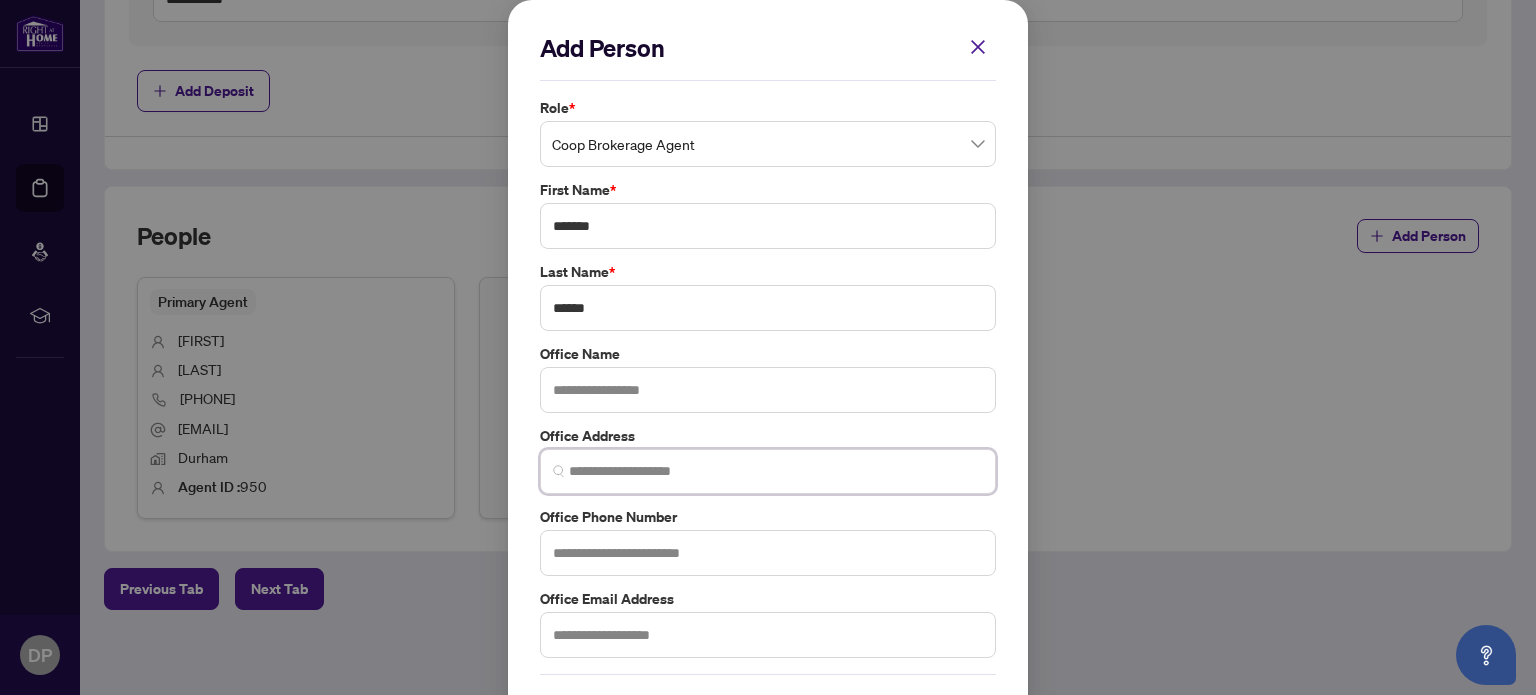 click at bounding box center (776, 471) 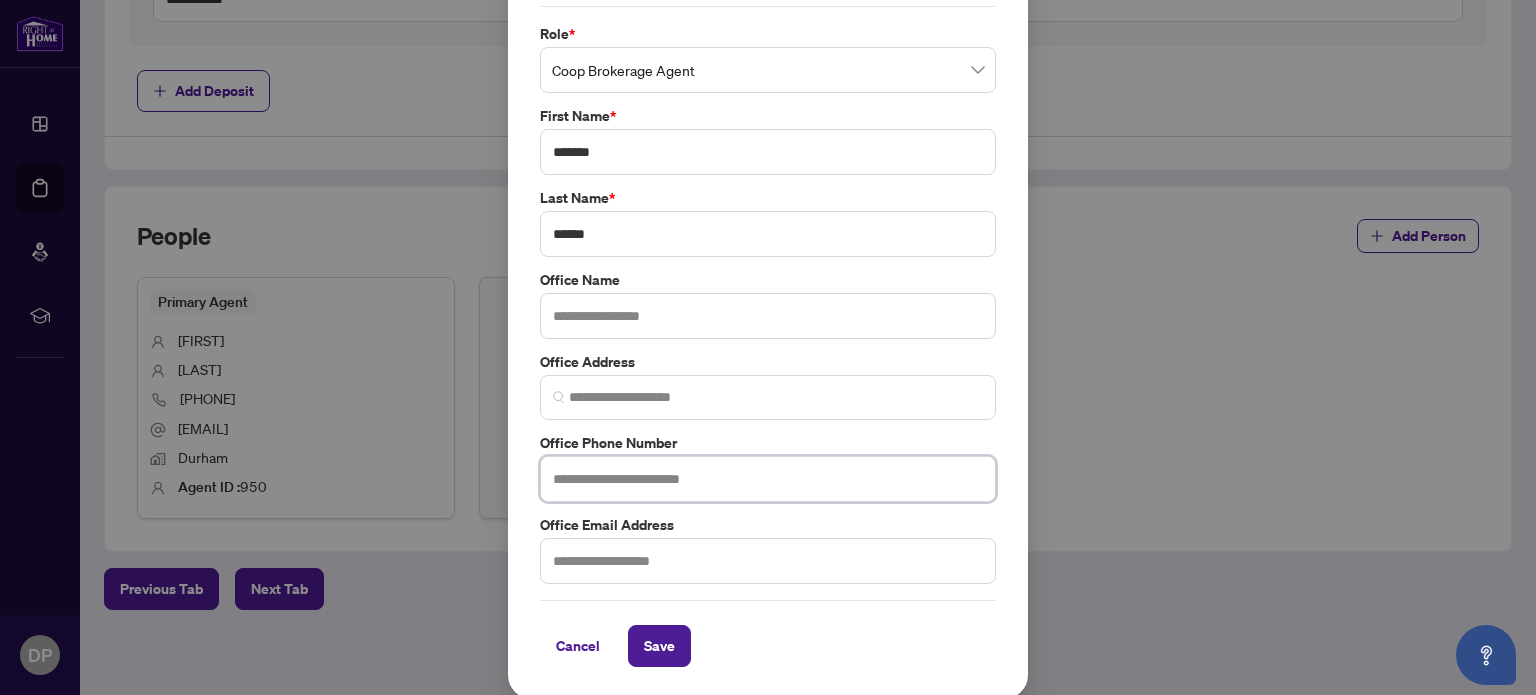 click at bounding box center [768, 479] 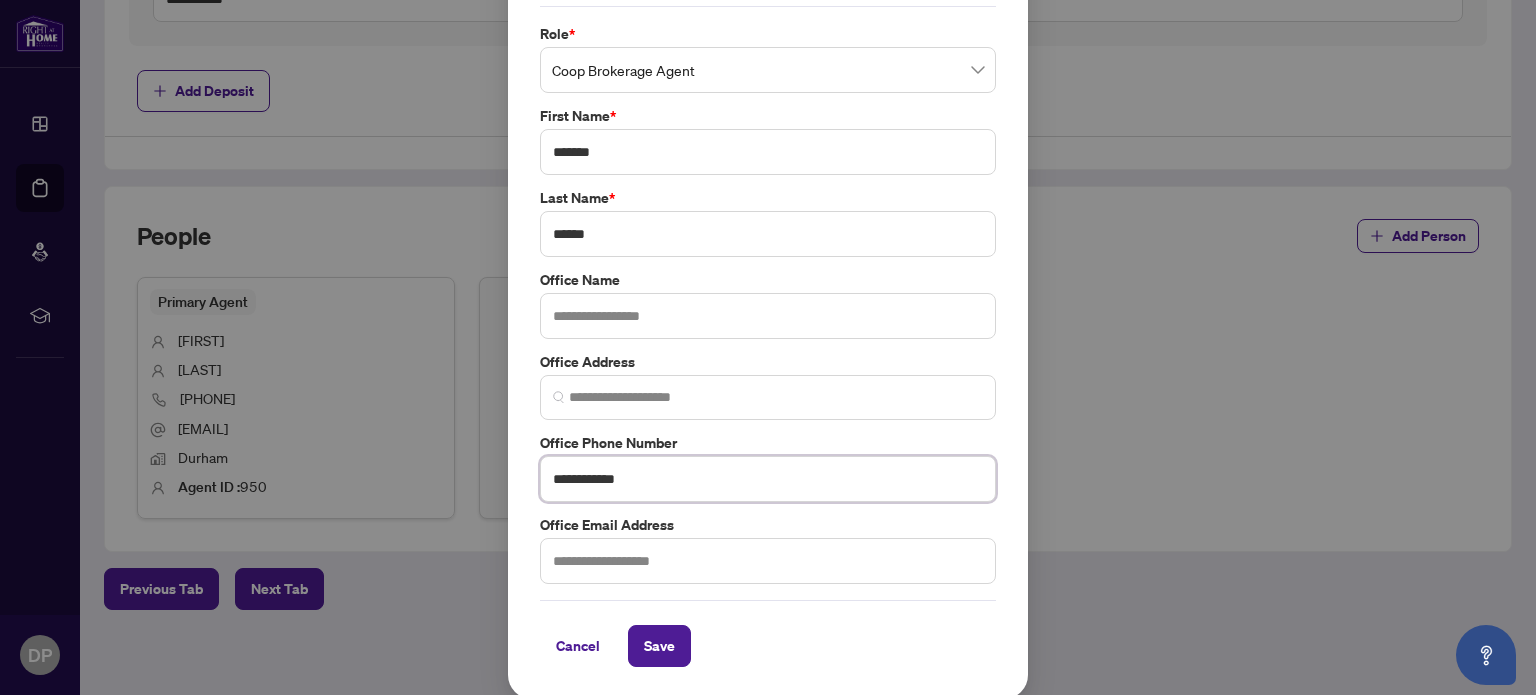 type on "**********" 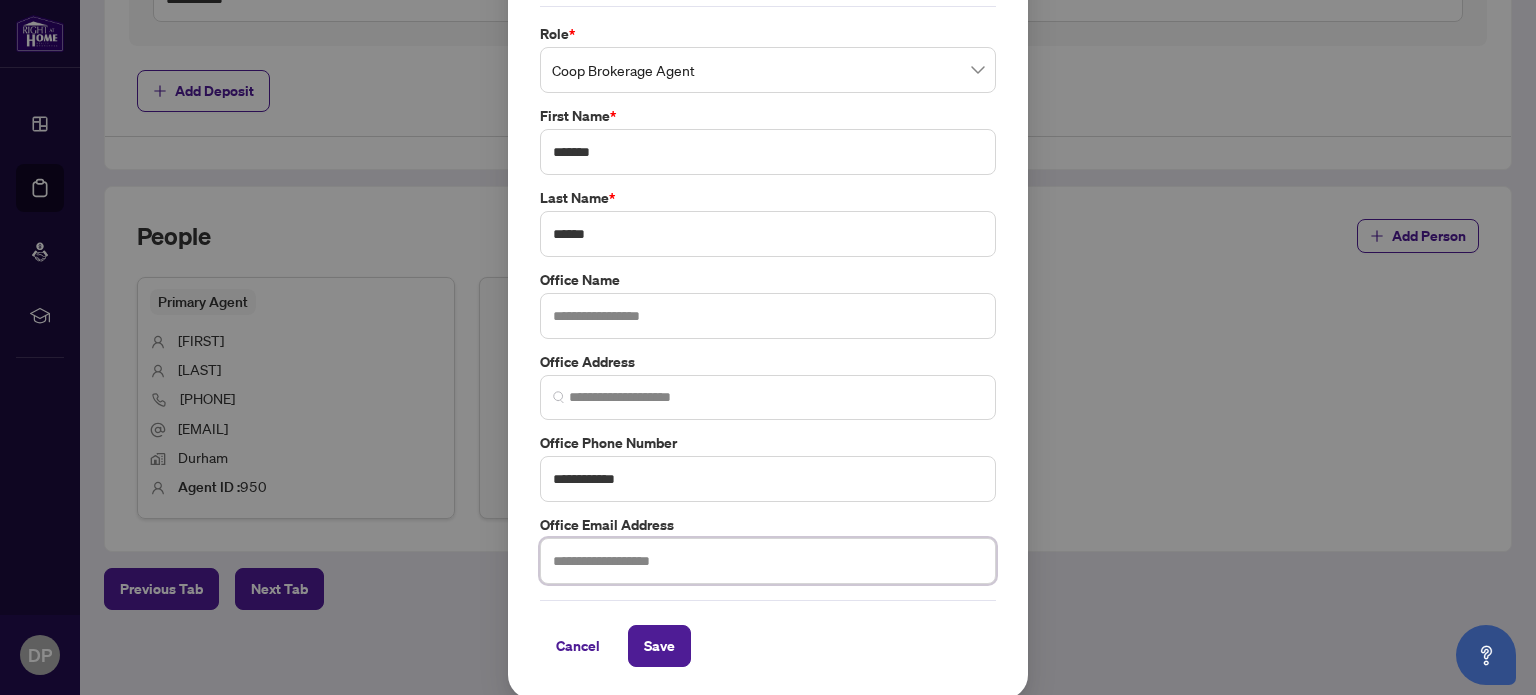 click at bounding box center [768, 561] 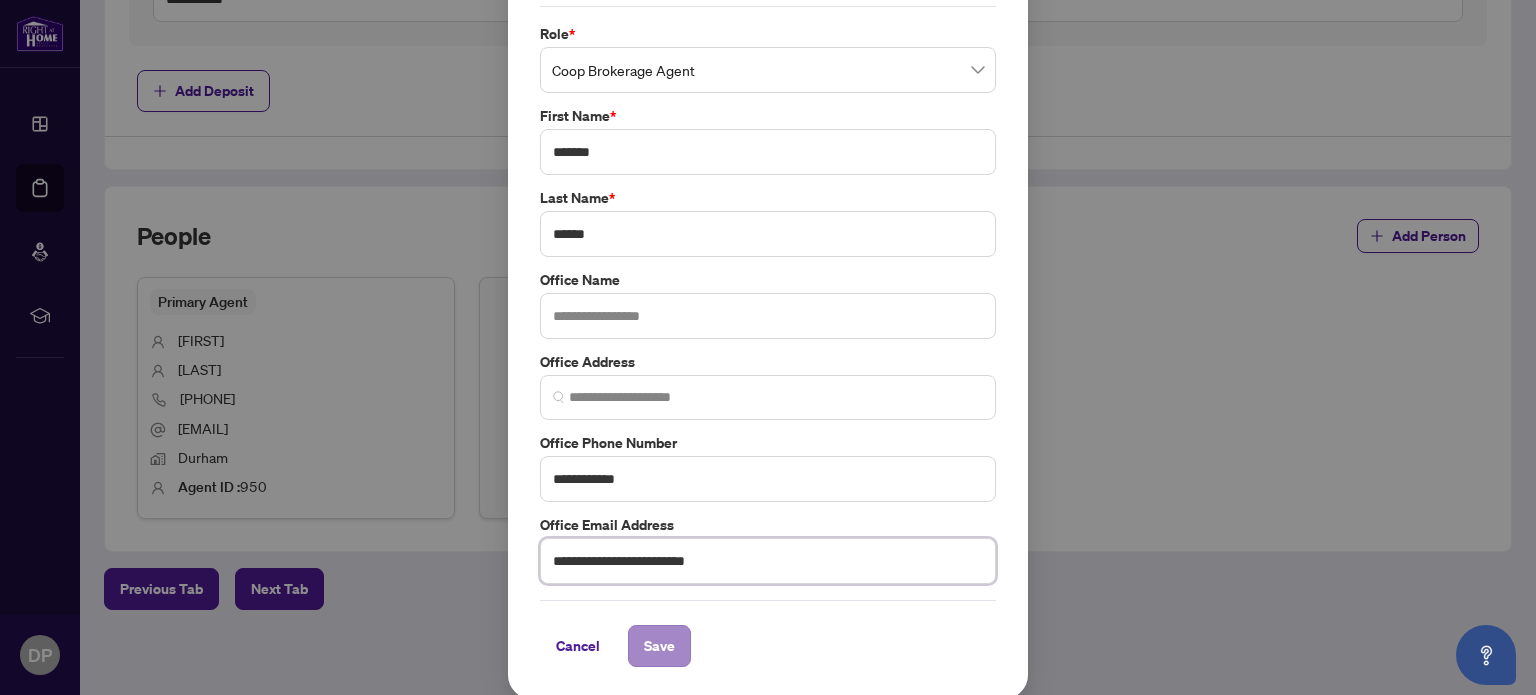 type on "**********" 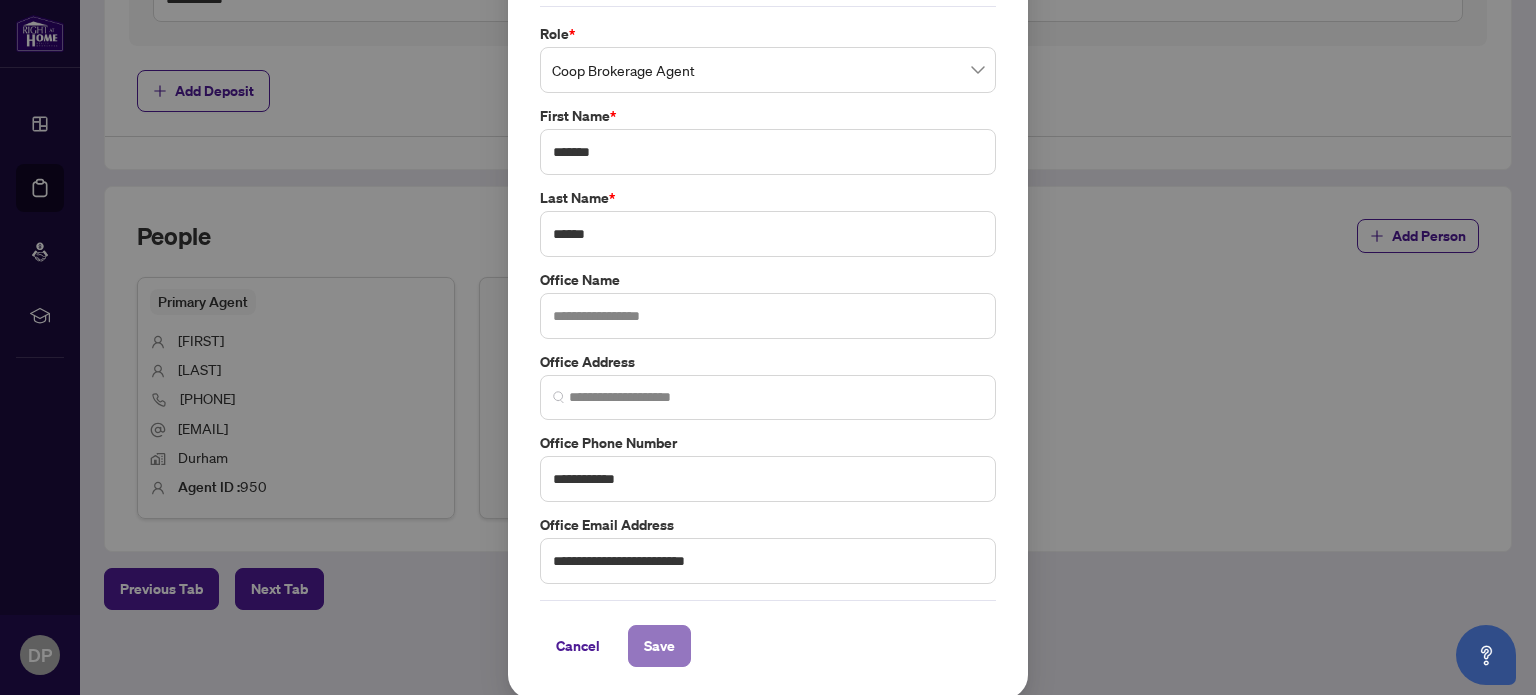 click on "Save" at bounding box center (659, 646) 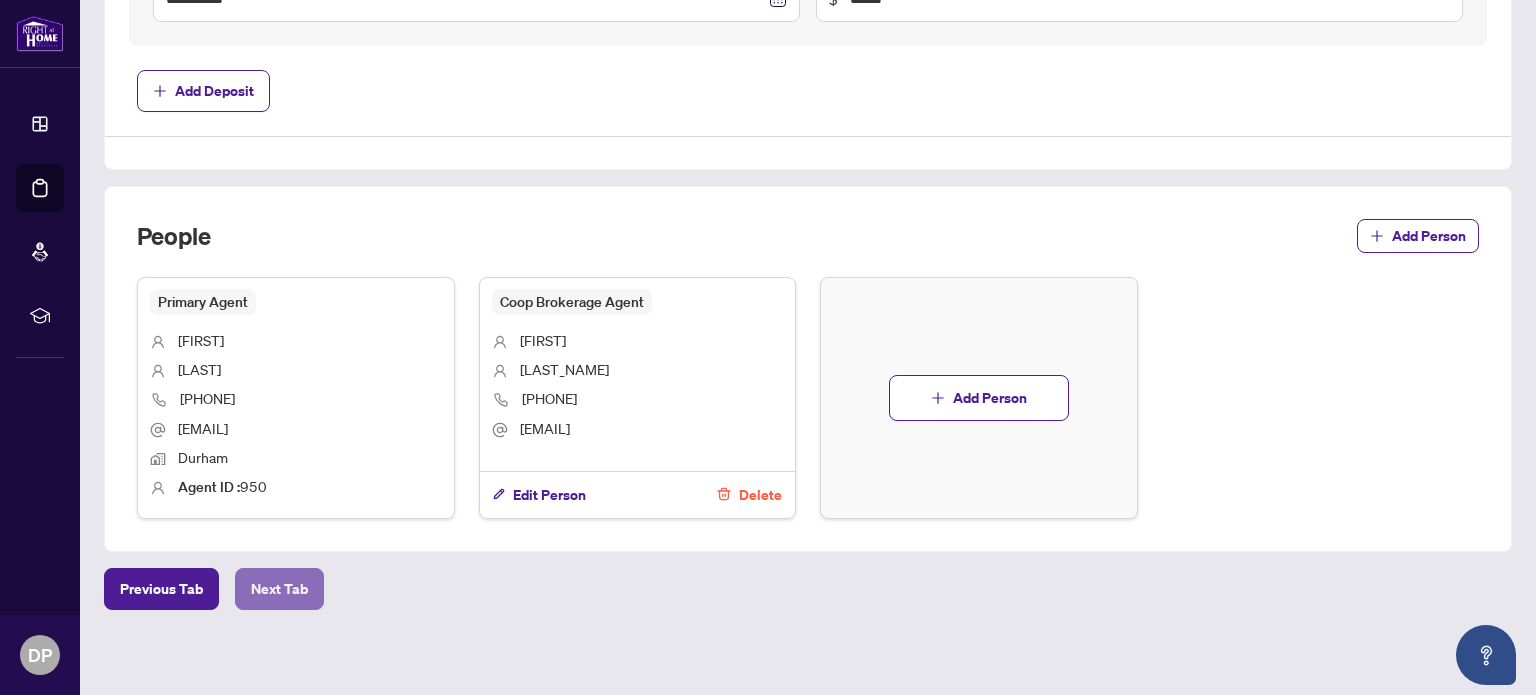 click on "Next Tab" at bounding box center [279, 589] 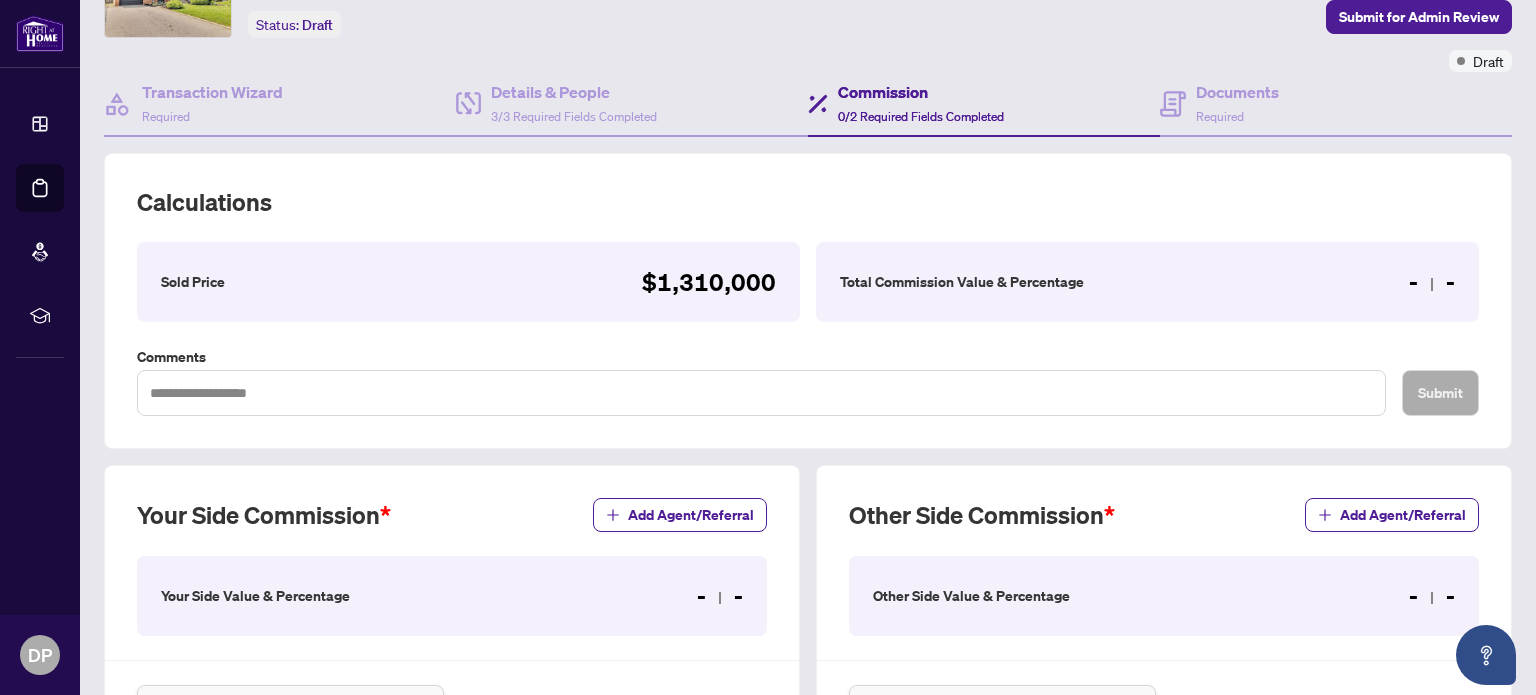scroll, scrollTop: 124, scrollLeft: 0, axis: vertical 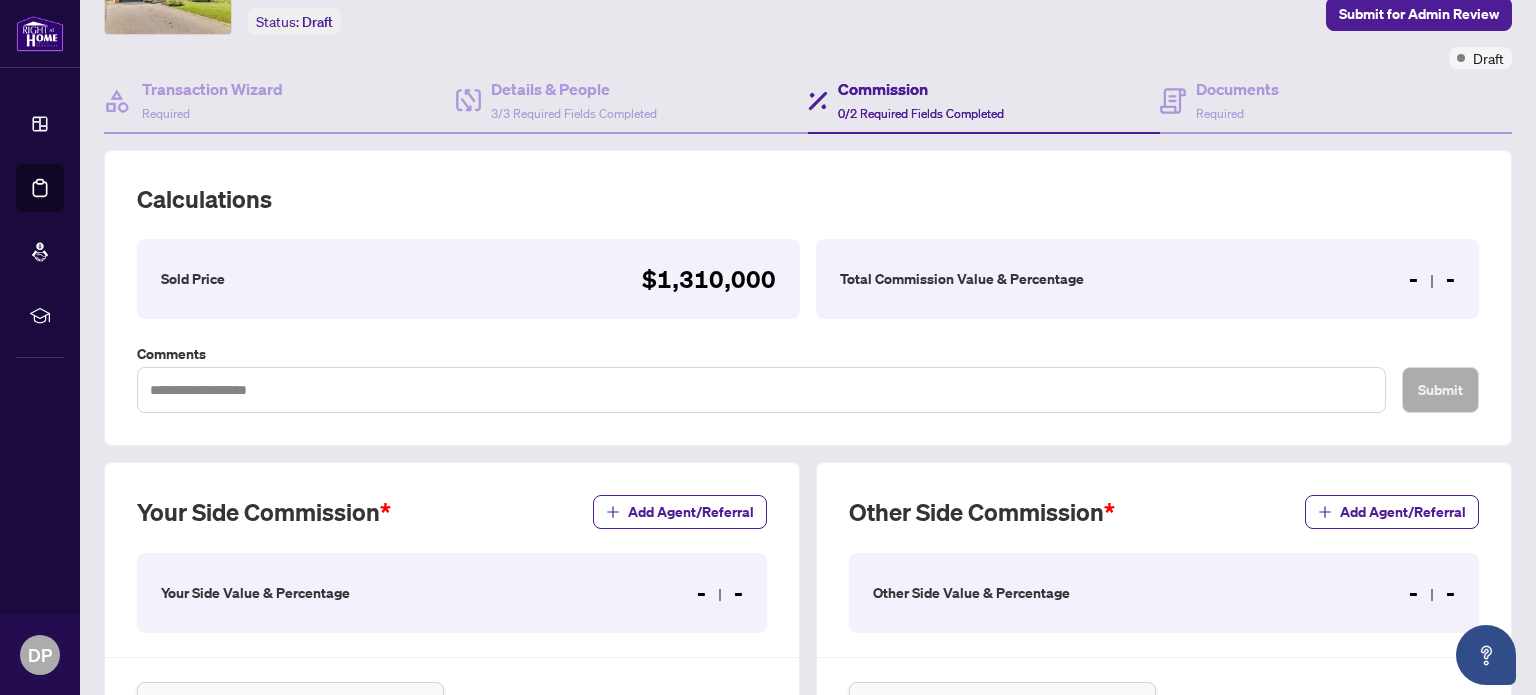click on "-     -" at bounding box center (1432, 279) 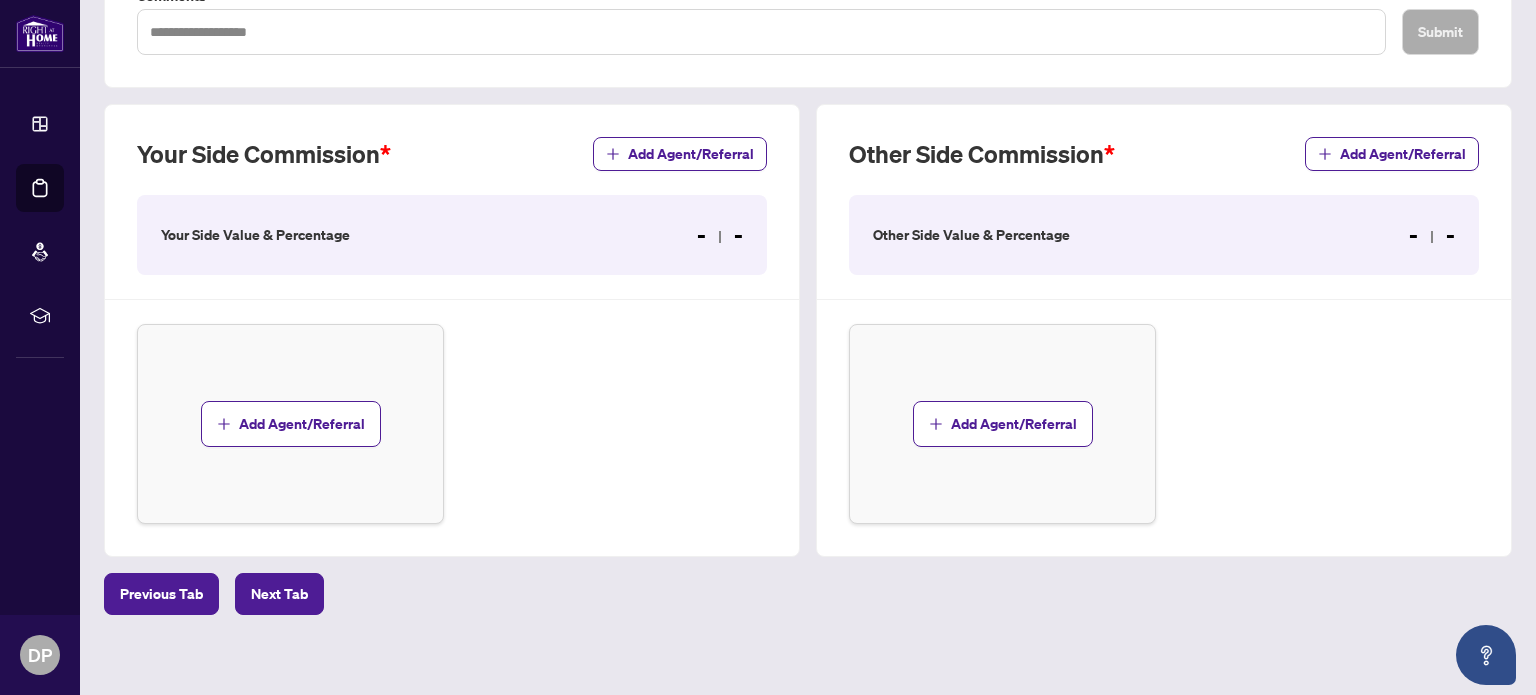 scroll, scrollTop: 487, scrollLeft: 0, axis: vertical 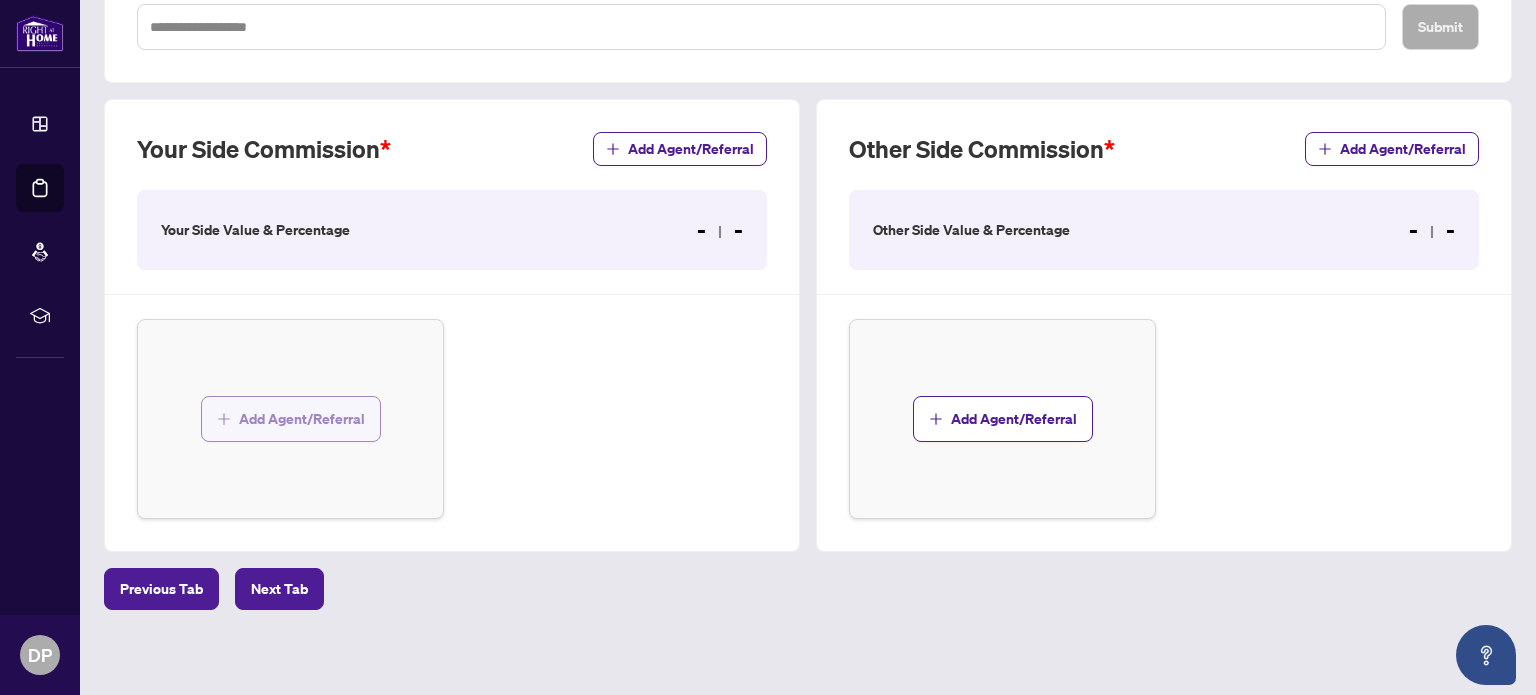 click on "Add Agent/Referral" at bounding box center (302, 419) 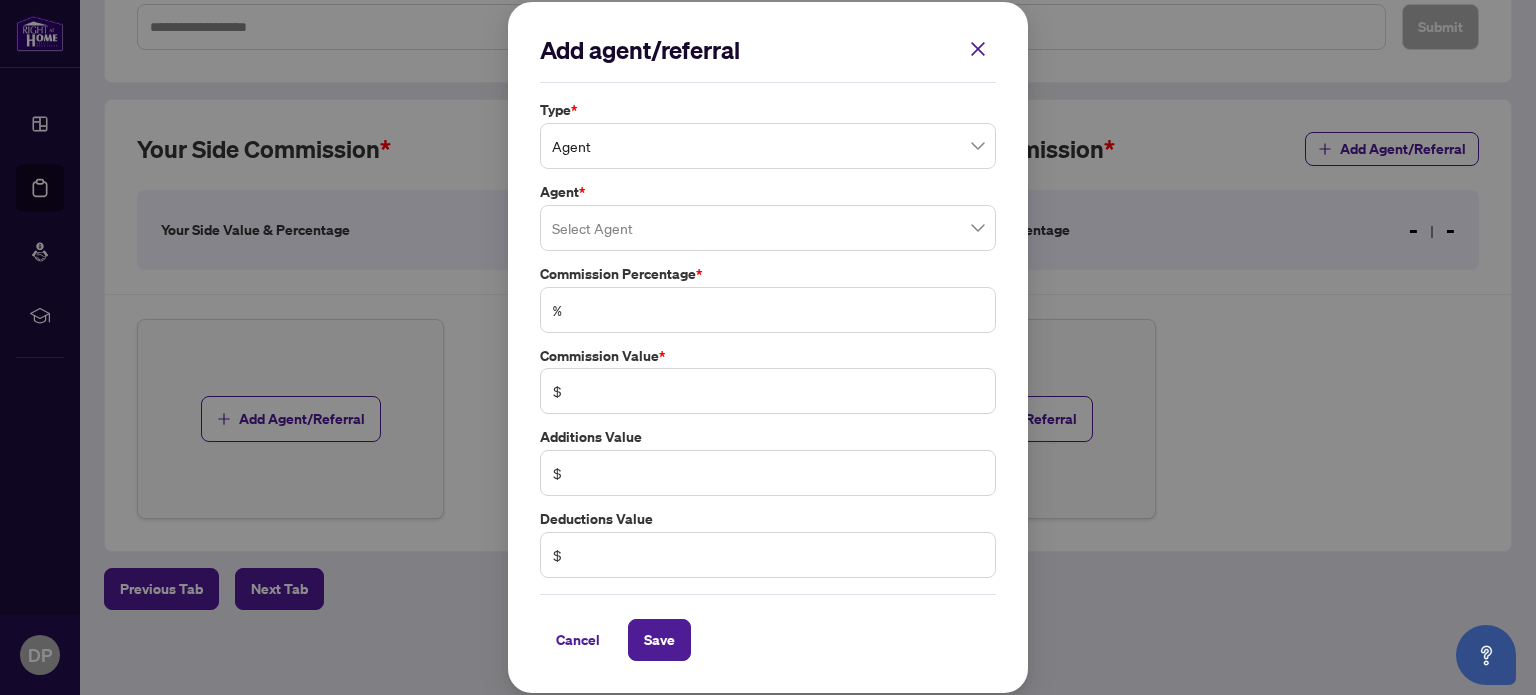 click on "Agent" at bounding box center (768, 146) 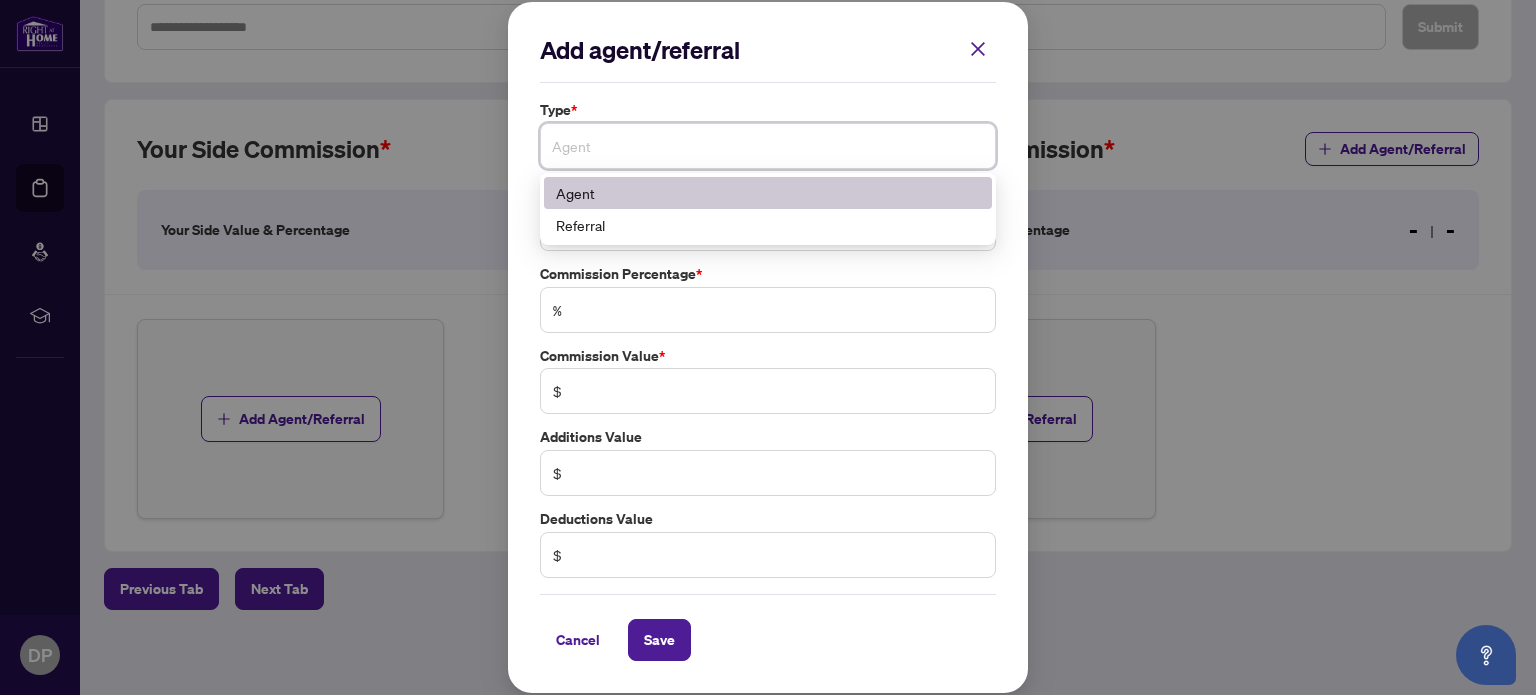 click on "Agent" at bounding box center [768, 193] 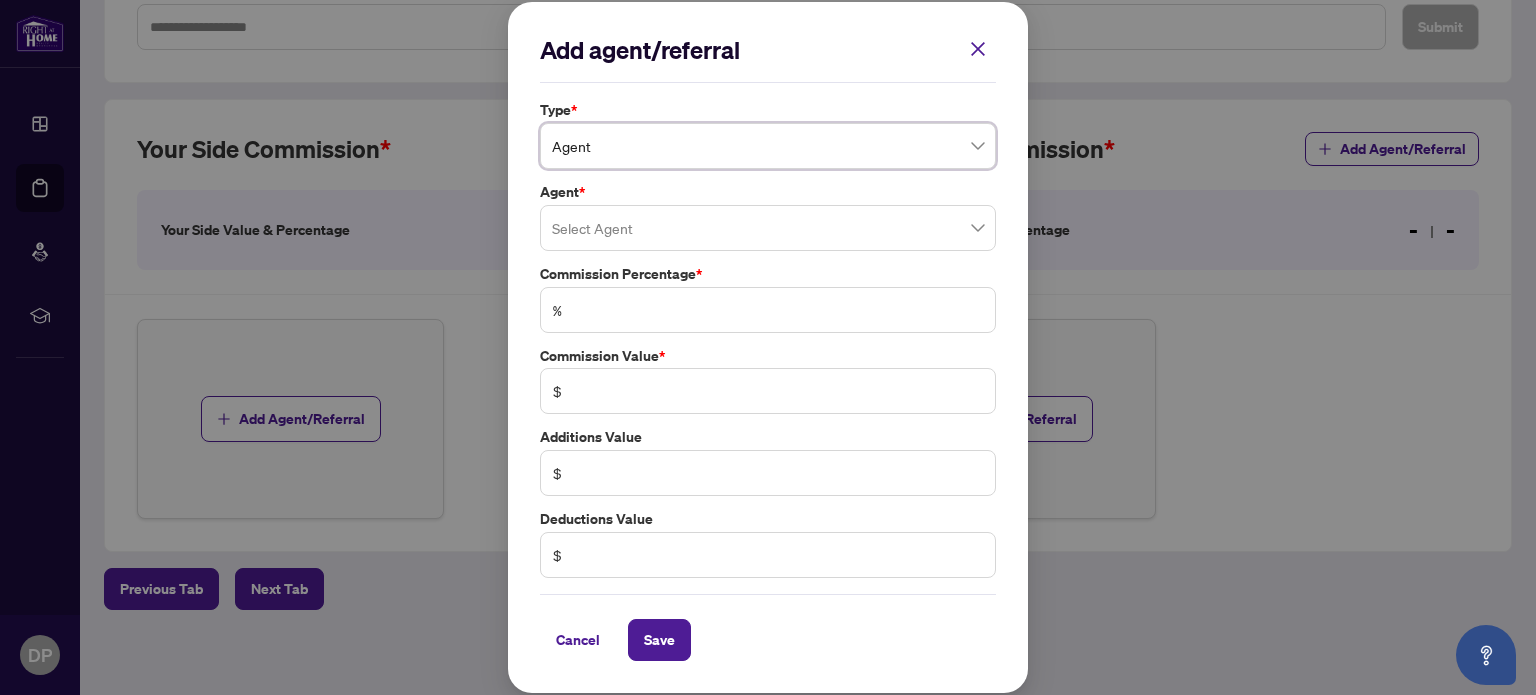 click at bounding box center [768, 228] 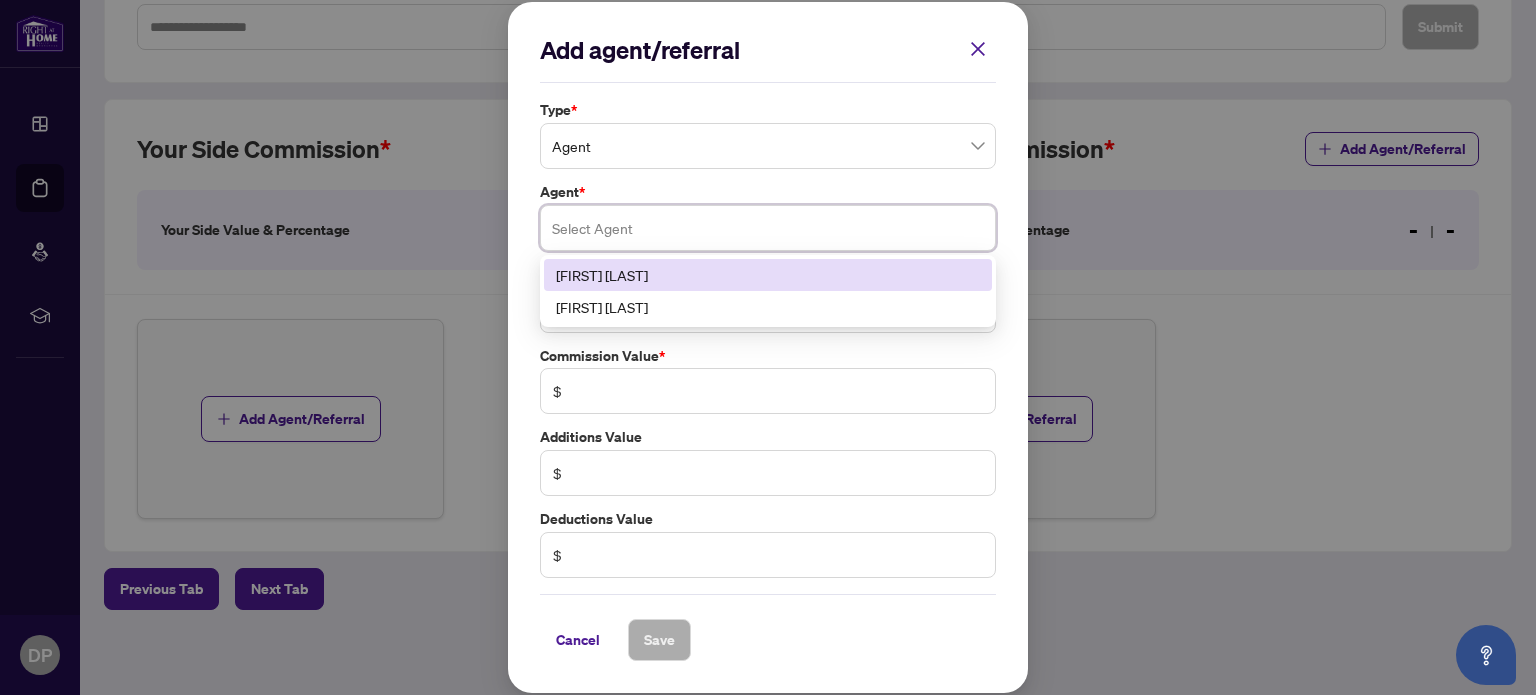 click on "[FIRST] [LAST]" at bounding box center (768, 275) 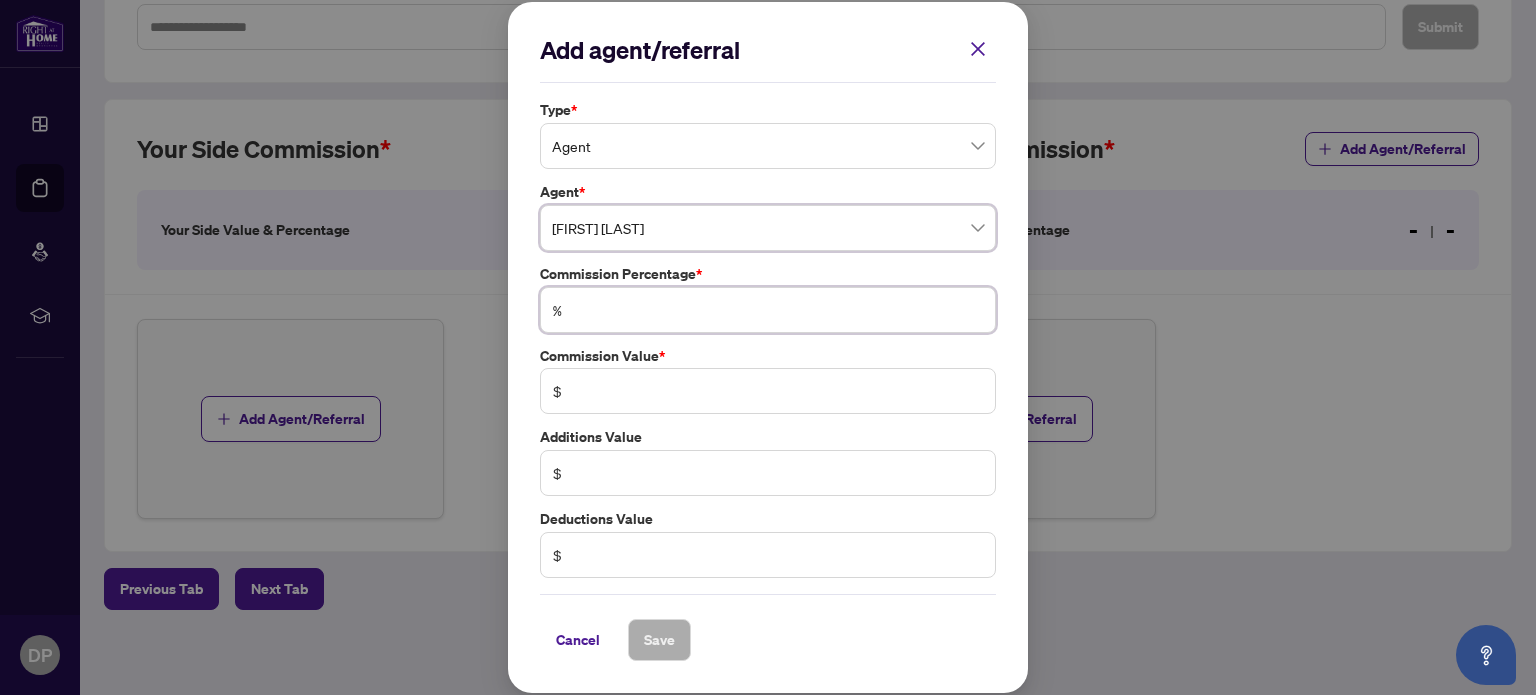 click at bounding box center (778, 310) 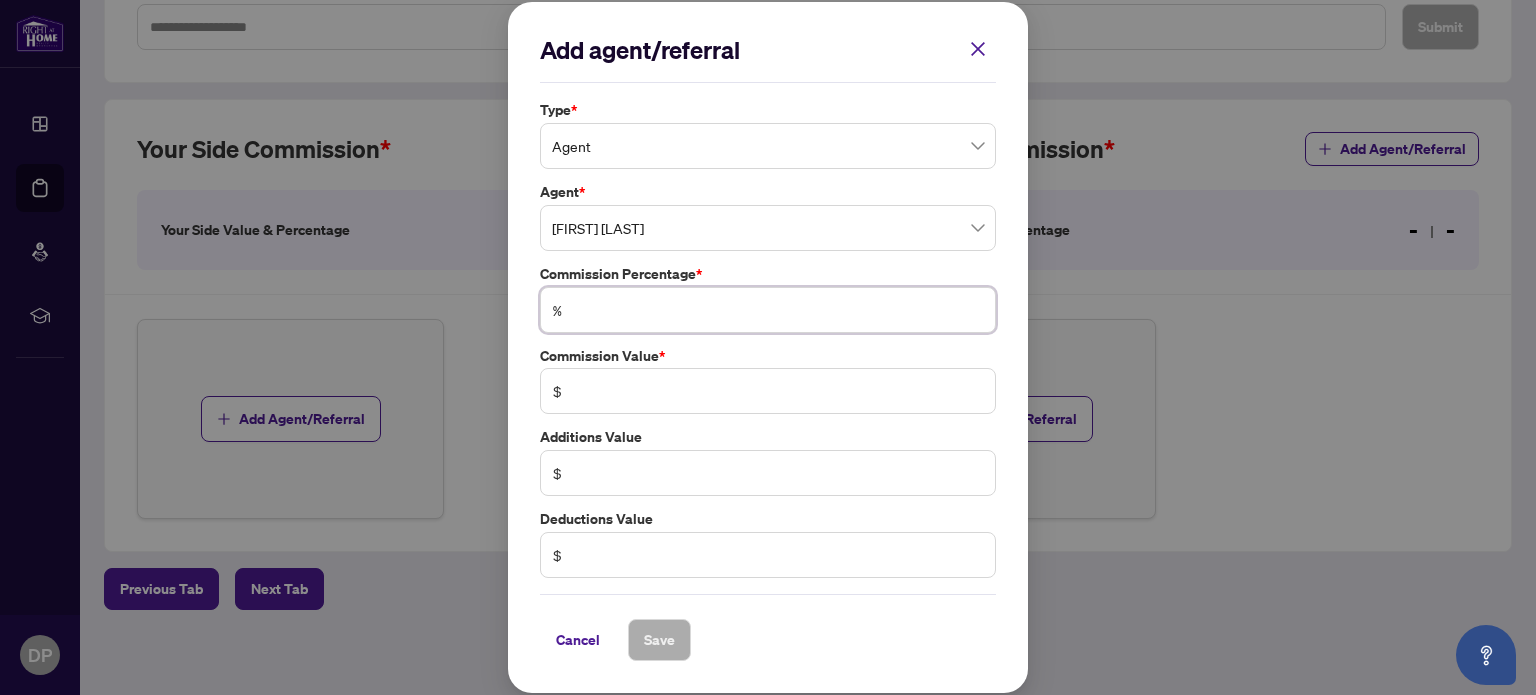 type on "*" 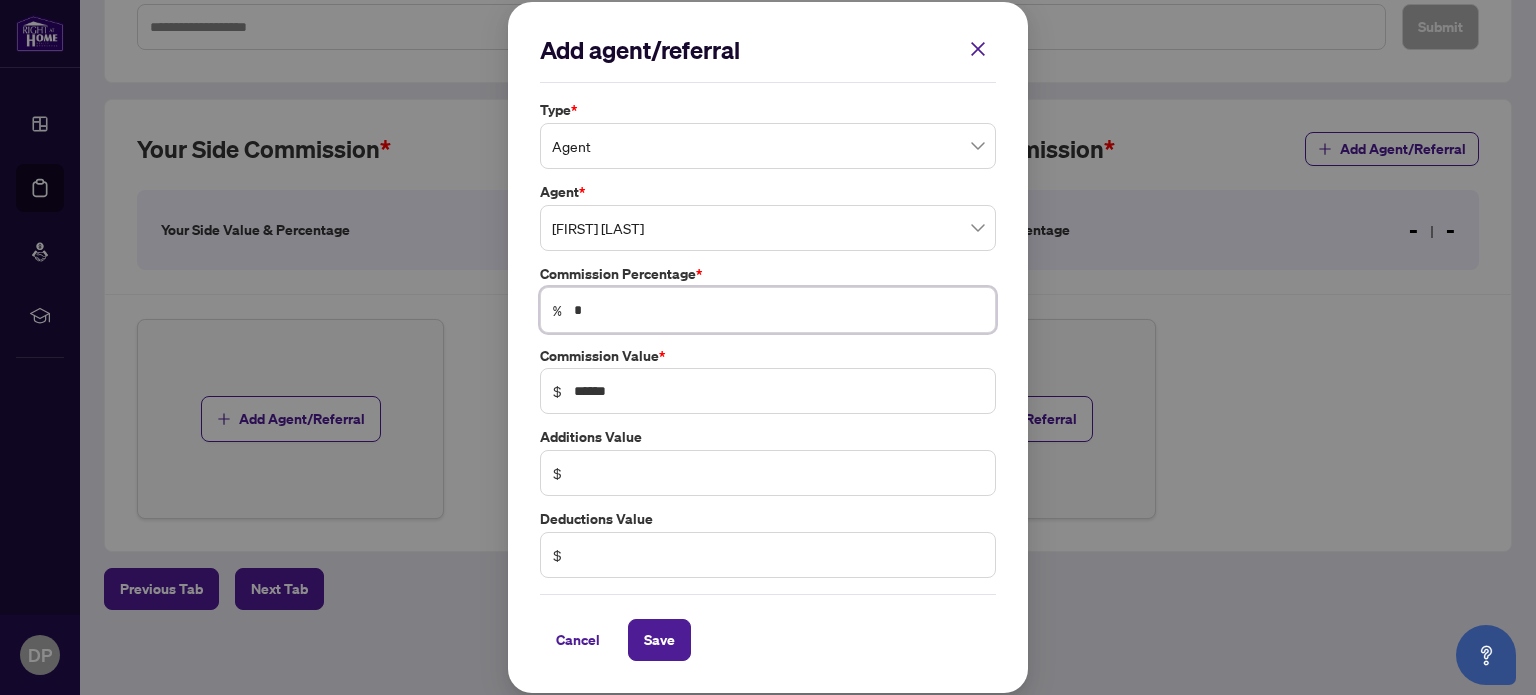 type on "*" 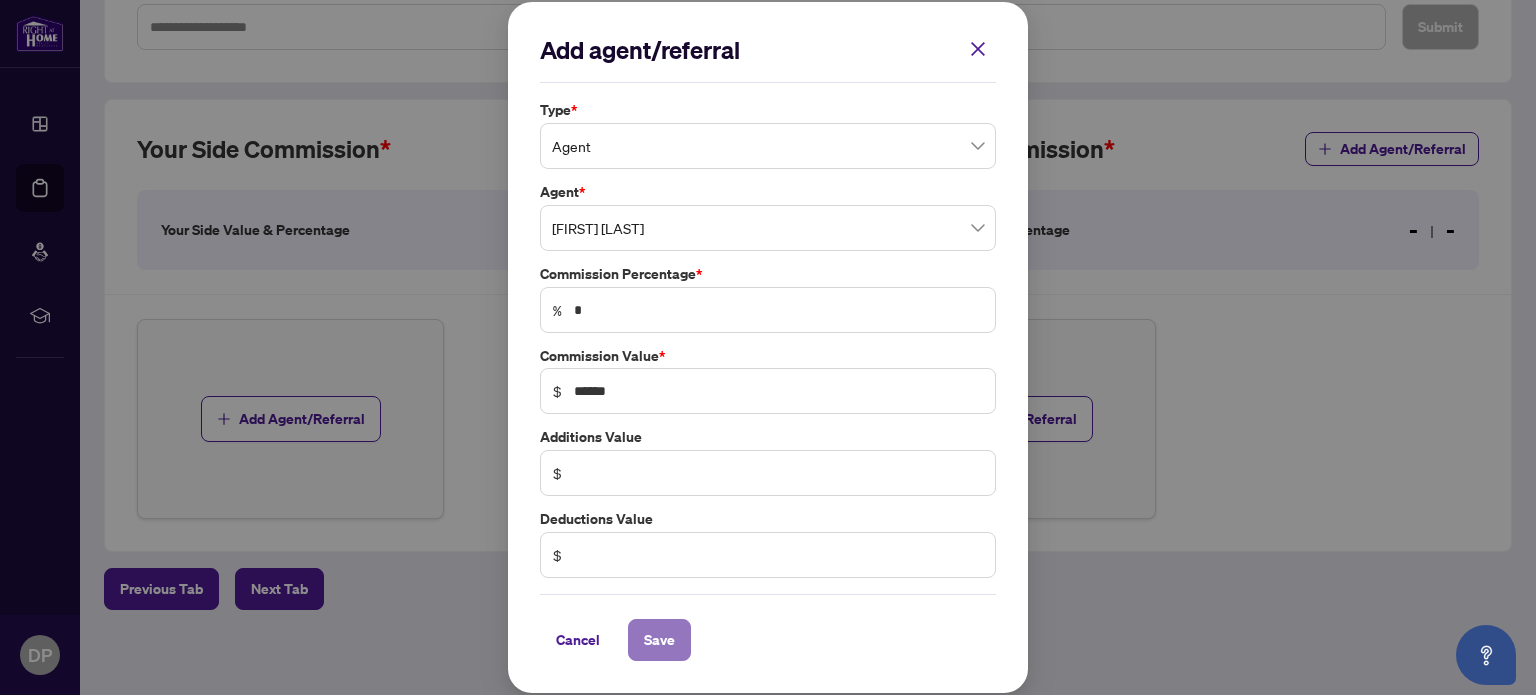 click on "Save" at bounding box center [659, 640] 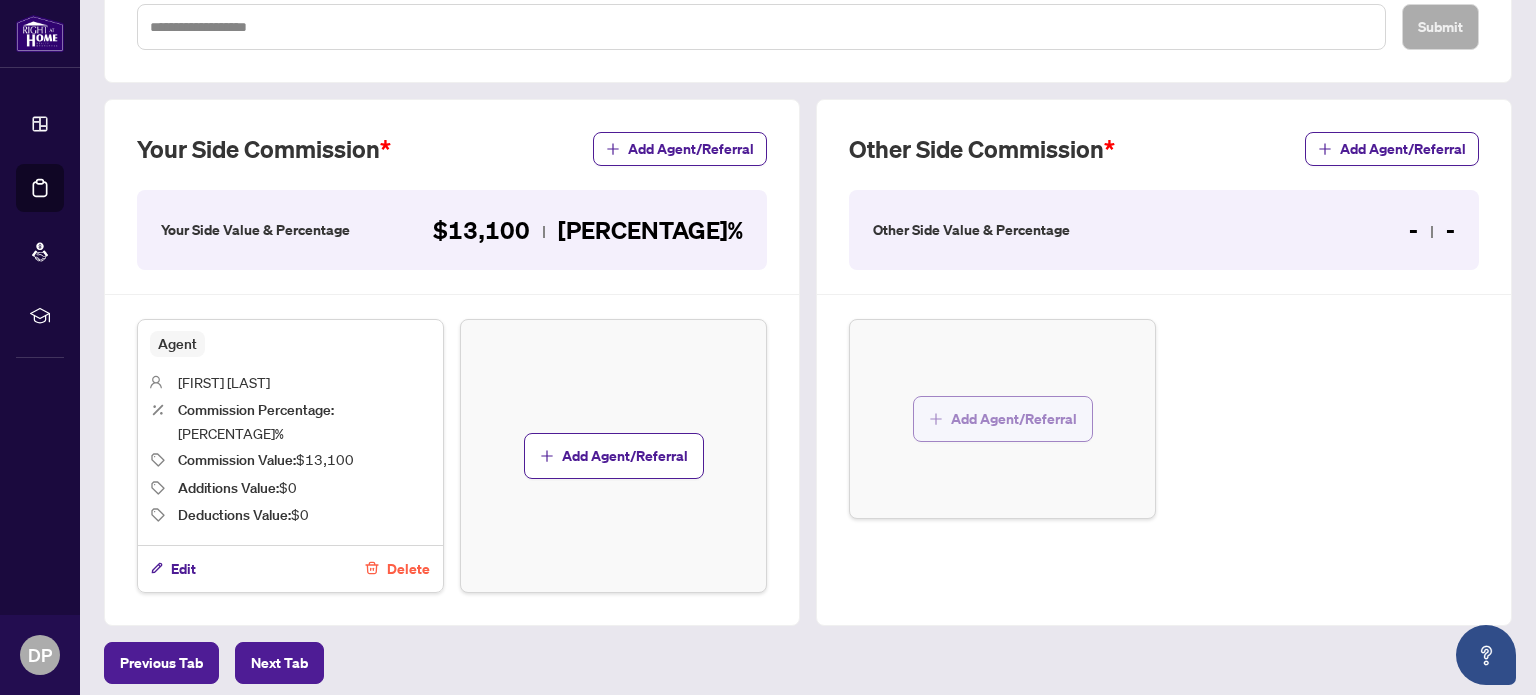 click on "Add Agent/Referral" at bounding box center [1014, 419] 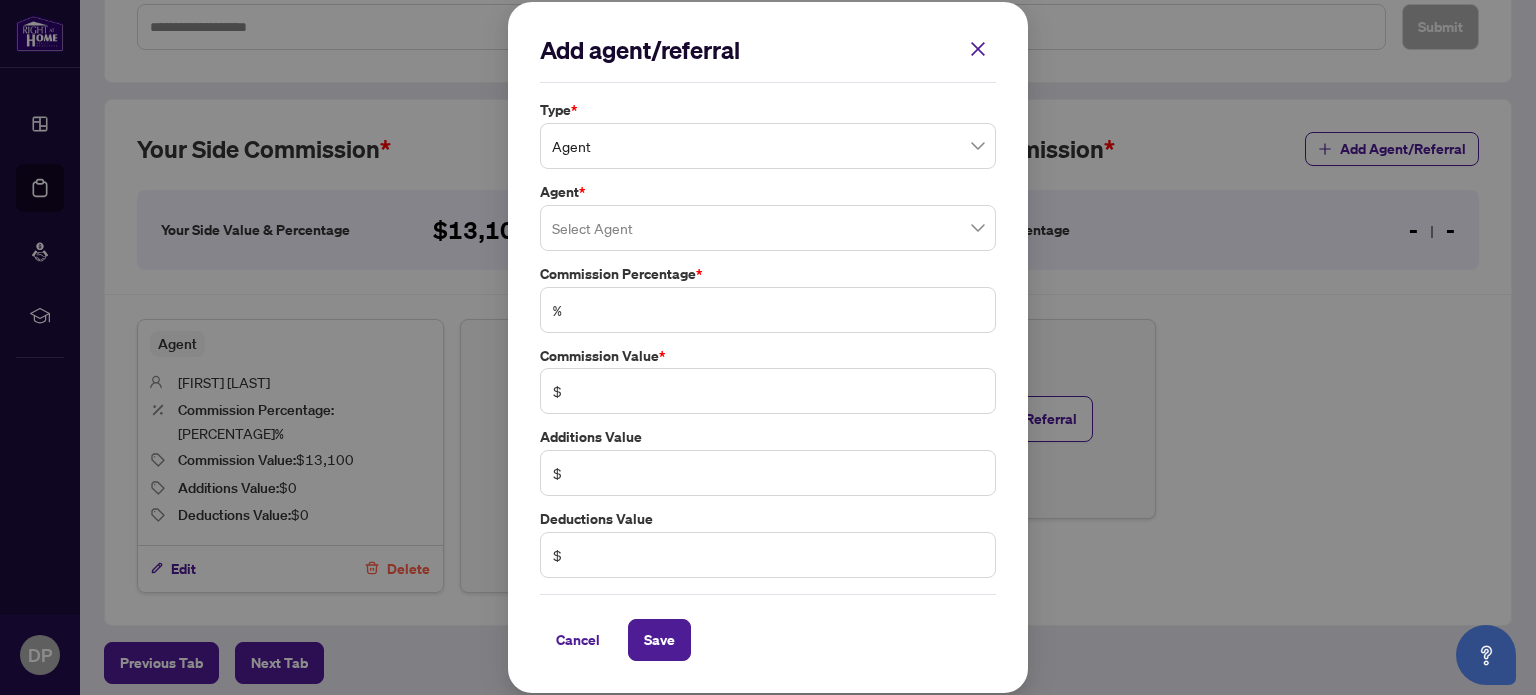 click on "Agent" at bounding box center (768, 146) 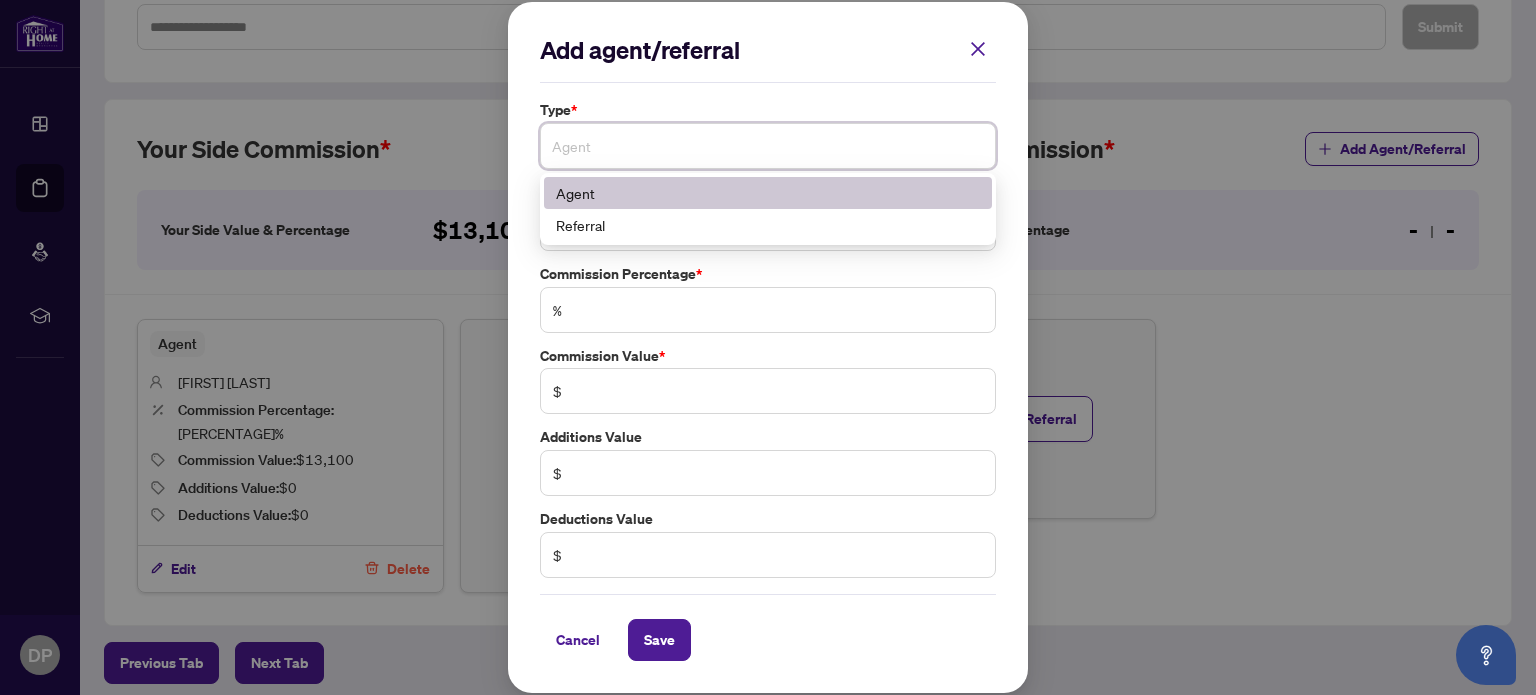 click on "Agent" at bounding box center (768, 193) 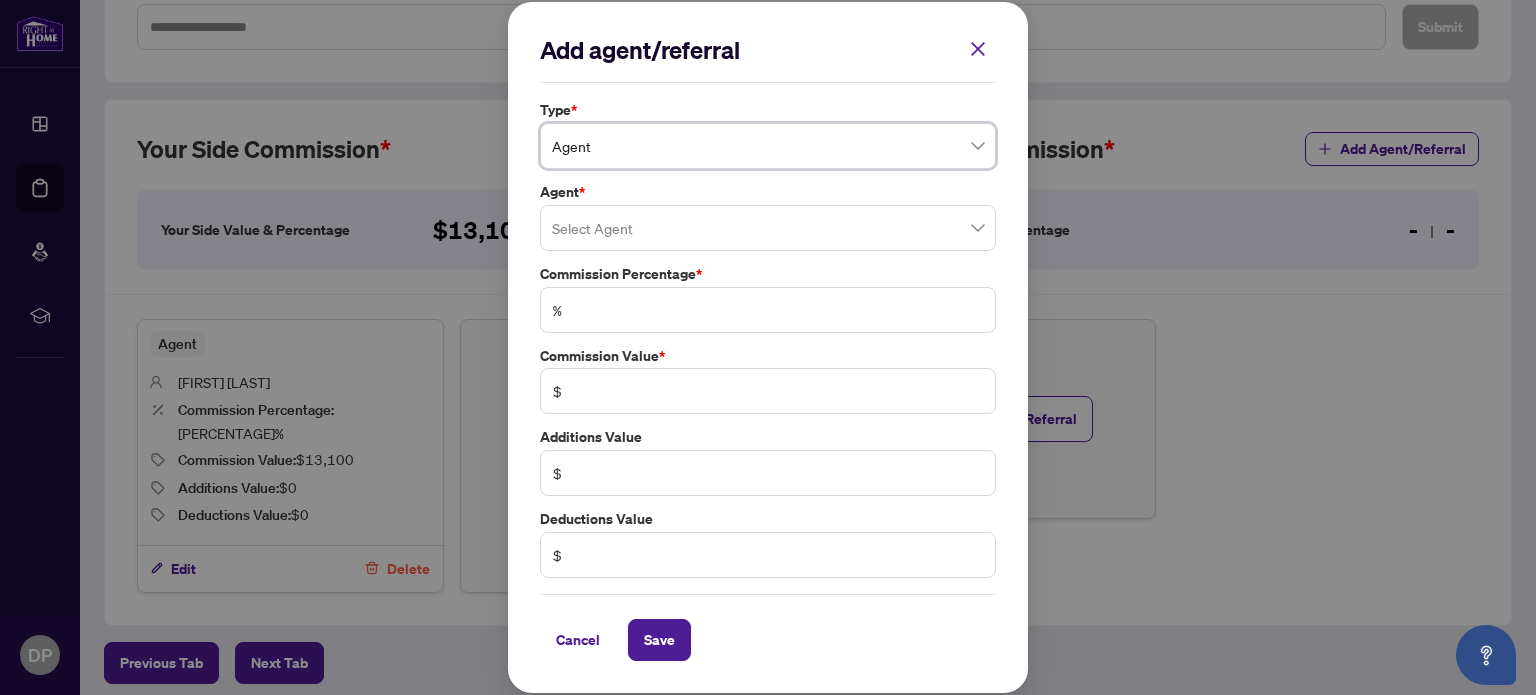 click at bounding box center [768, 228] 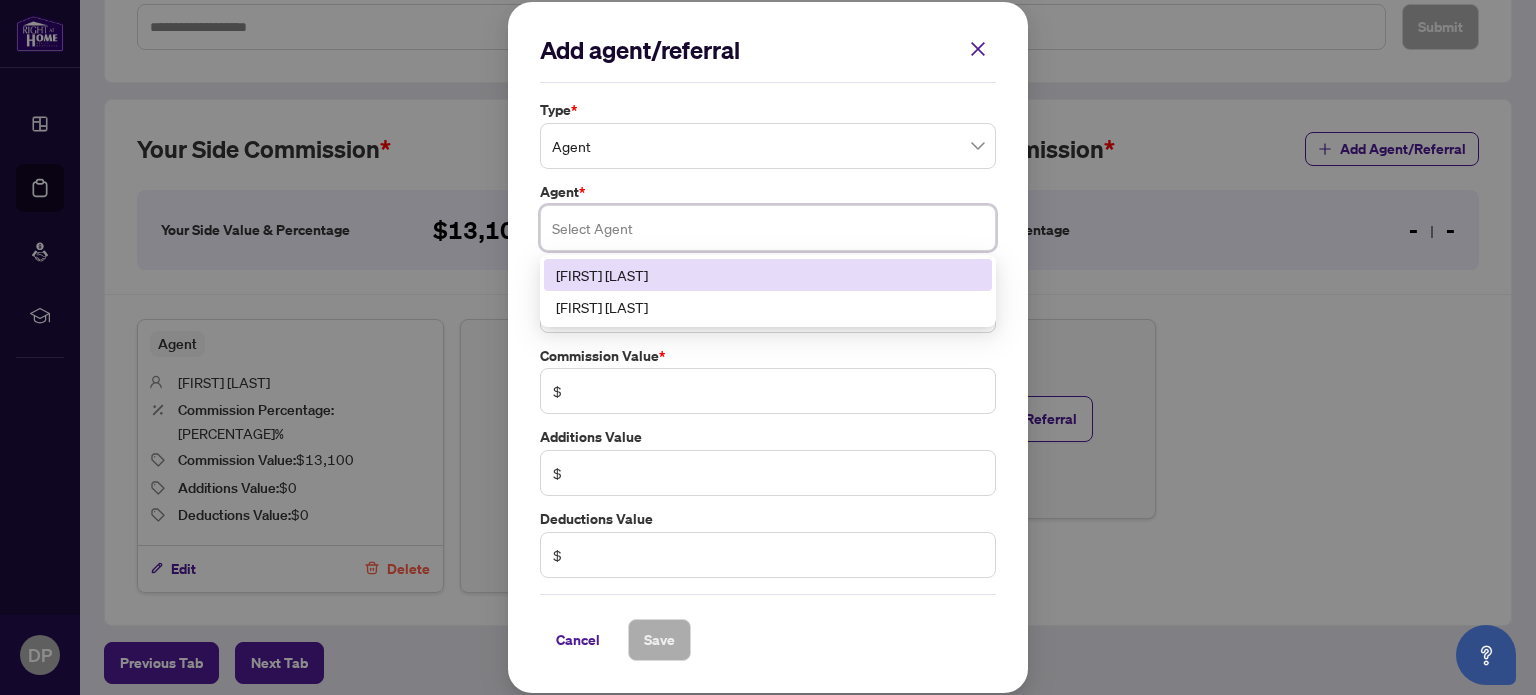 click on "[FIRST] [LAST]" at bounding box center [768, 307] 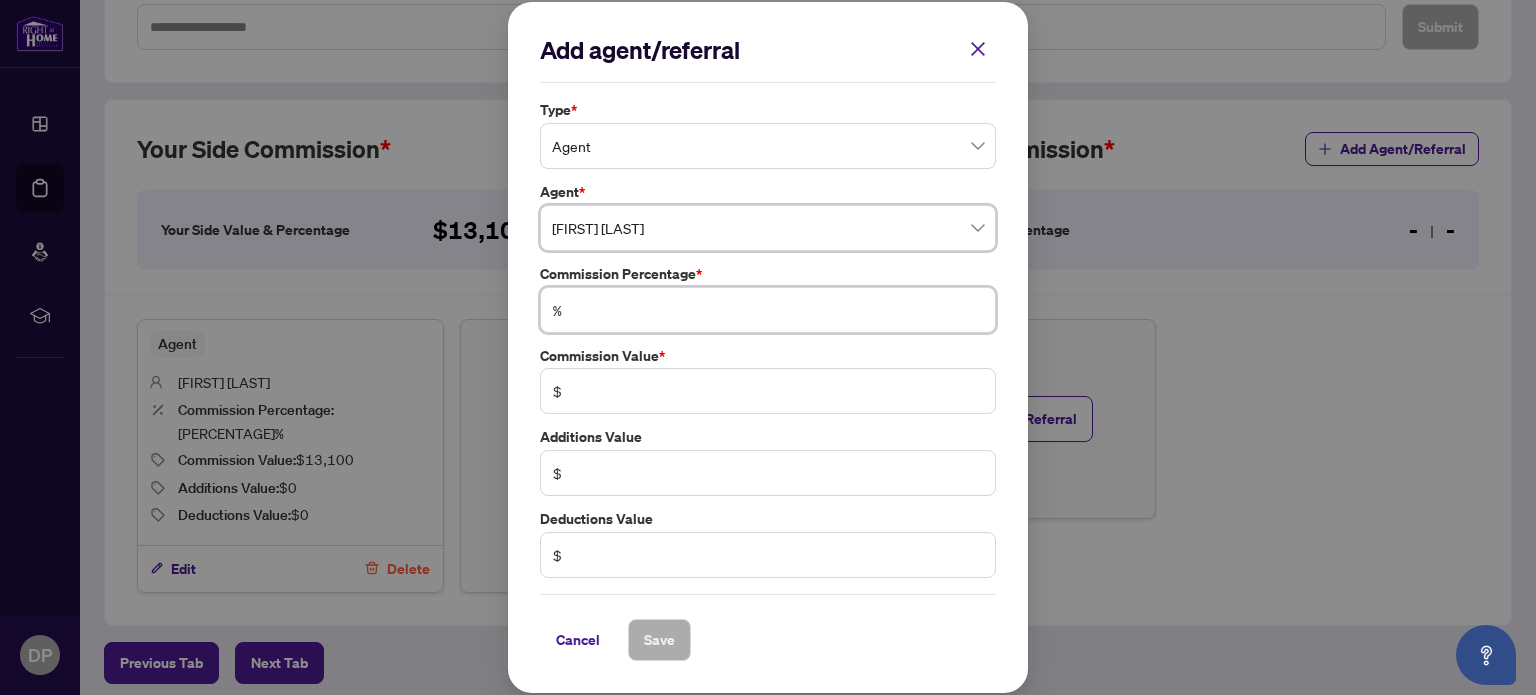 click at bounding box center (778, 310) 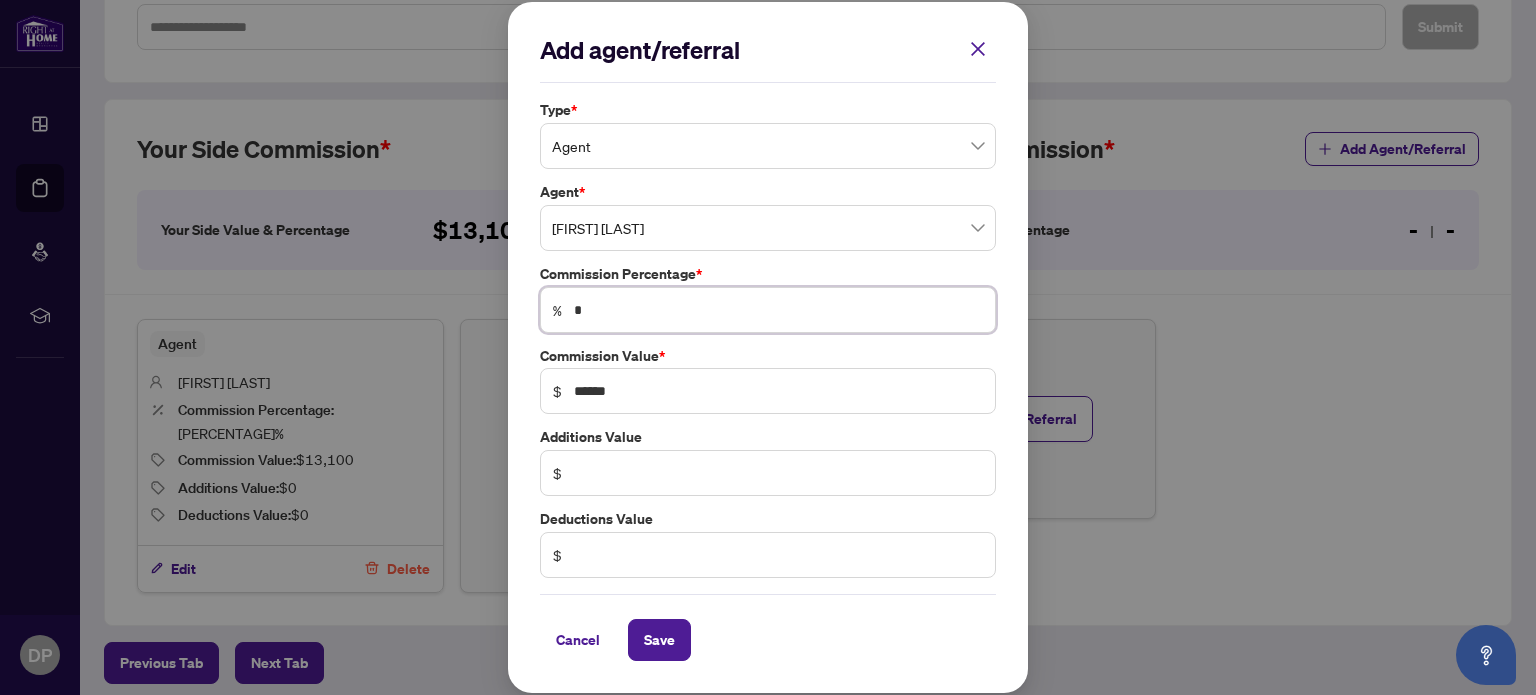 type on "*" 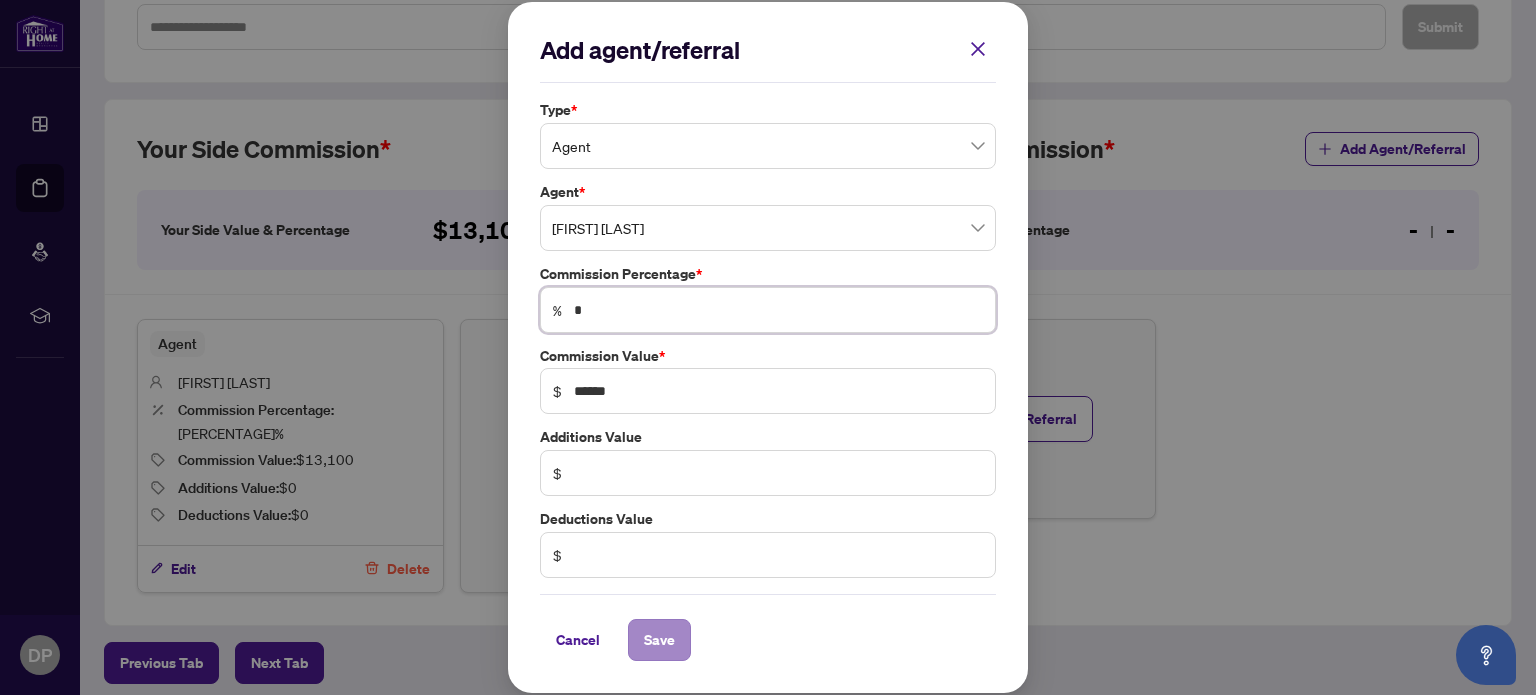 type on "*" 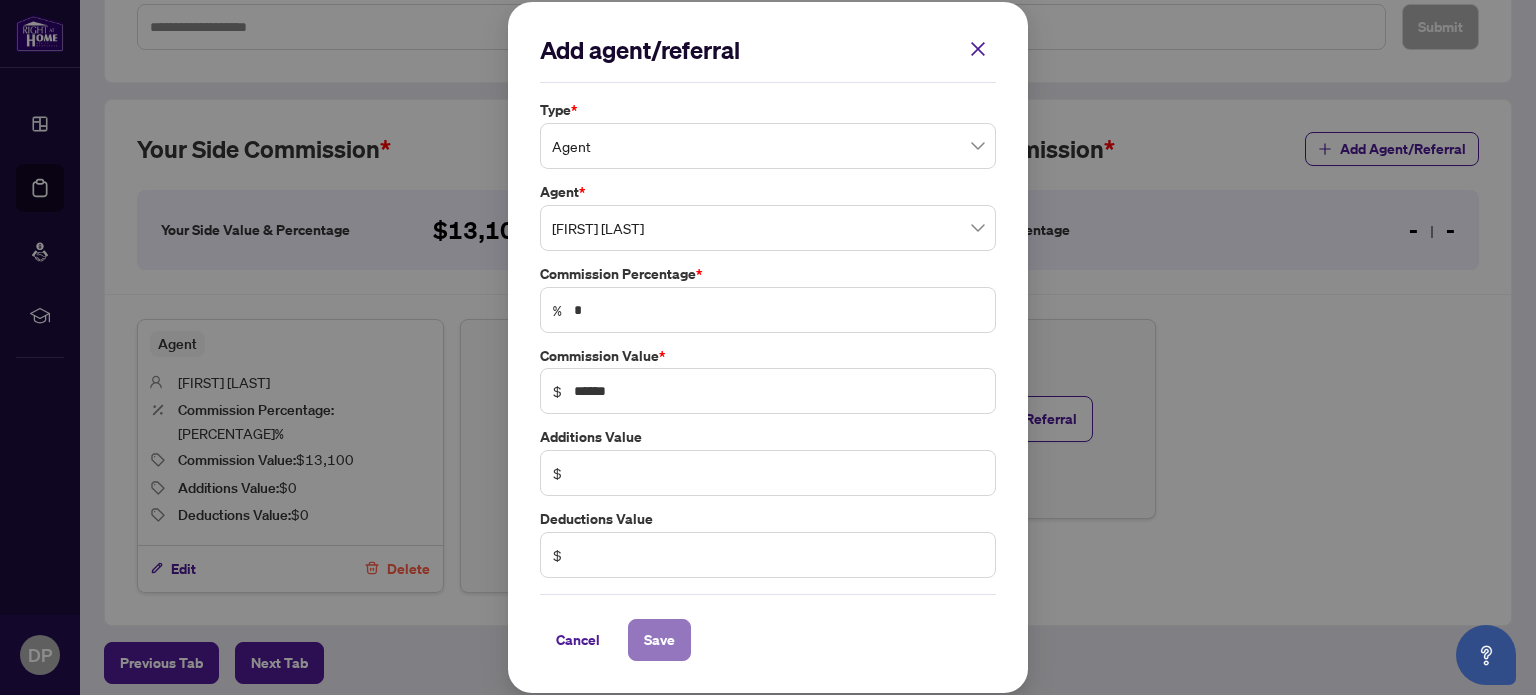 click on "Save" at bounding box center [659, 640] 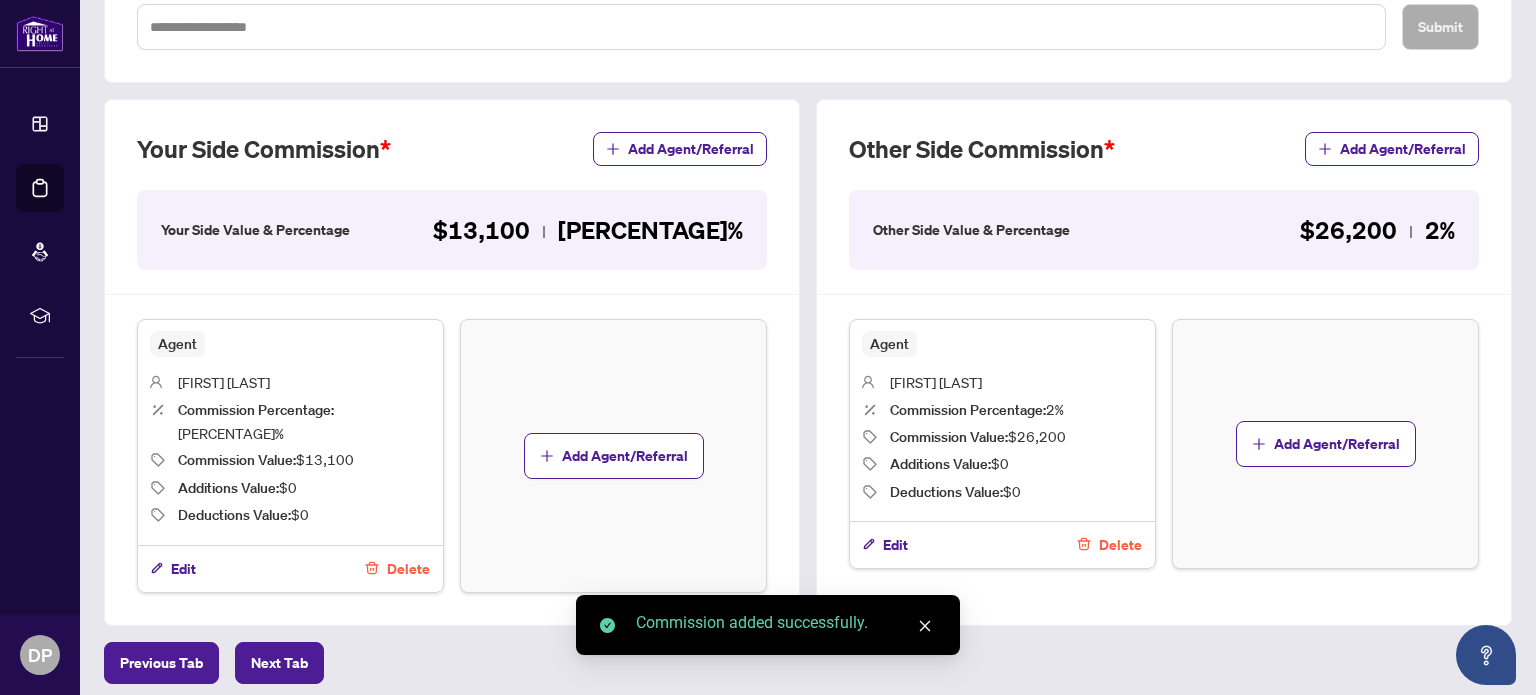 scroll, scrollTop: 535, scrollLeft: 0, axis: vertical 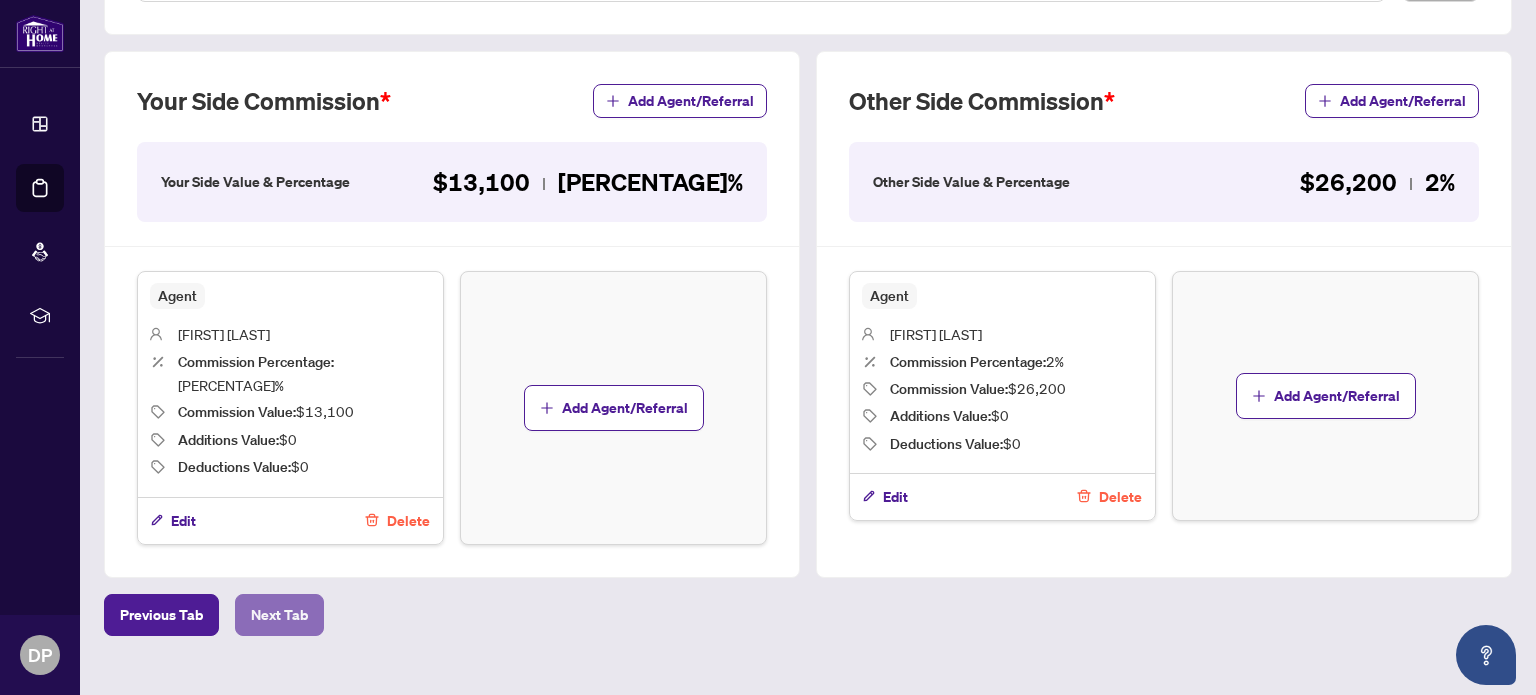 click on "Next Tab" at bounding box center (279, 615) 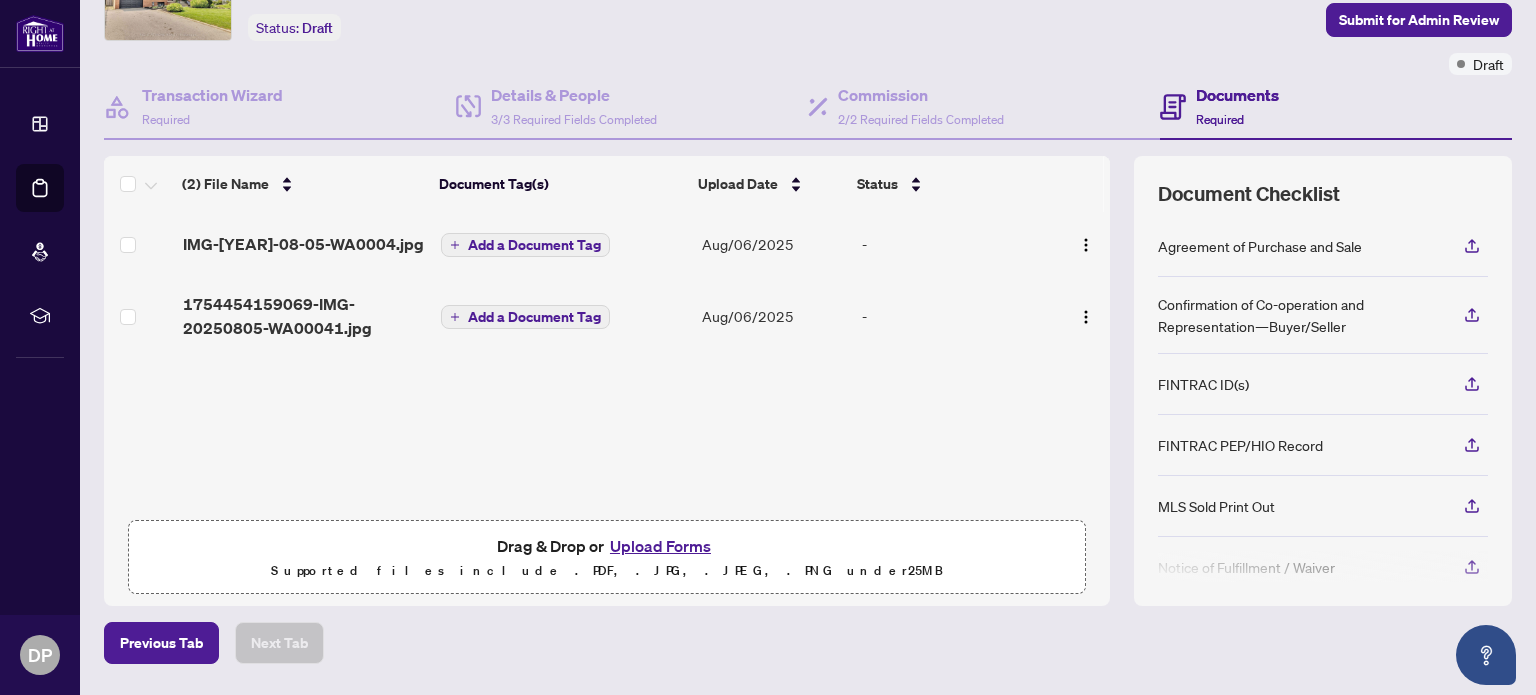 scroll, scrollTop: 119, scrollLeft: 0, axis: vertical 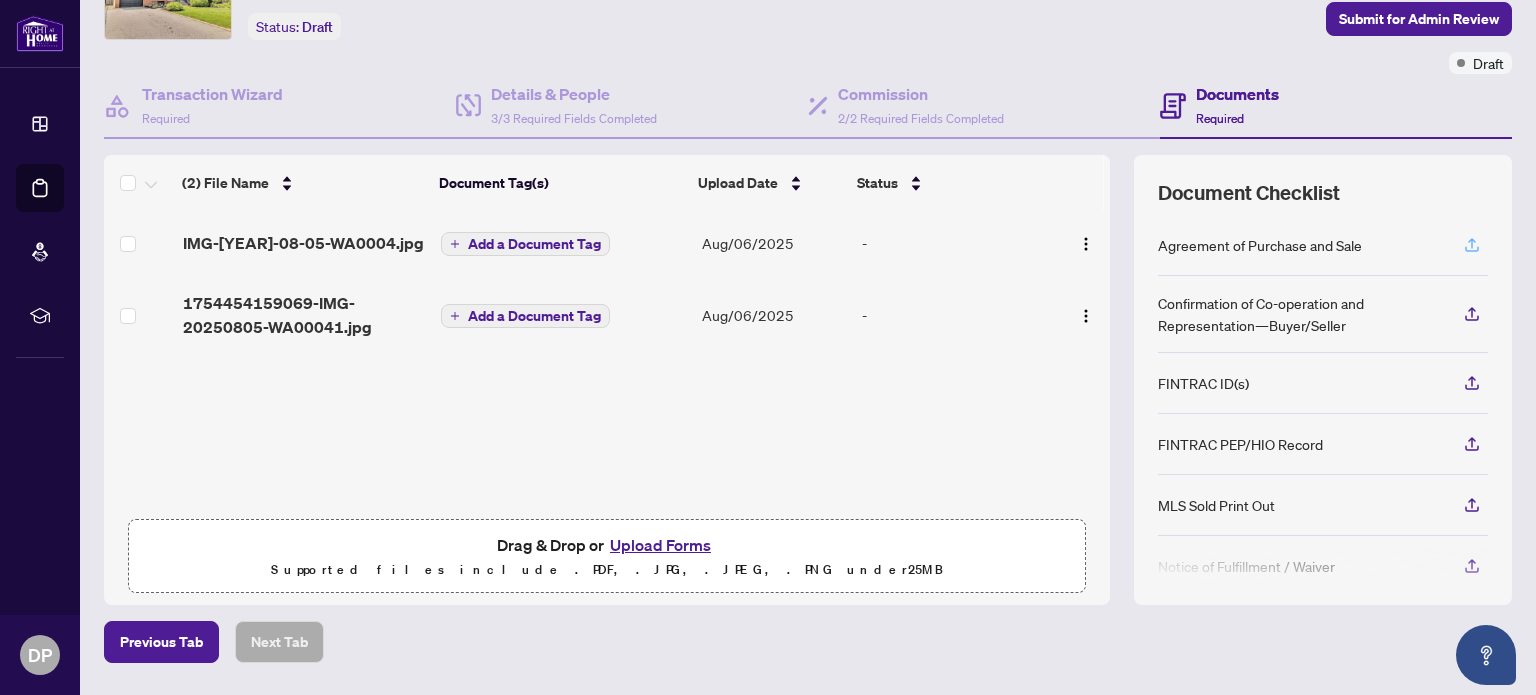 click 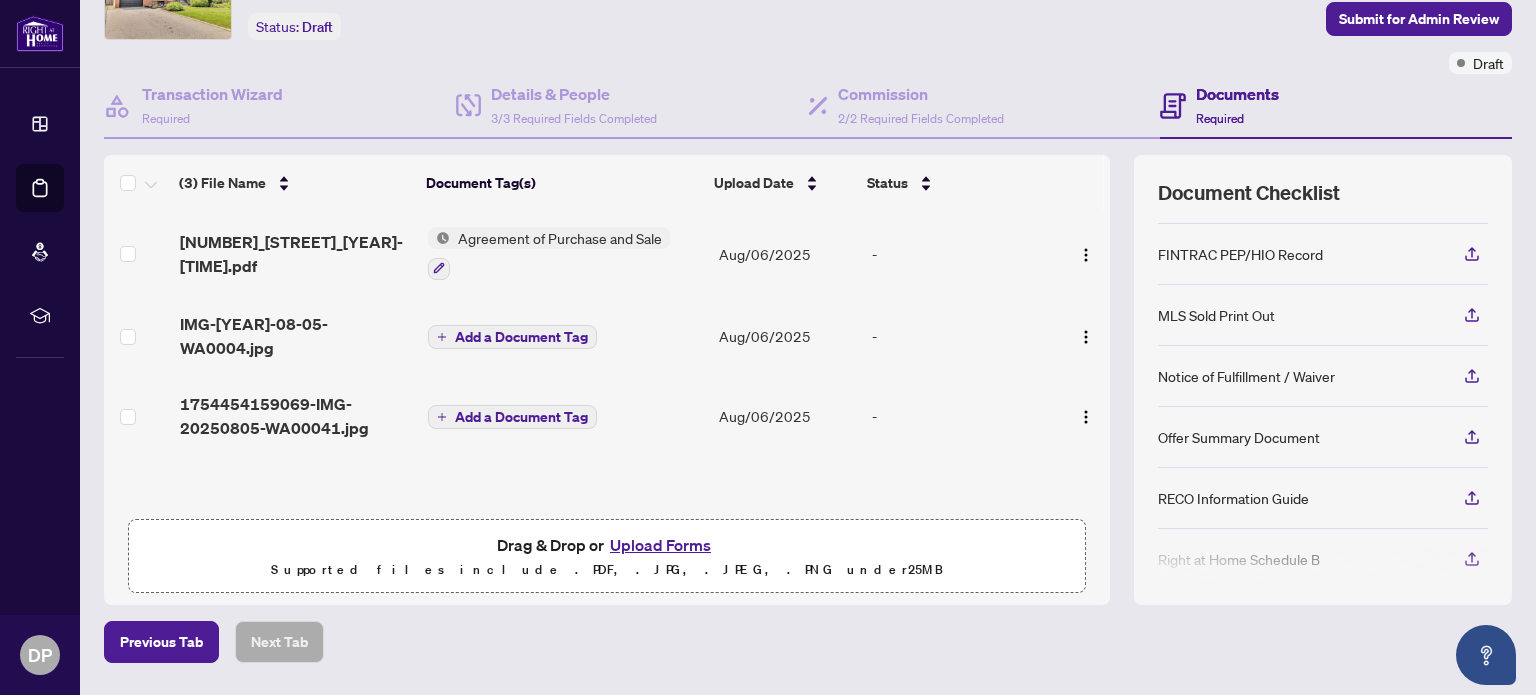 scroll, scrollTop: 195, scrollLeft: 0, axis: vertical 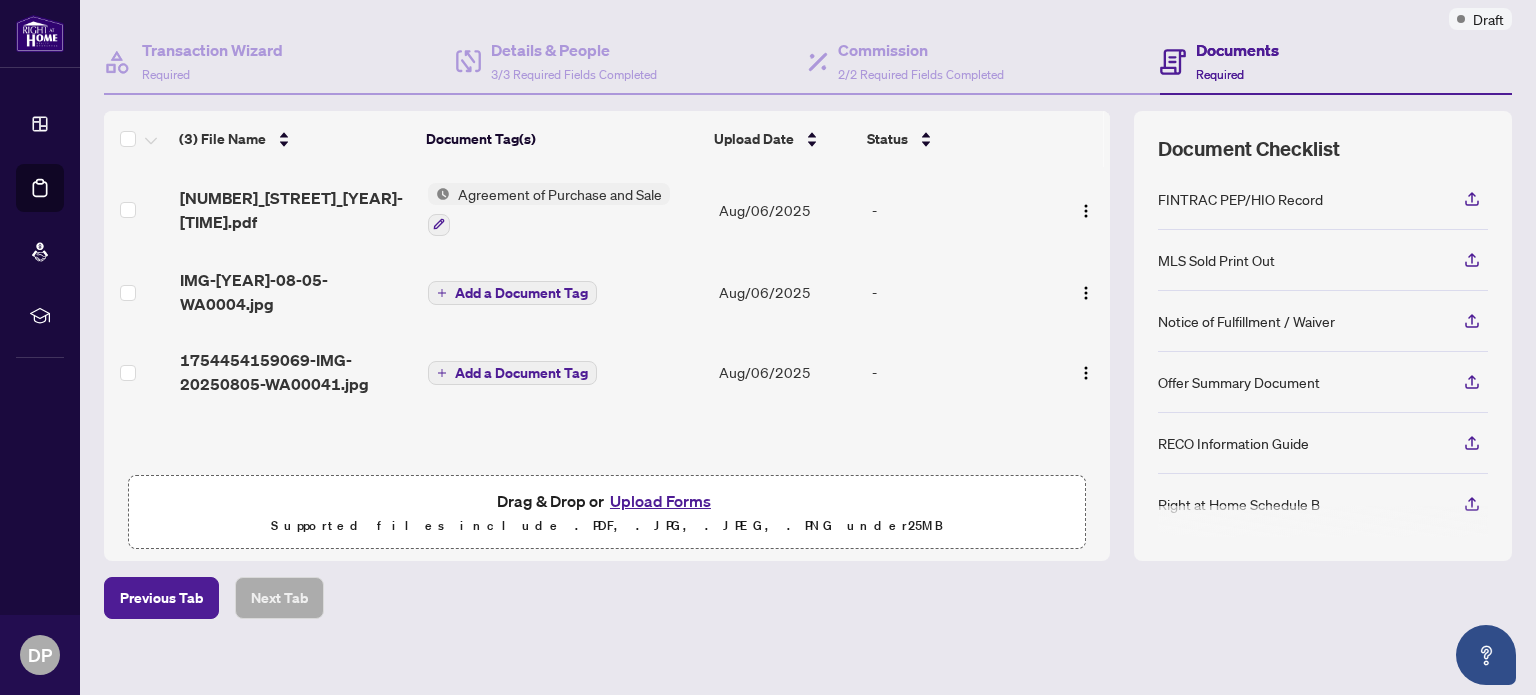 click on "Upload Forms" at bounding box center [660, 501] 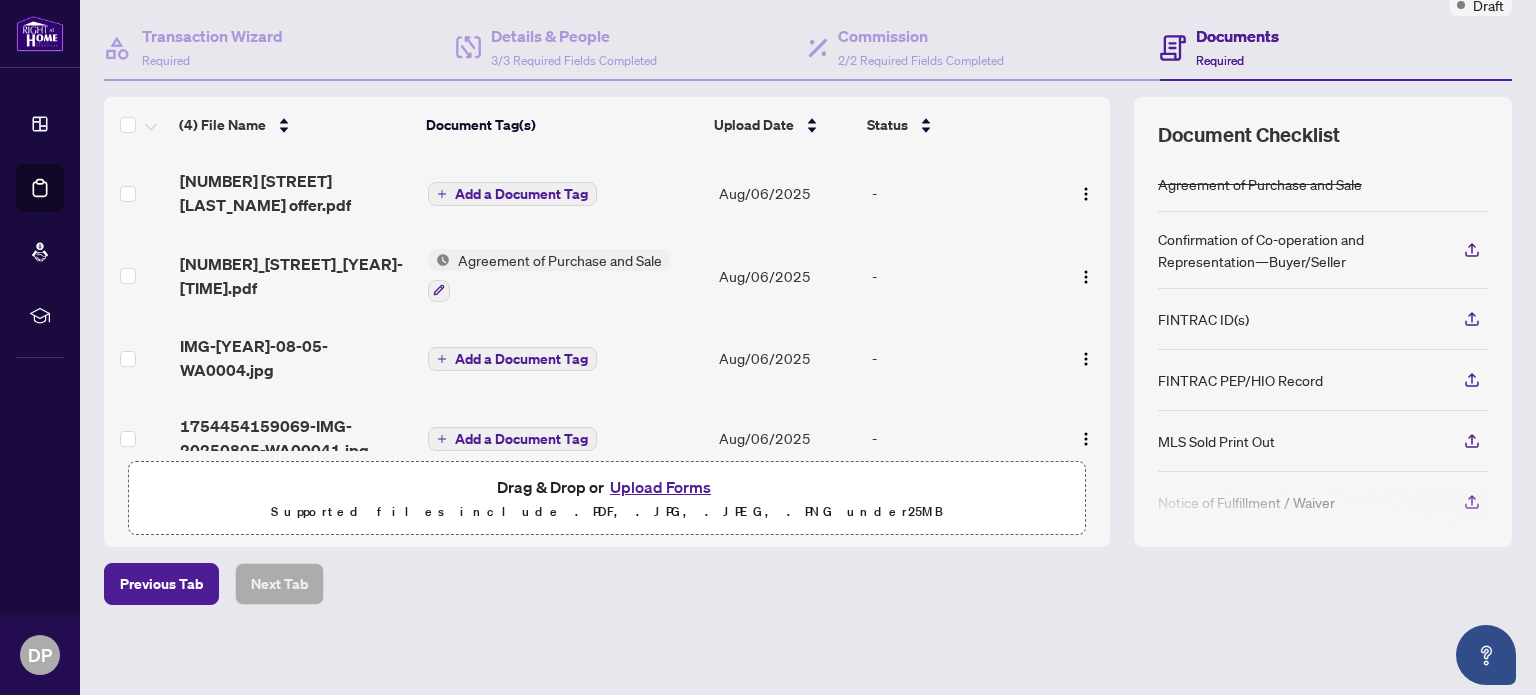 scroll, scrollTop: 0, scrollLeft: 0, axis: both 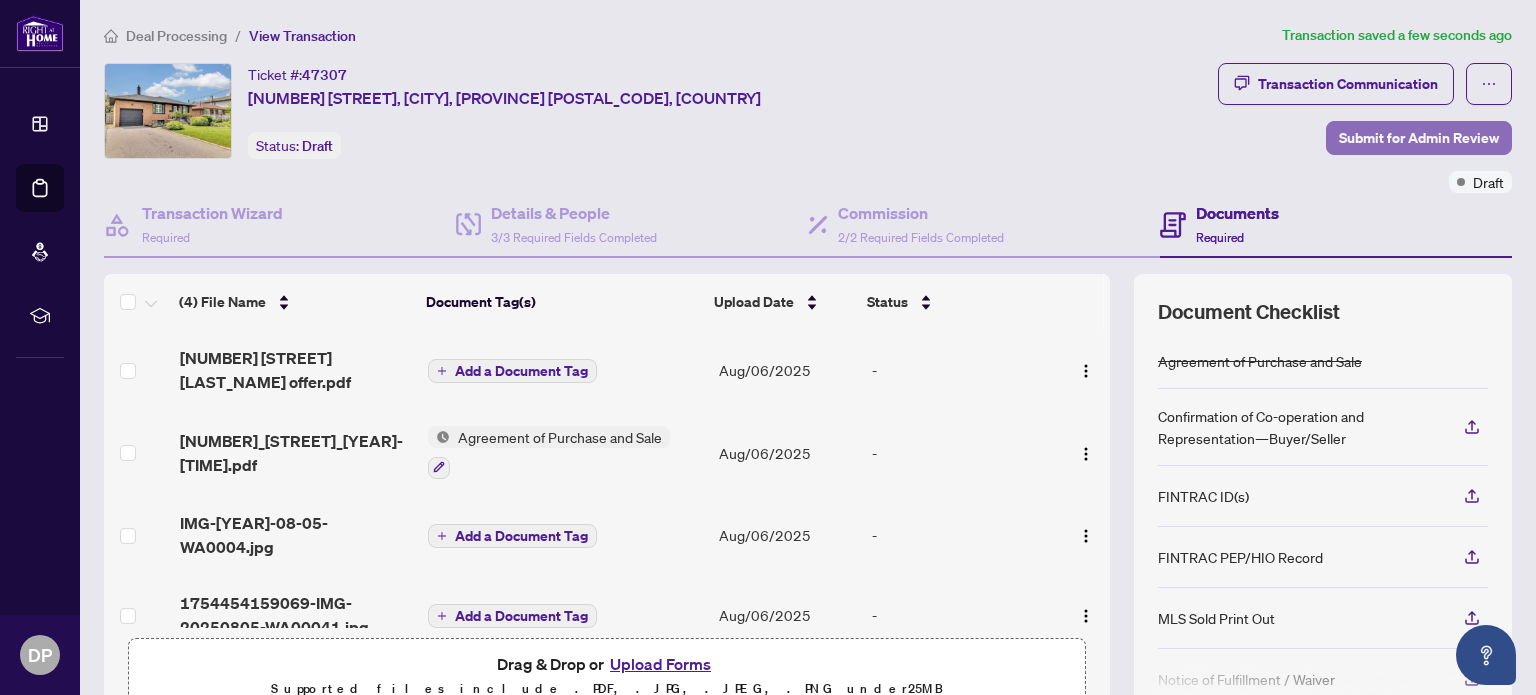 click on "Submit for Admin Review" at bounding box center [1419, 138] 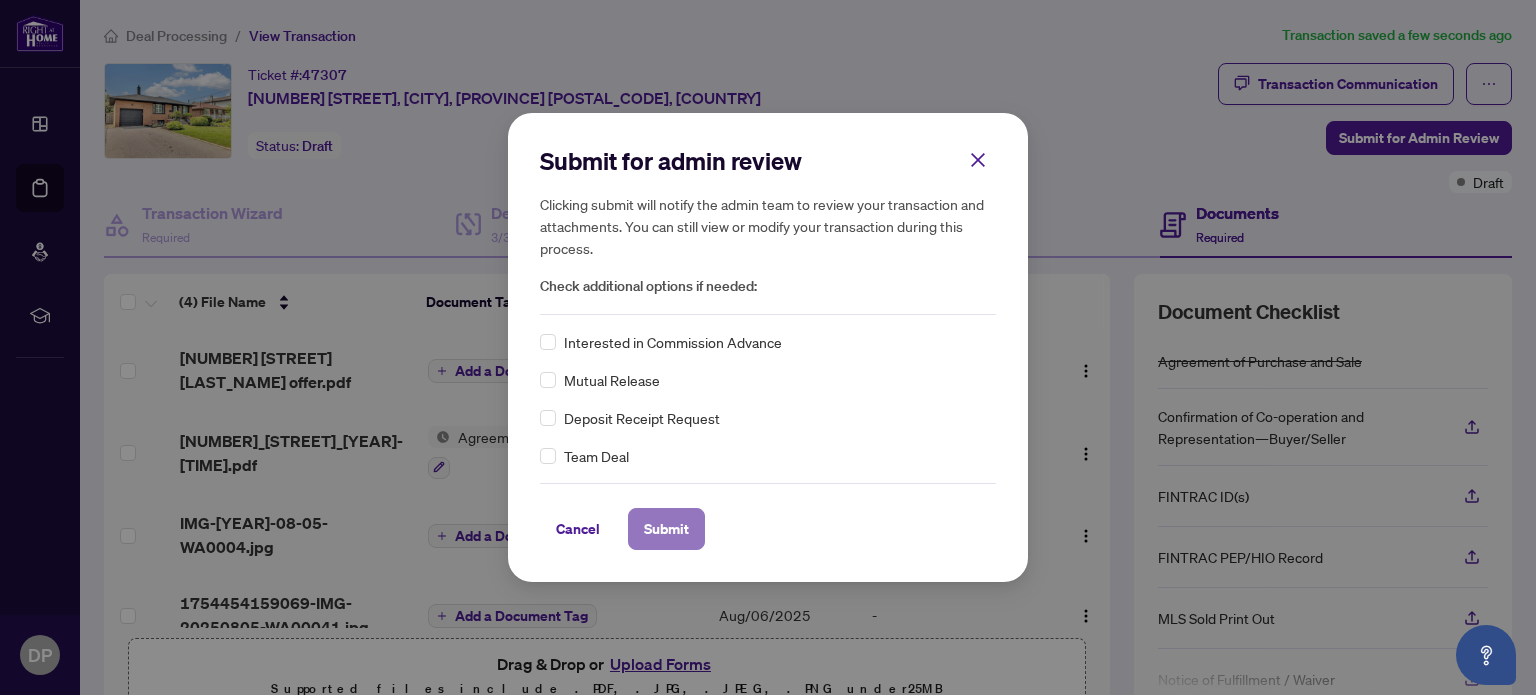 click on "Submit" at bounding box center (666, 529) 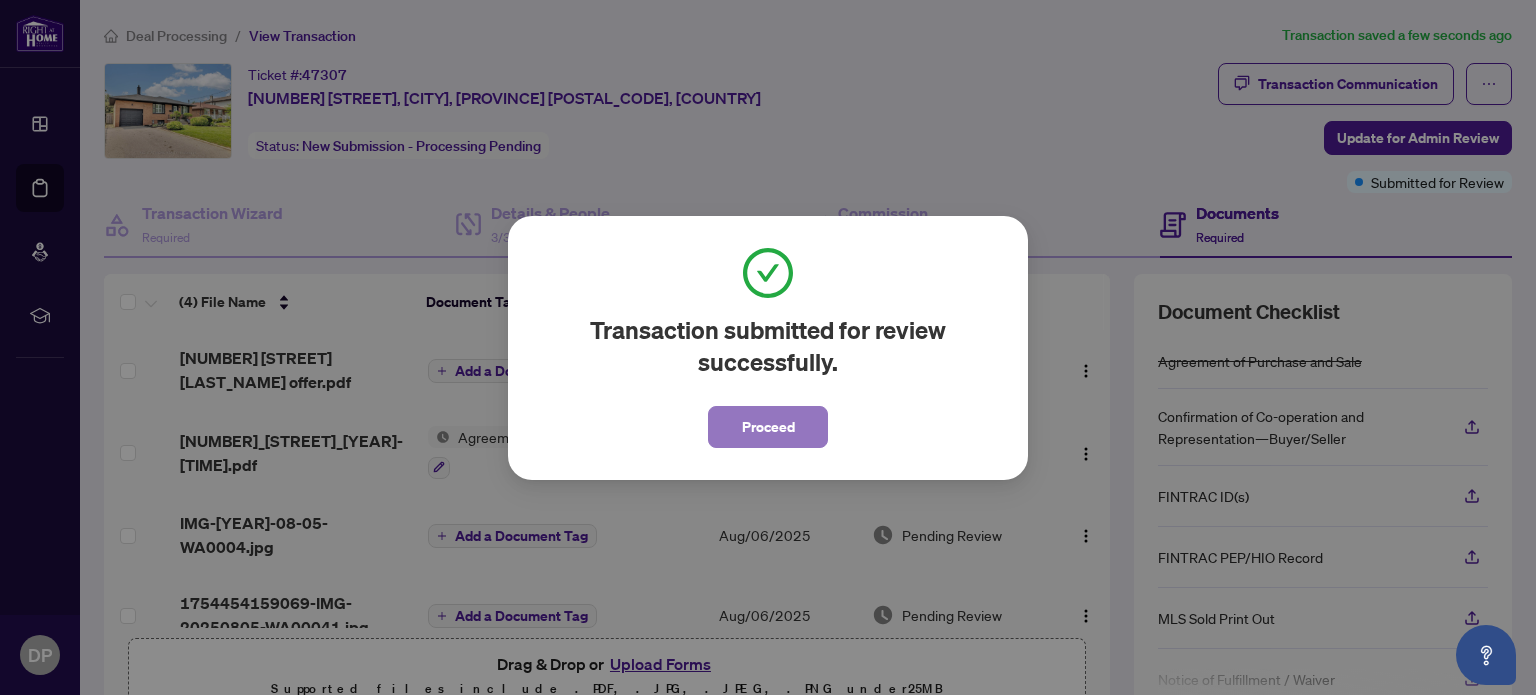 click on "Proceed" at bounding box center (768, 427) 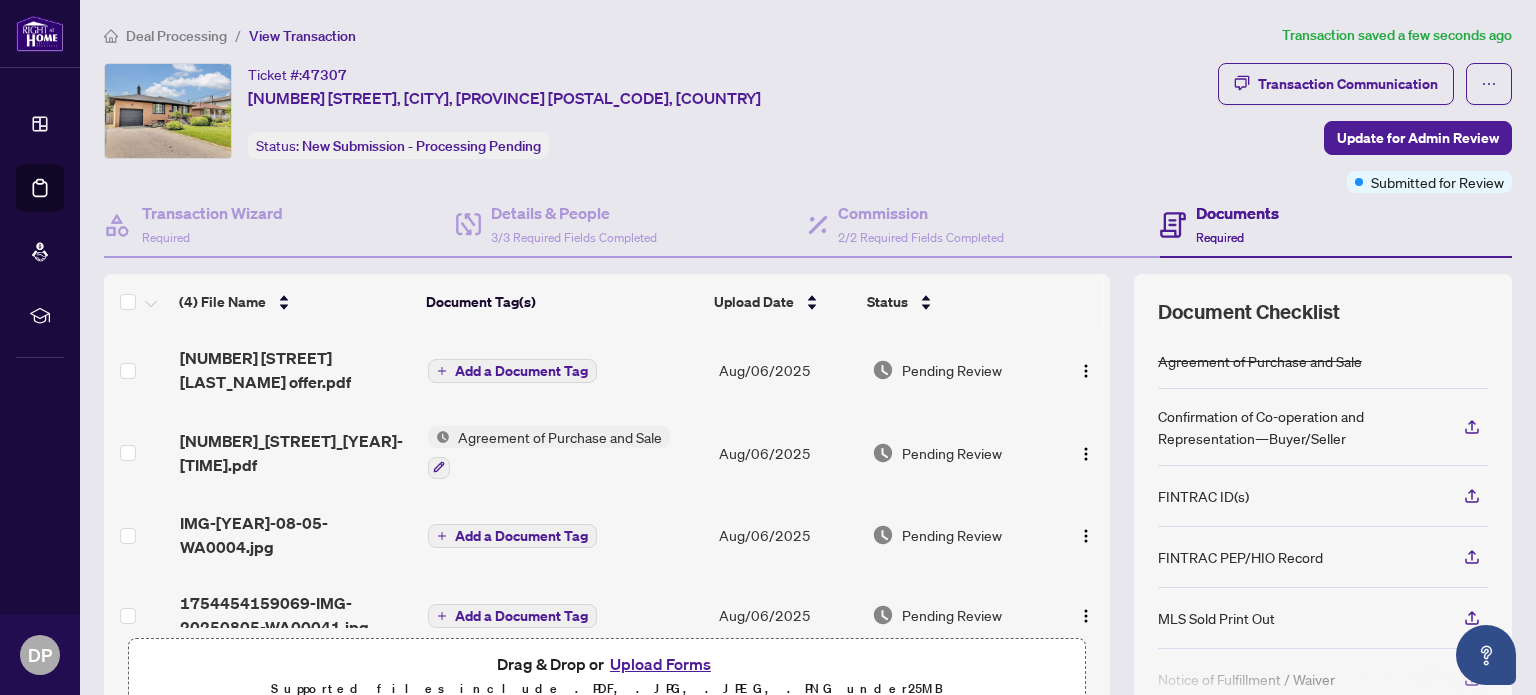 click 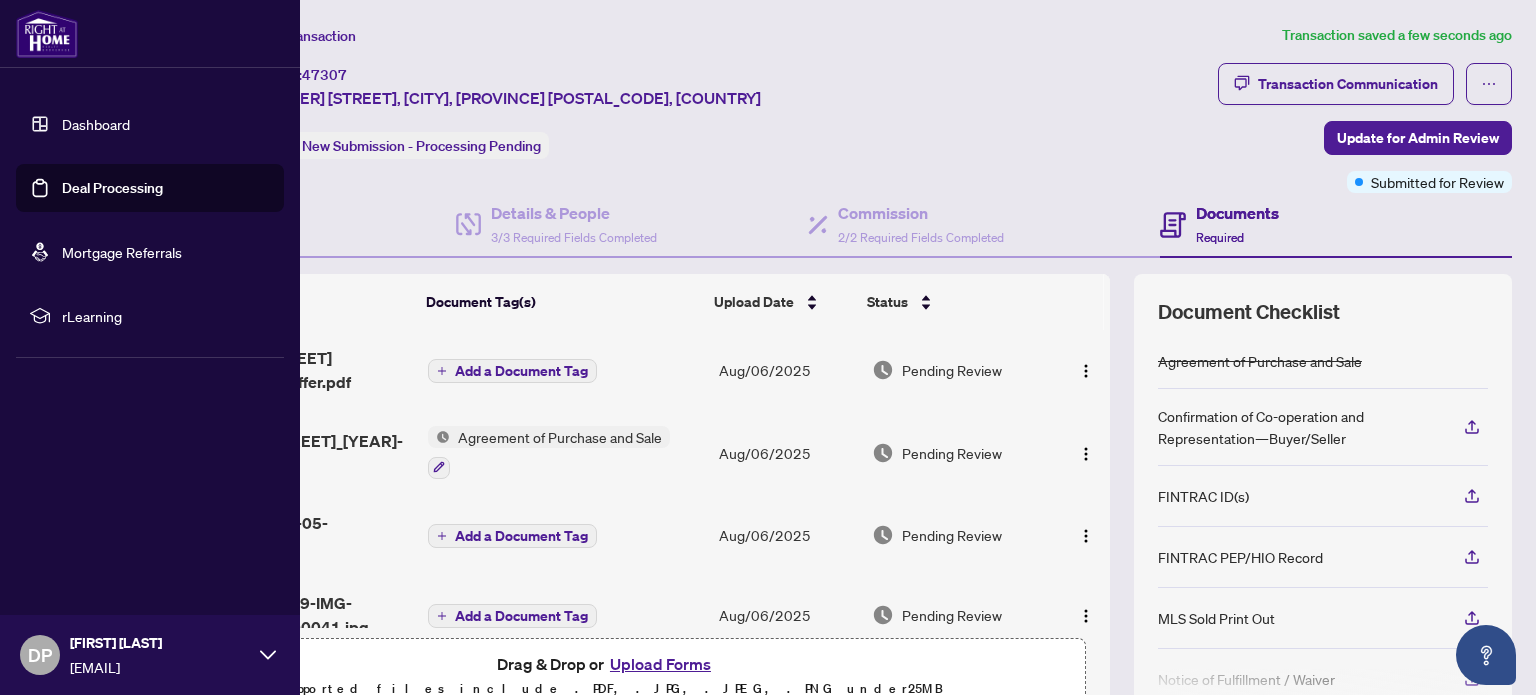 click on "Dashboard" at bounding box center (96, 124) 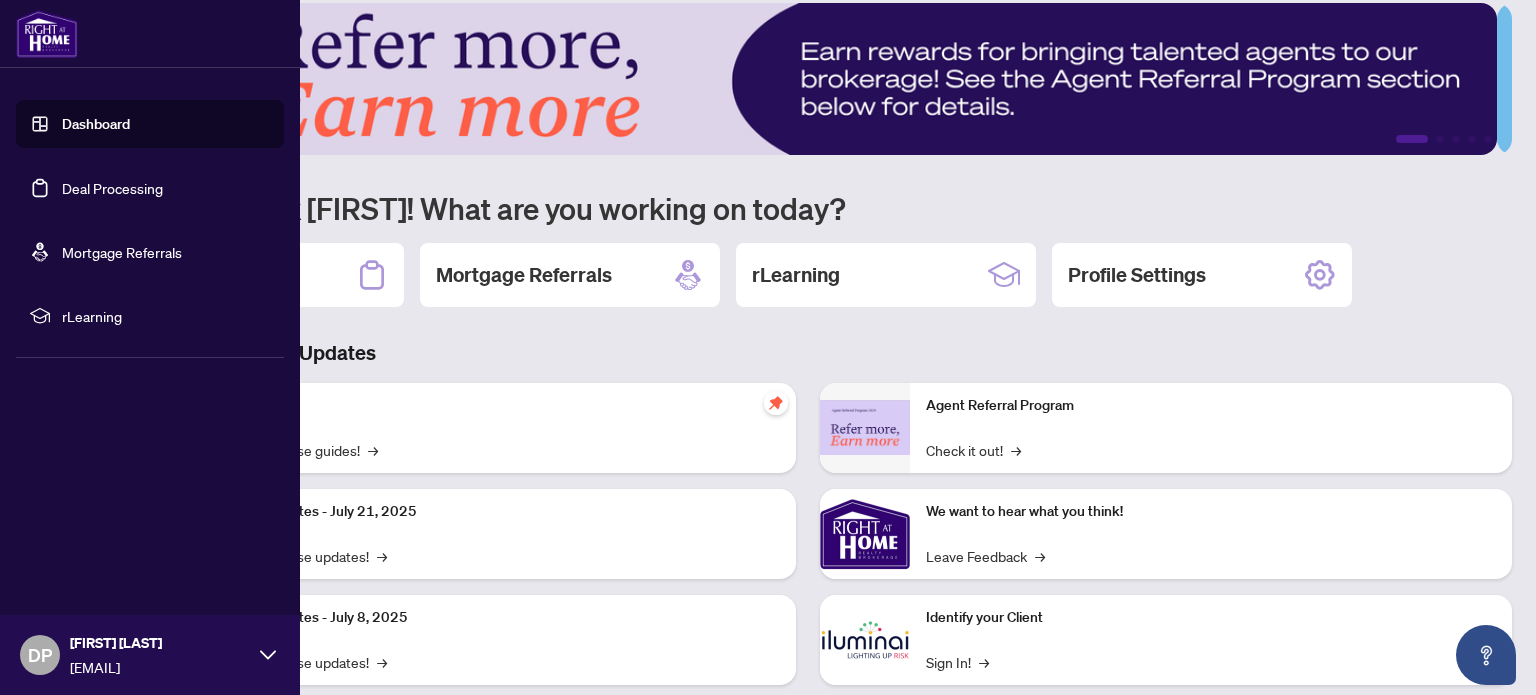 scroll, scrollTop: 20, scrollLeft: 0, axis: vertical 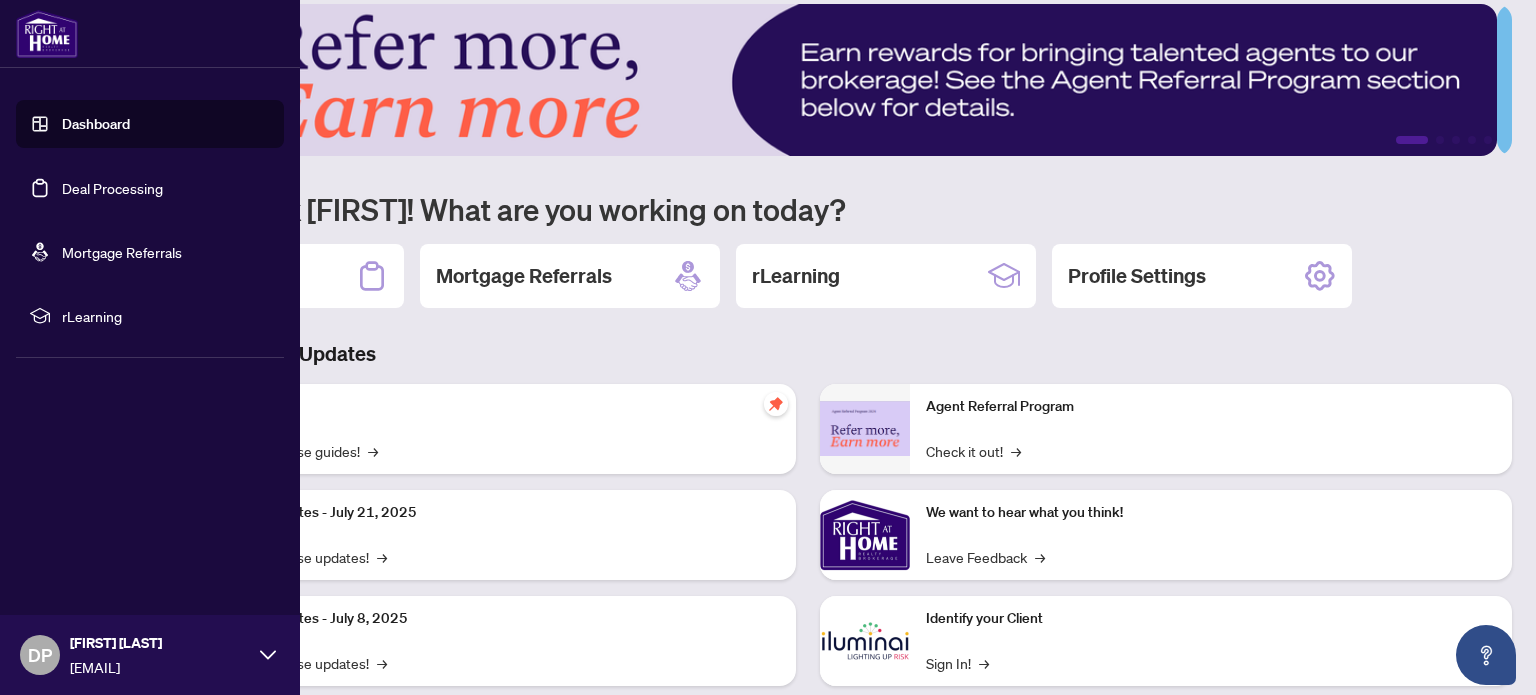 click on "Deal Processing" at bounding box center (112, 188) 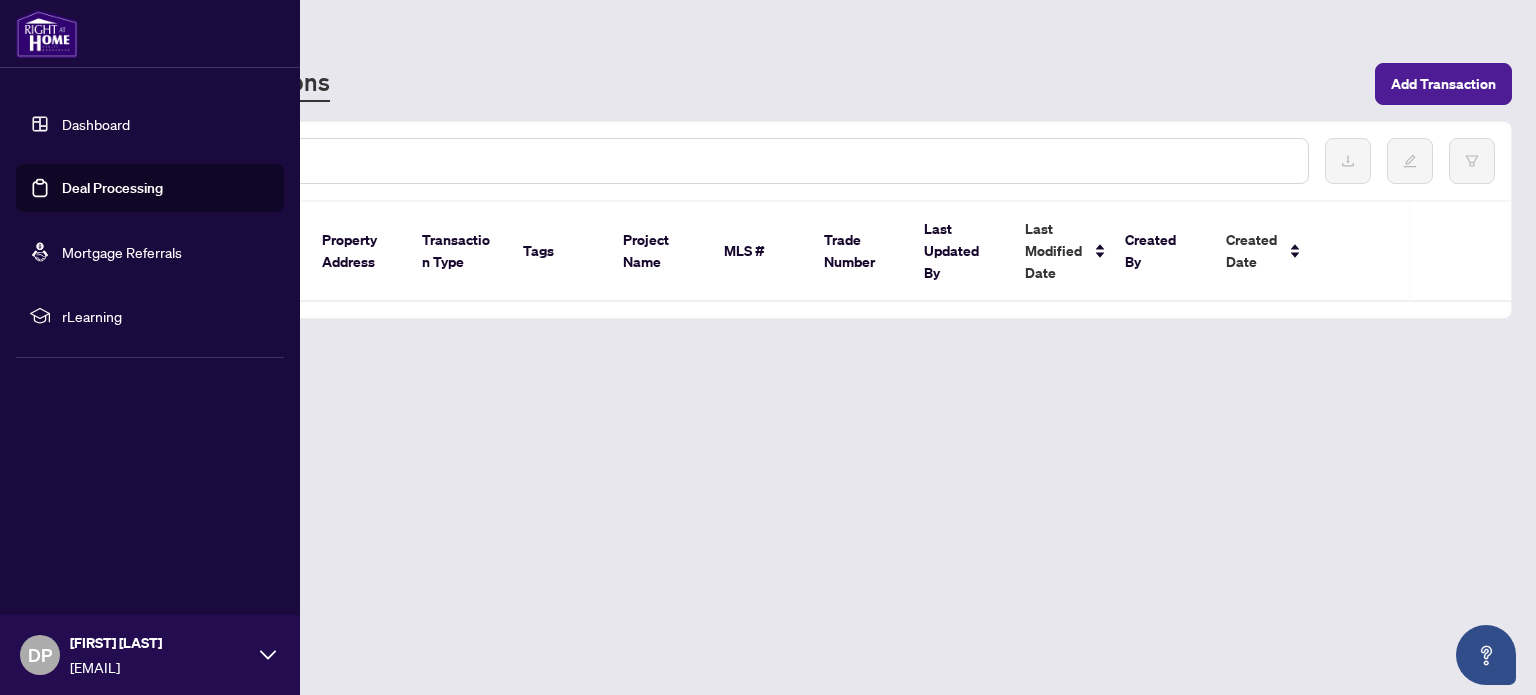 scroll, scrollTop: 0, scrollLeft: 0, axis: both 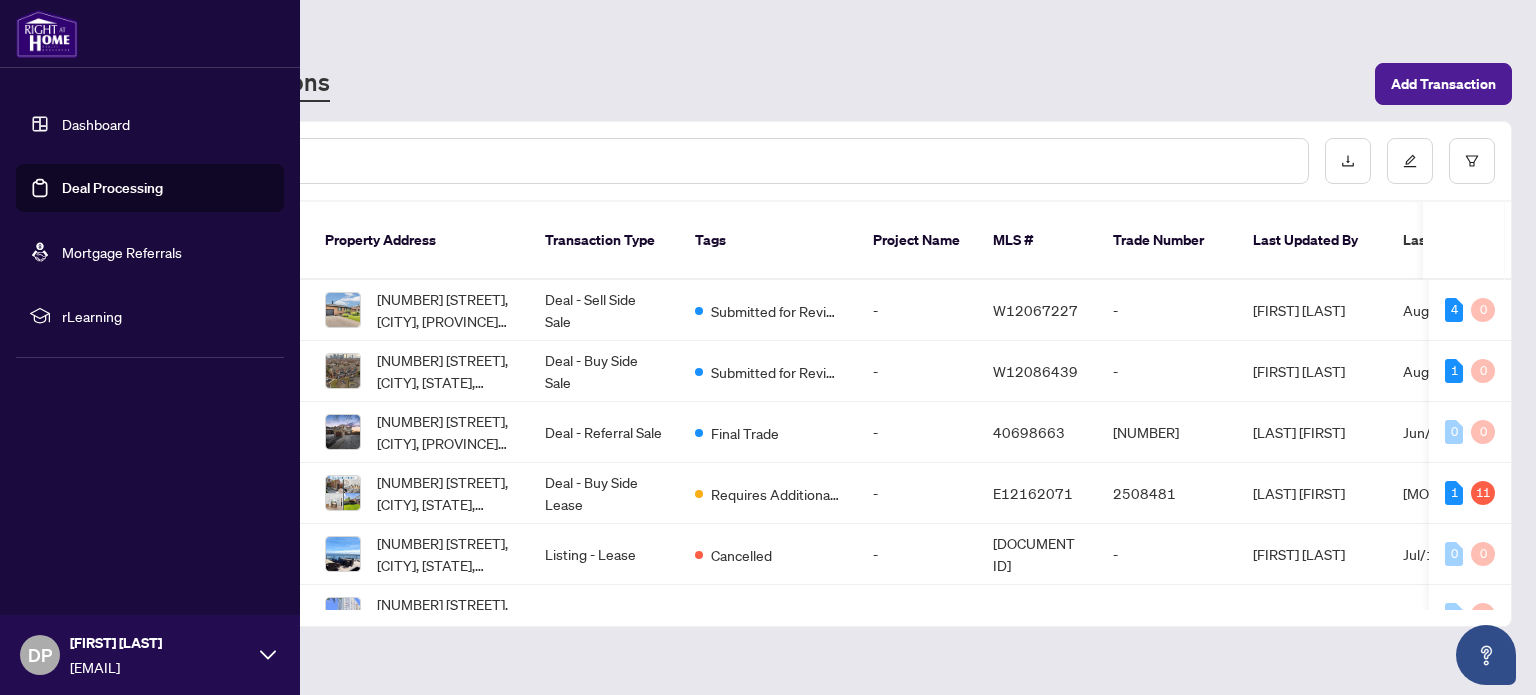 click on "Submitted for Review" at bounding box center [768, 371] 